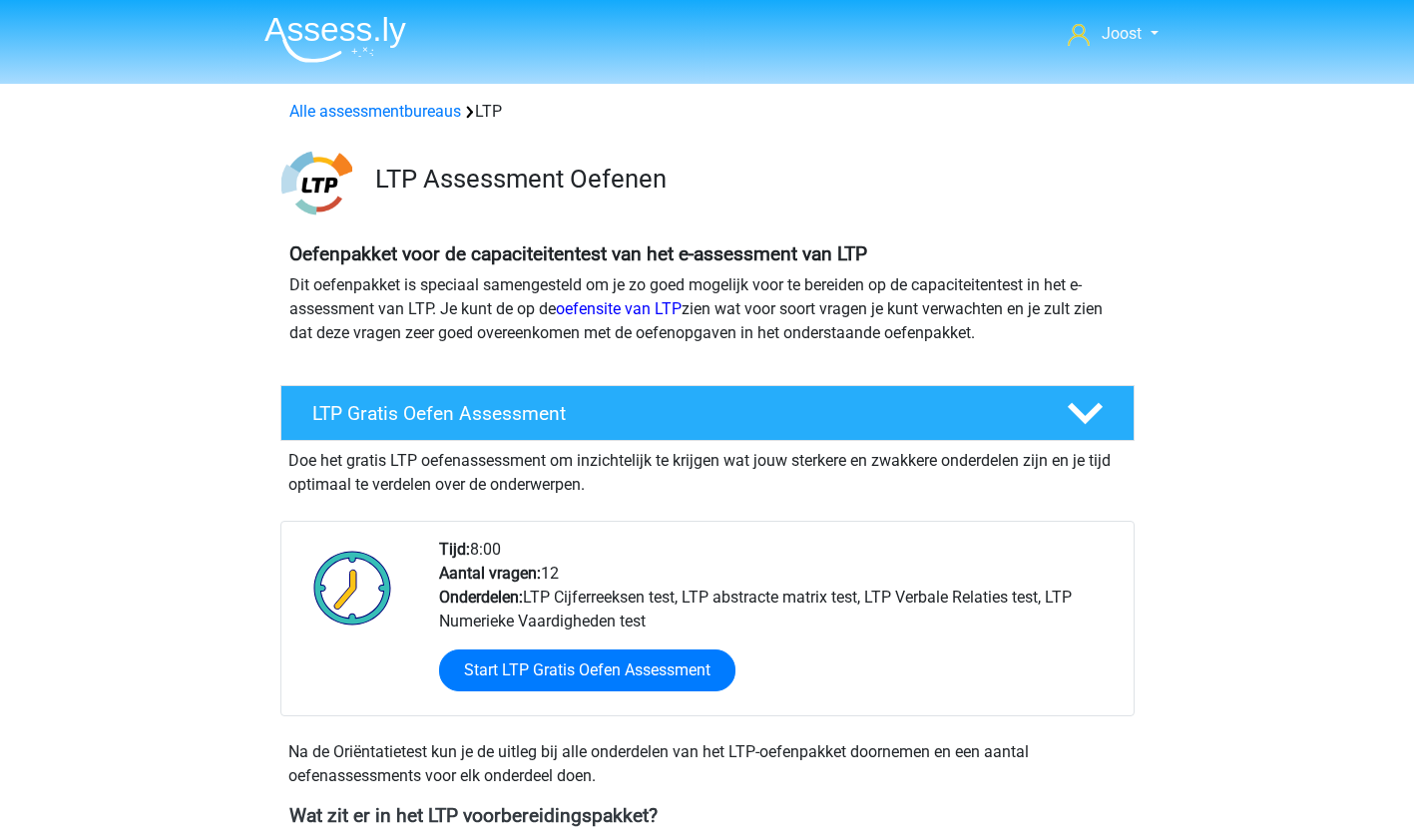 scroll, scrollTop: 930, scrollLeft: 0, axis: vertical 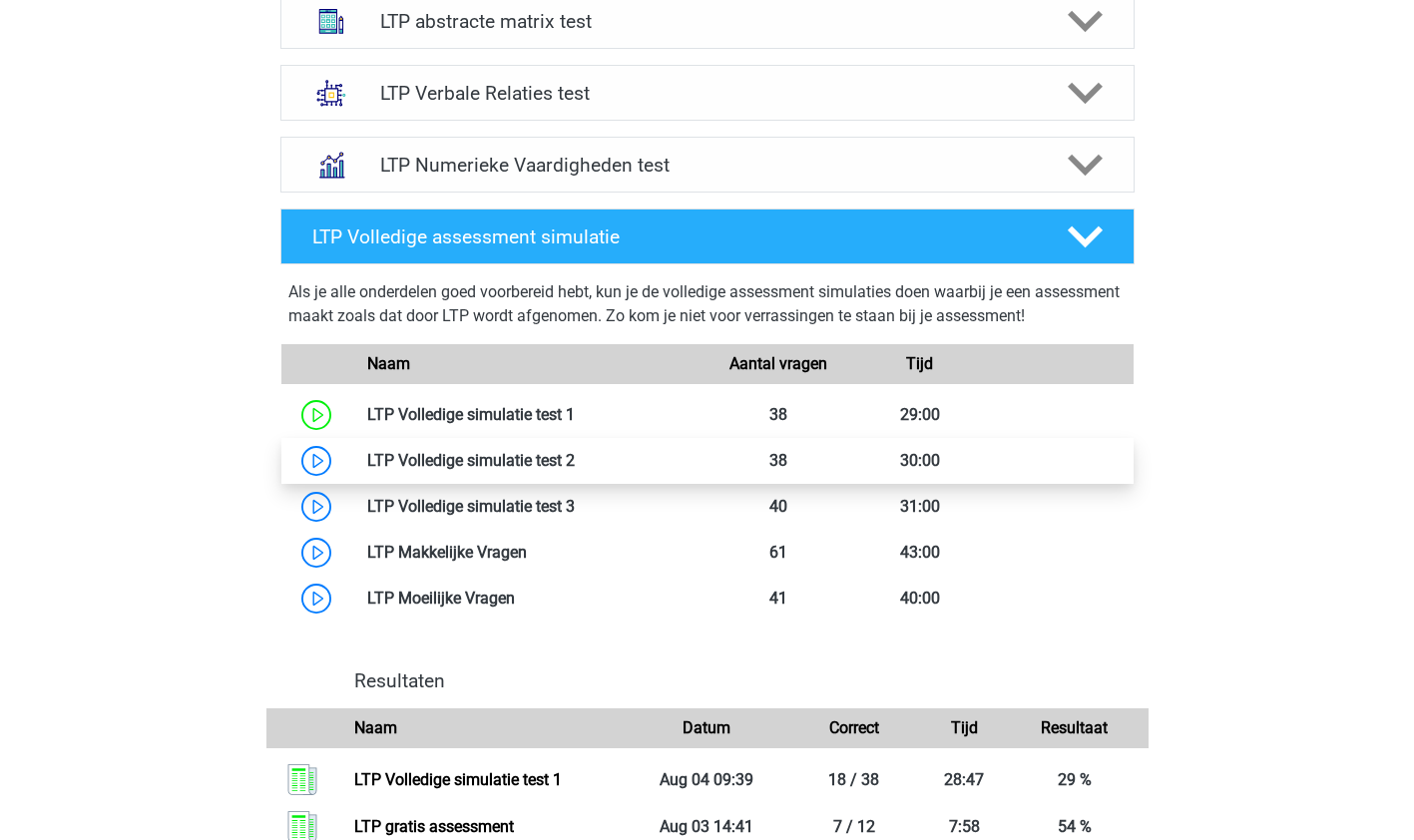 click at bounding box center (575, 460) 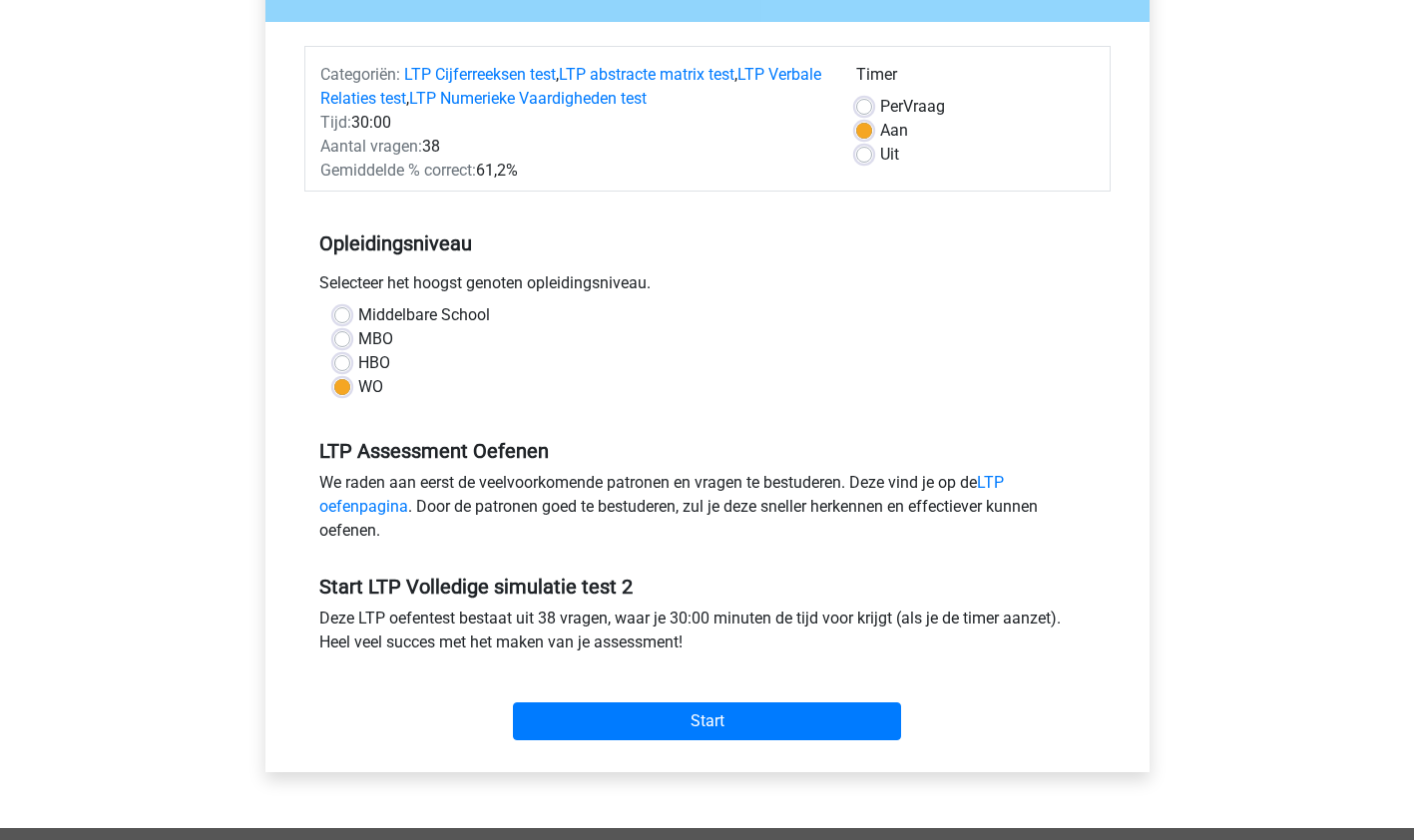 scroll, scrollTop: 219, scrollLeft: 0, axis: vertical 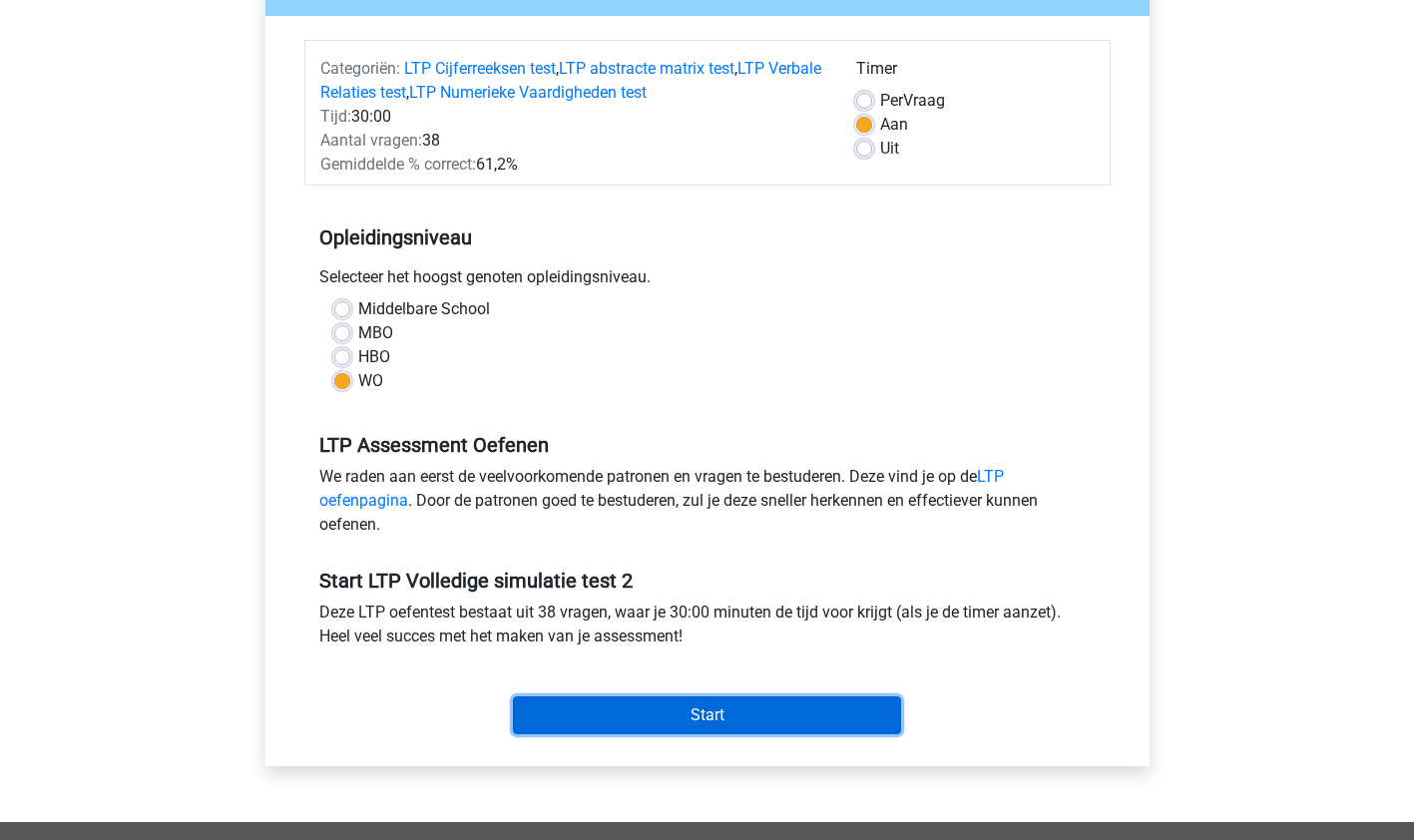 click on "Start" at bounding box center [707, 715] 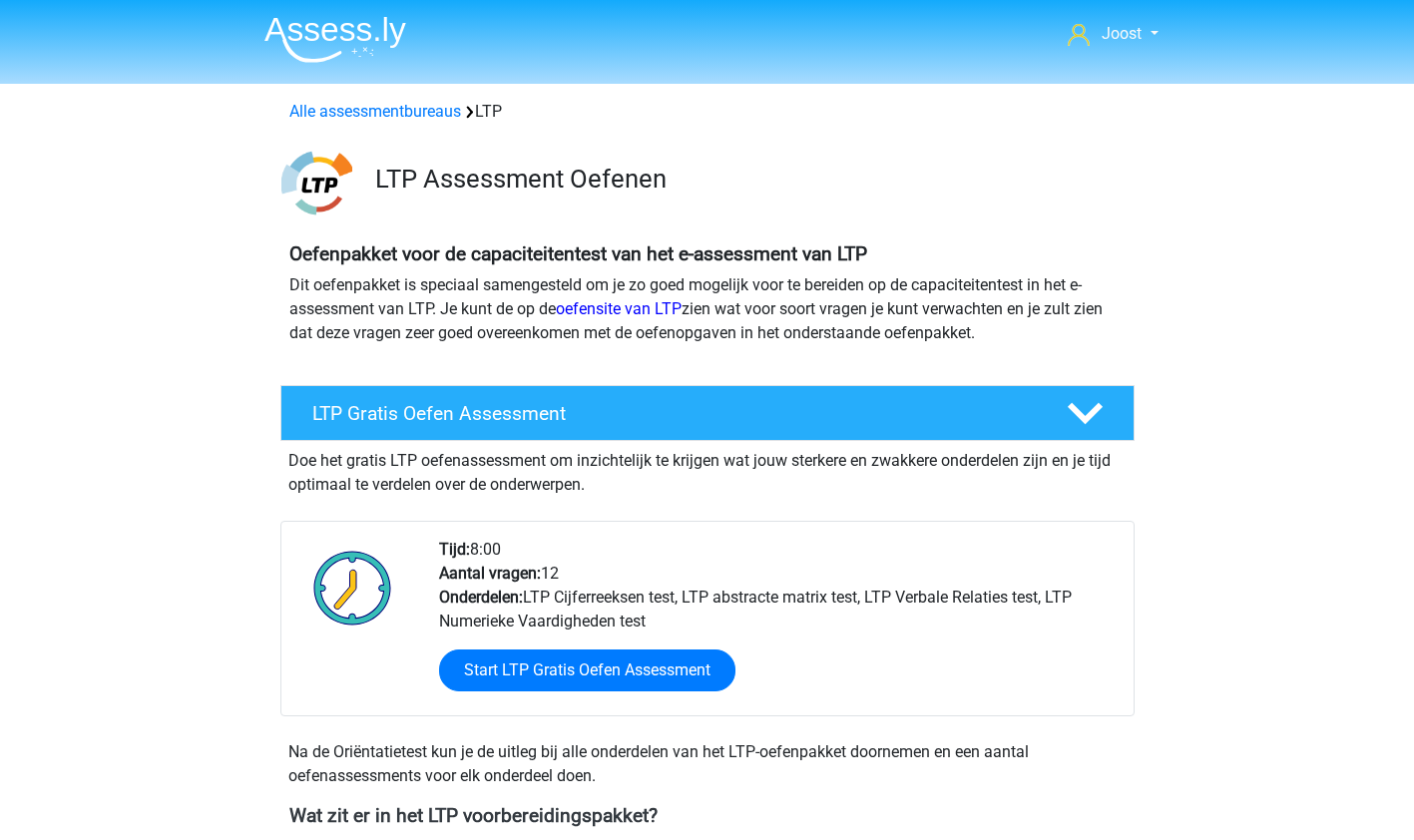 scroll, scrollTop: 0, scrollLeft: 0, axis: both 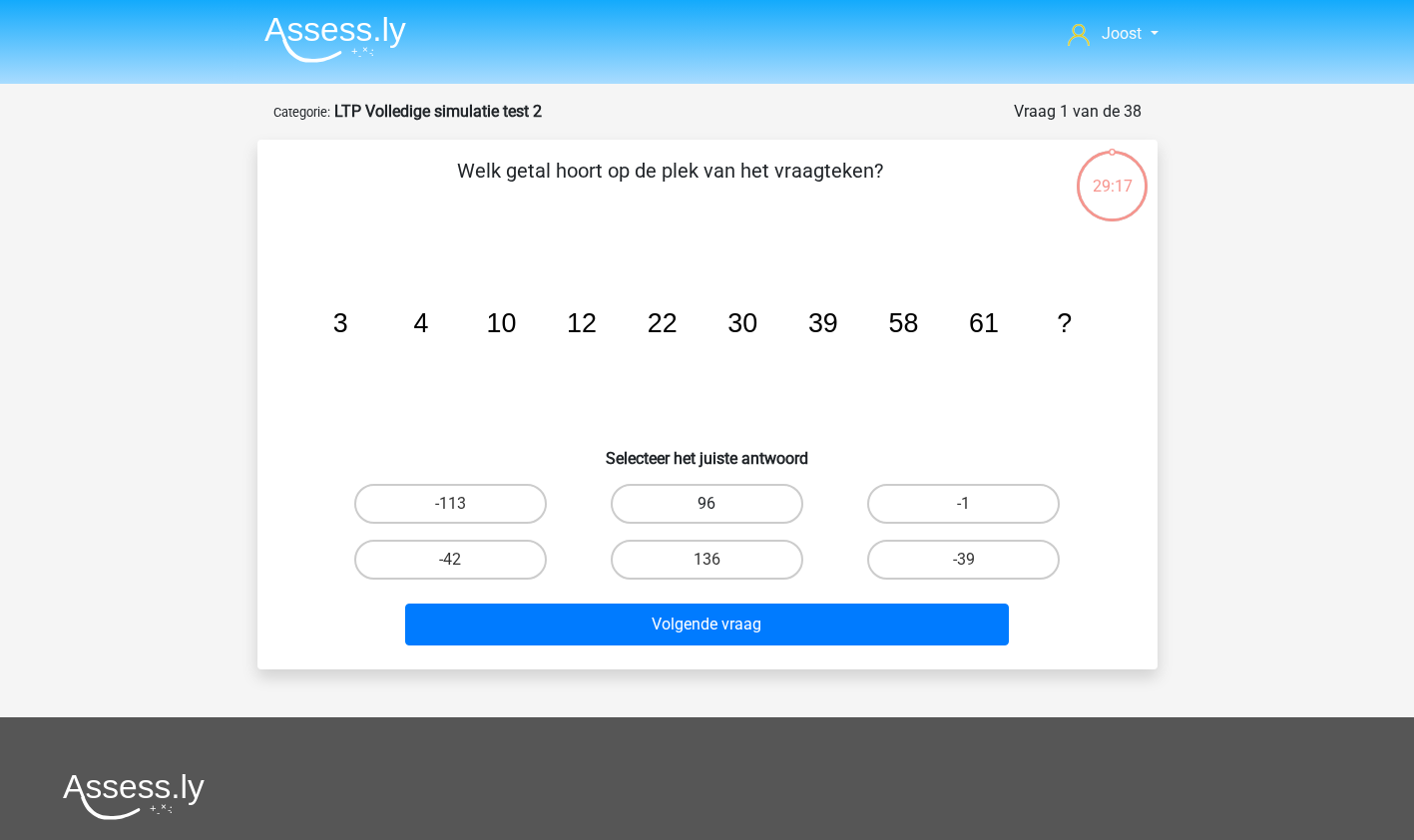 click on "96" at bounding box center [707, 504] 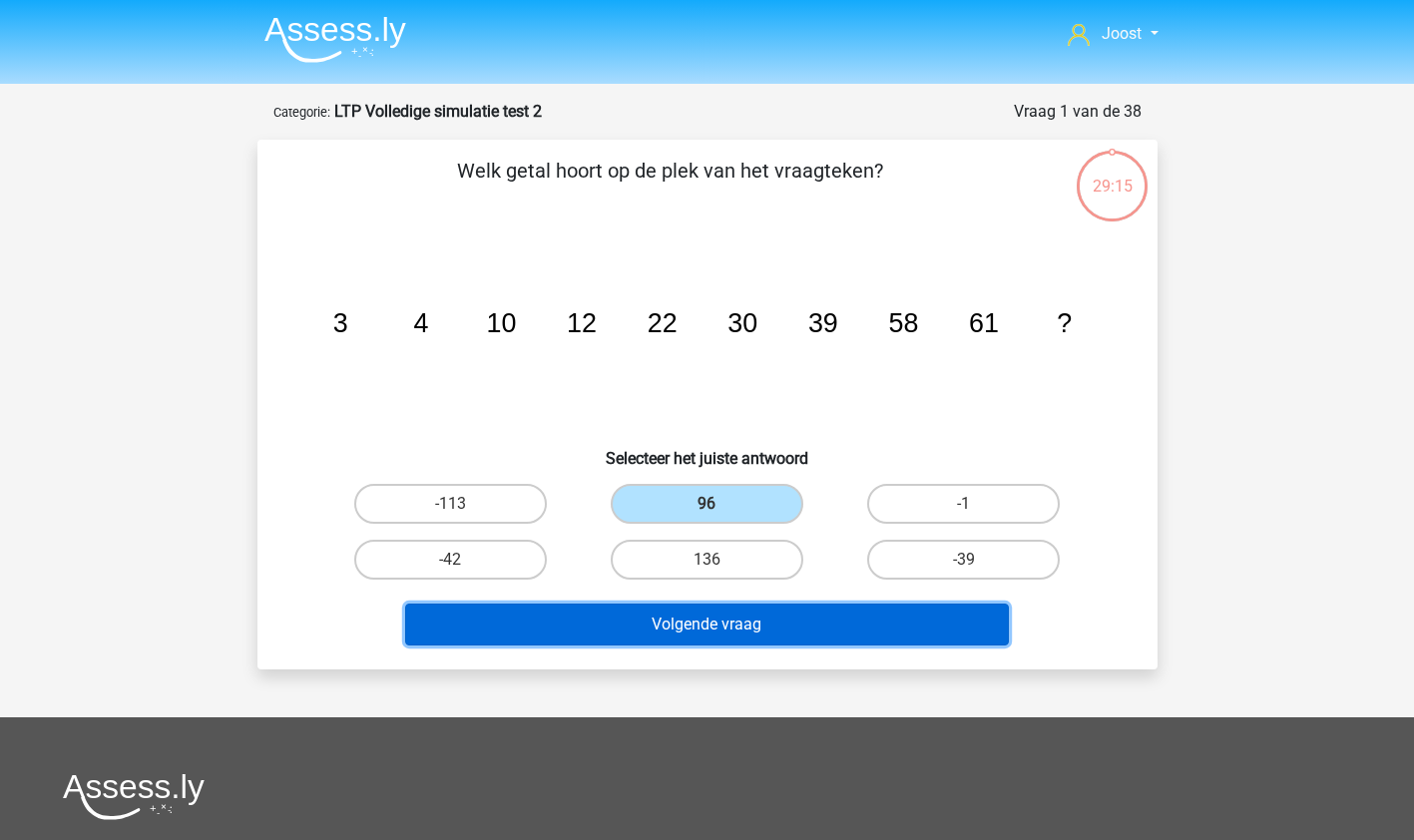 click on "Volgende vraag" at bounding box center (707, 625) 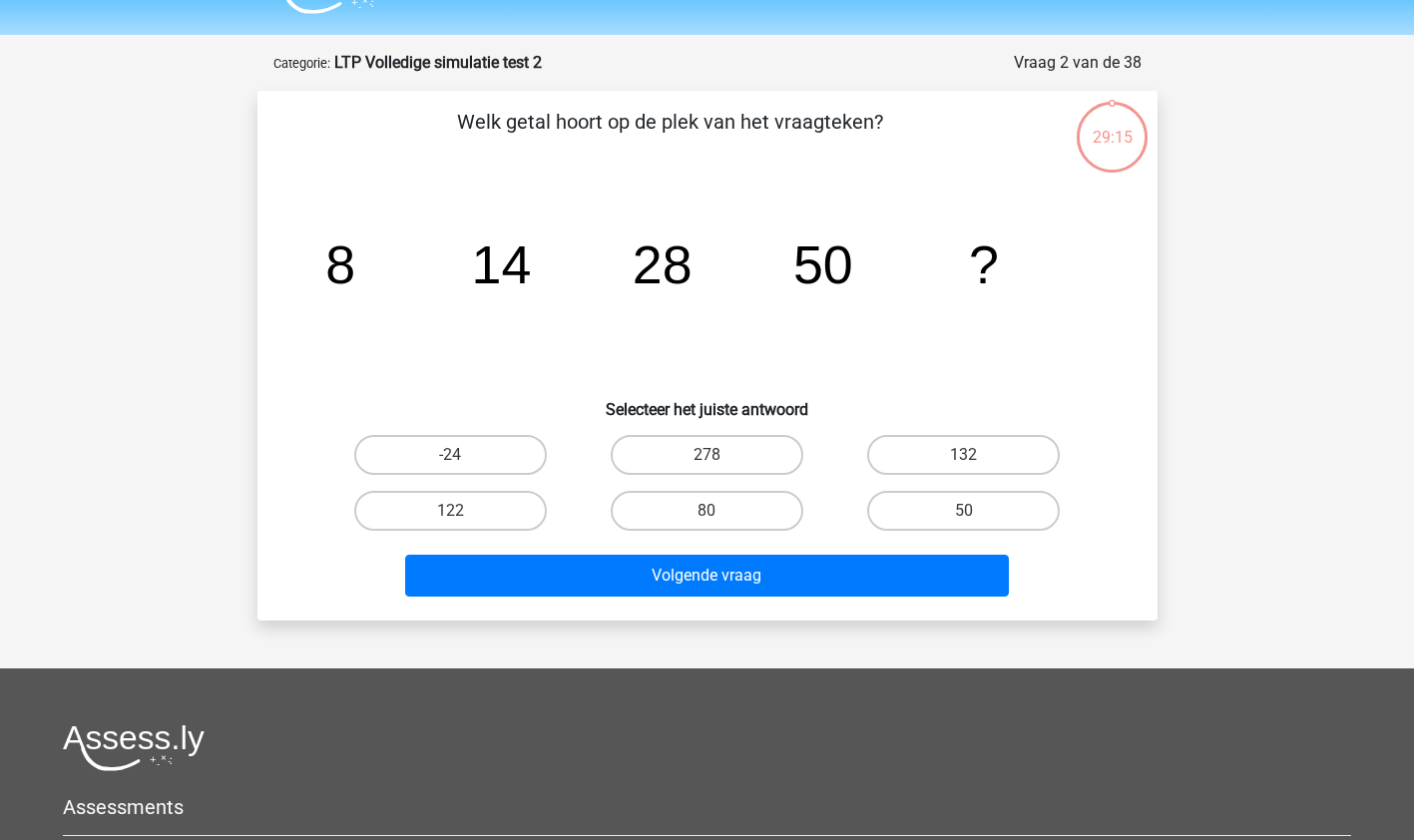 scroll, scrollTop: 100, scrollLeft: 0, axis: vertical 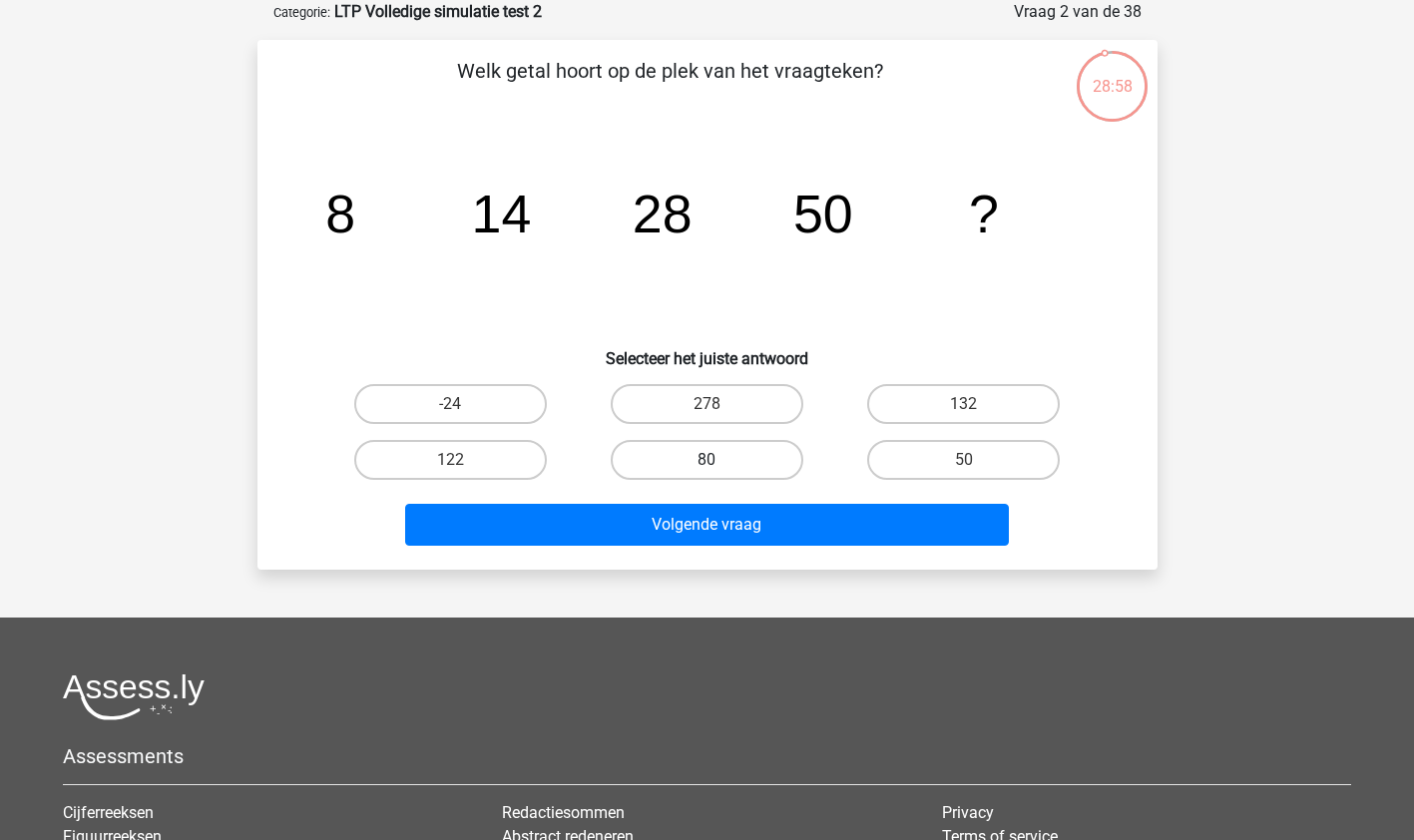 click on "80" at bounding box center (707, 460) 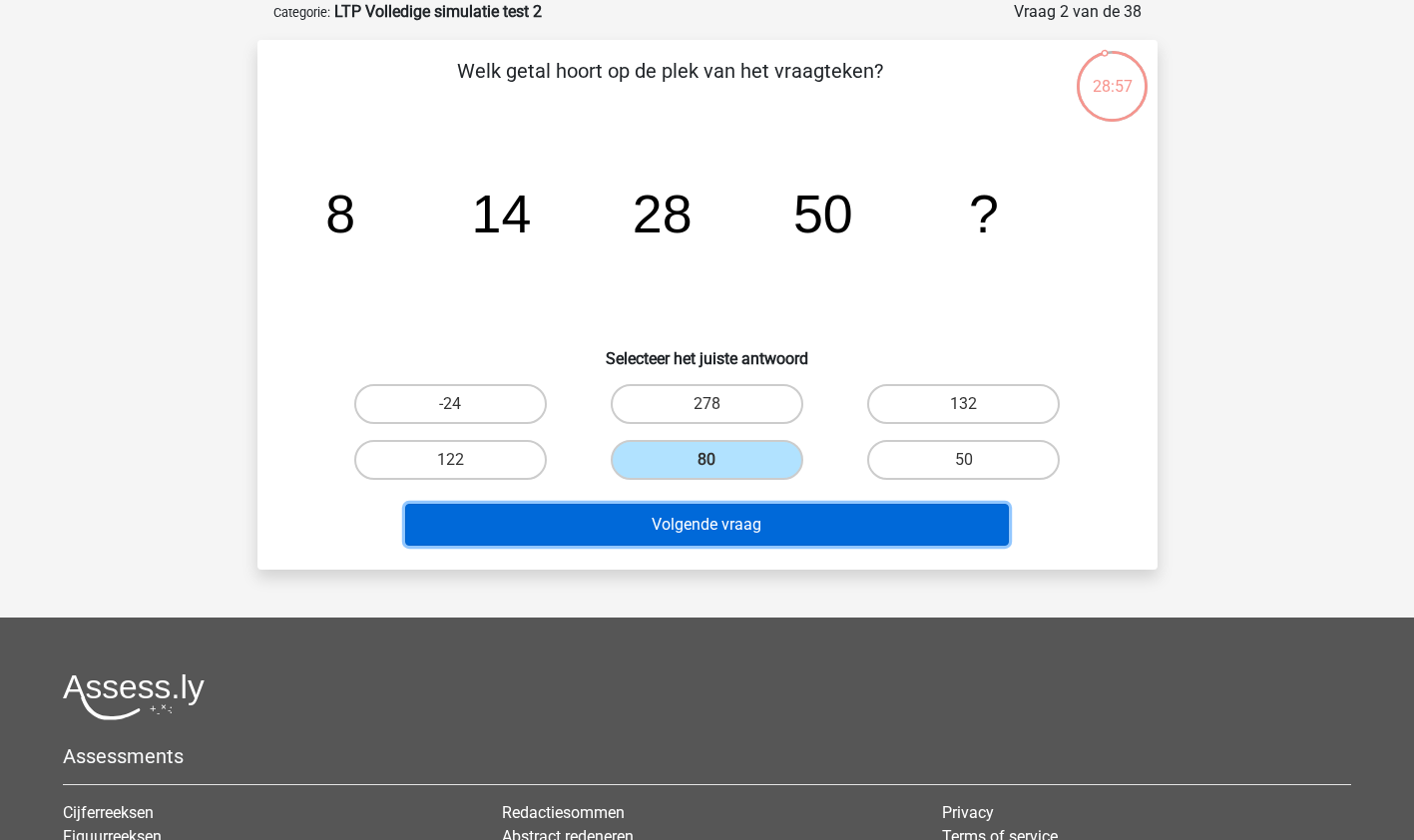 click on "Volgende vraag" at bounding box center (707, 525) 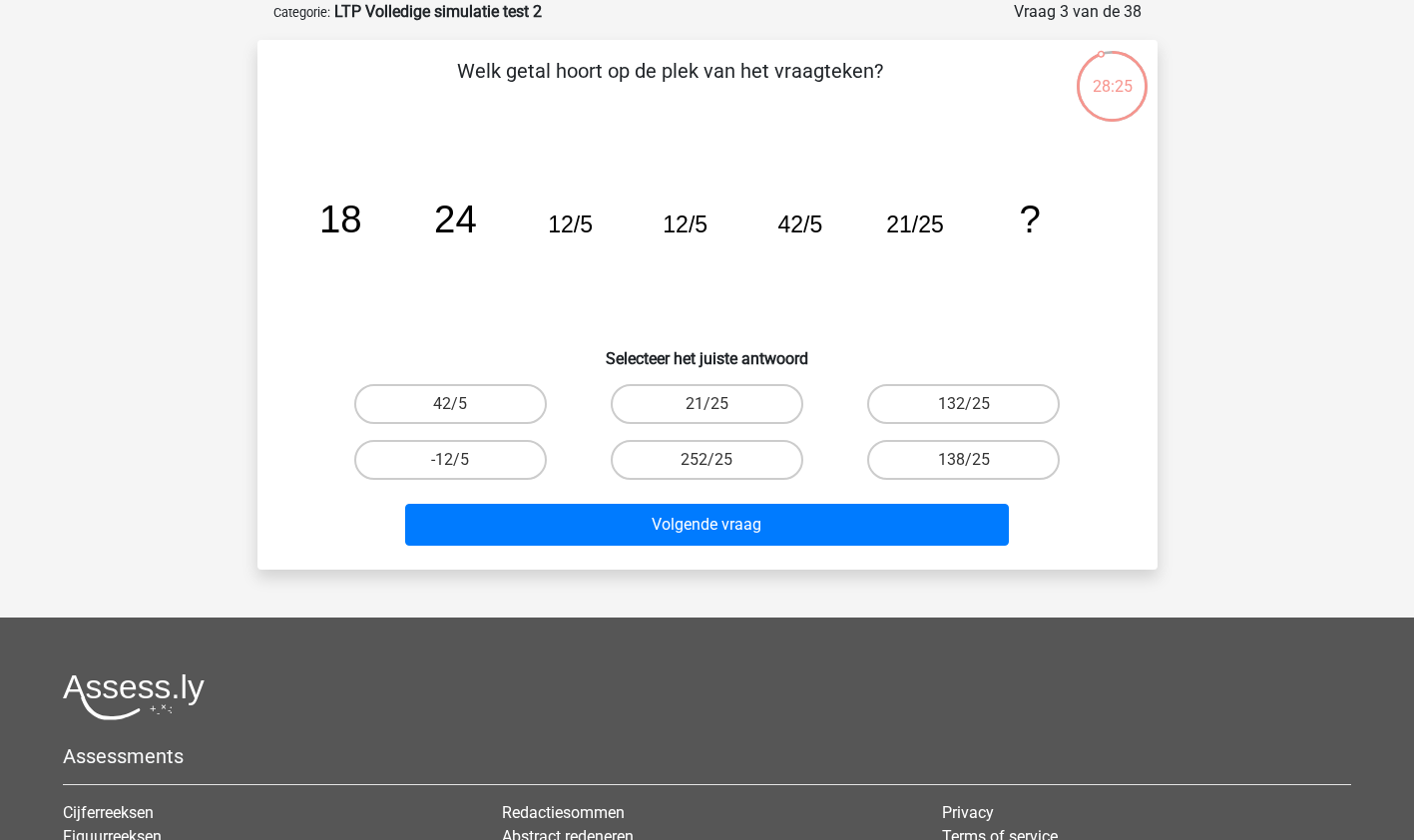 click on "image/svg+xml
18
24
12/5
12/5
42/5
21/25
?" 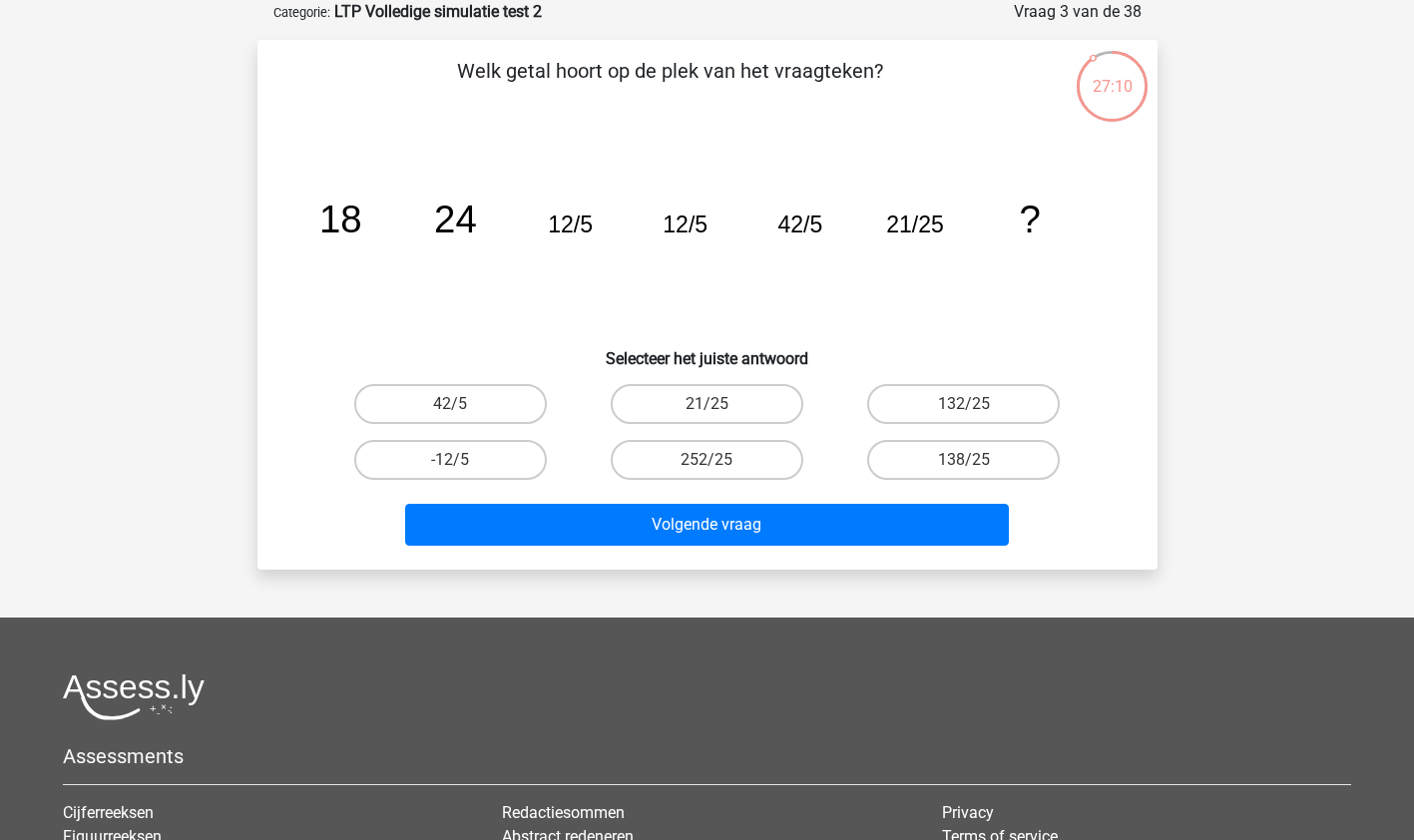 click on "21/25" at bounding box center (712, 410) 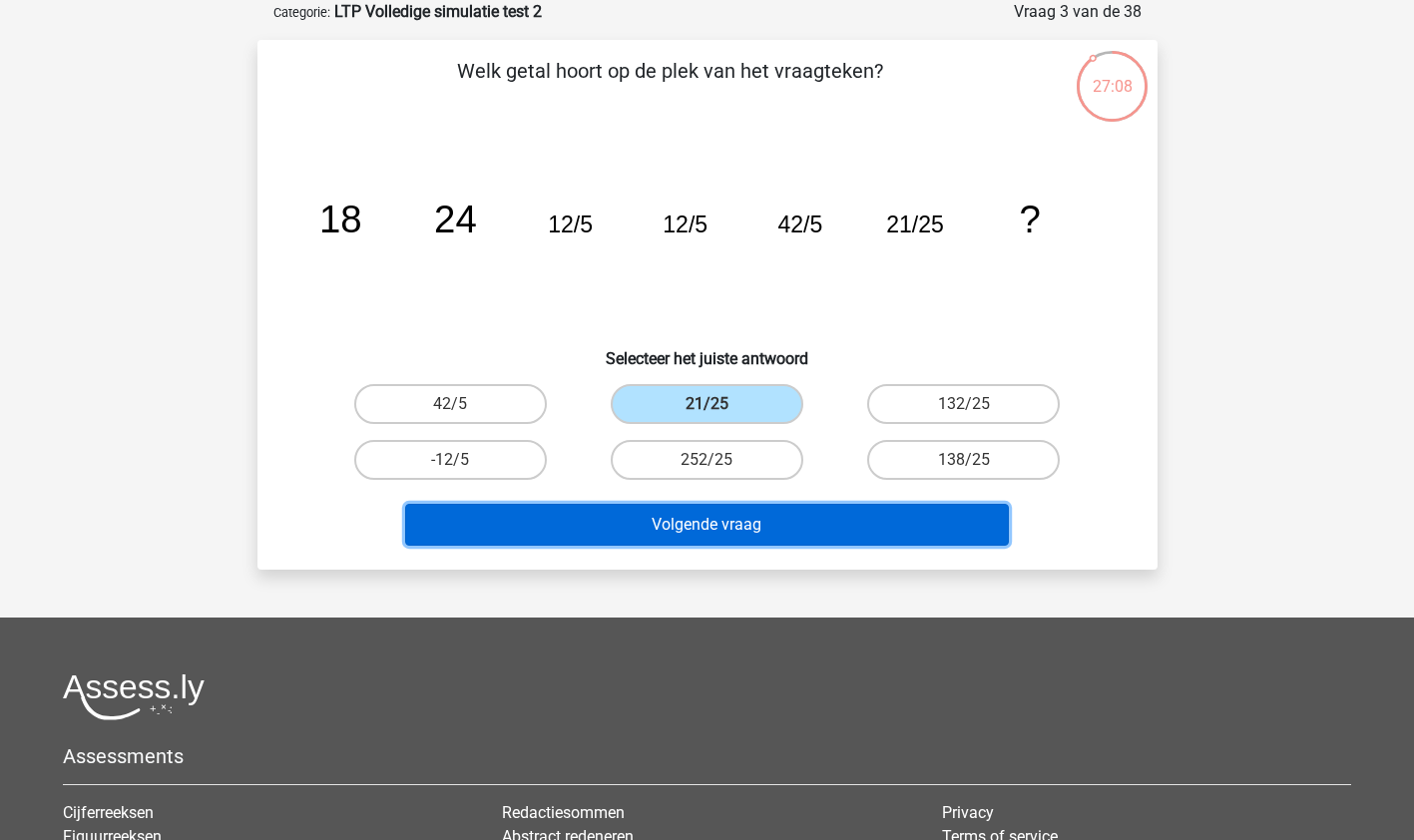 click on "Volgende vraag" at bounding box center [707, 525] 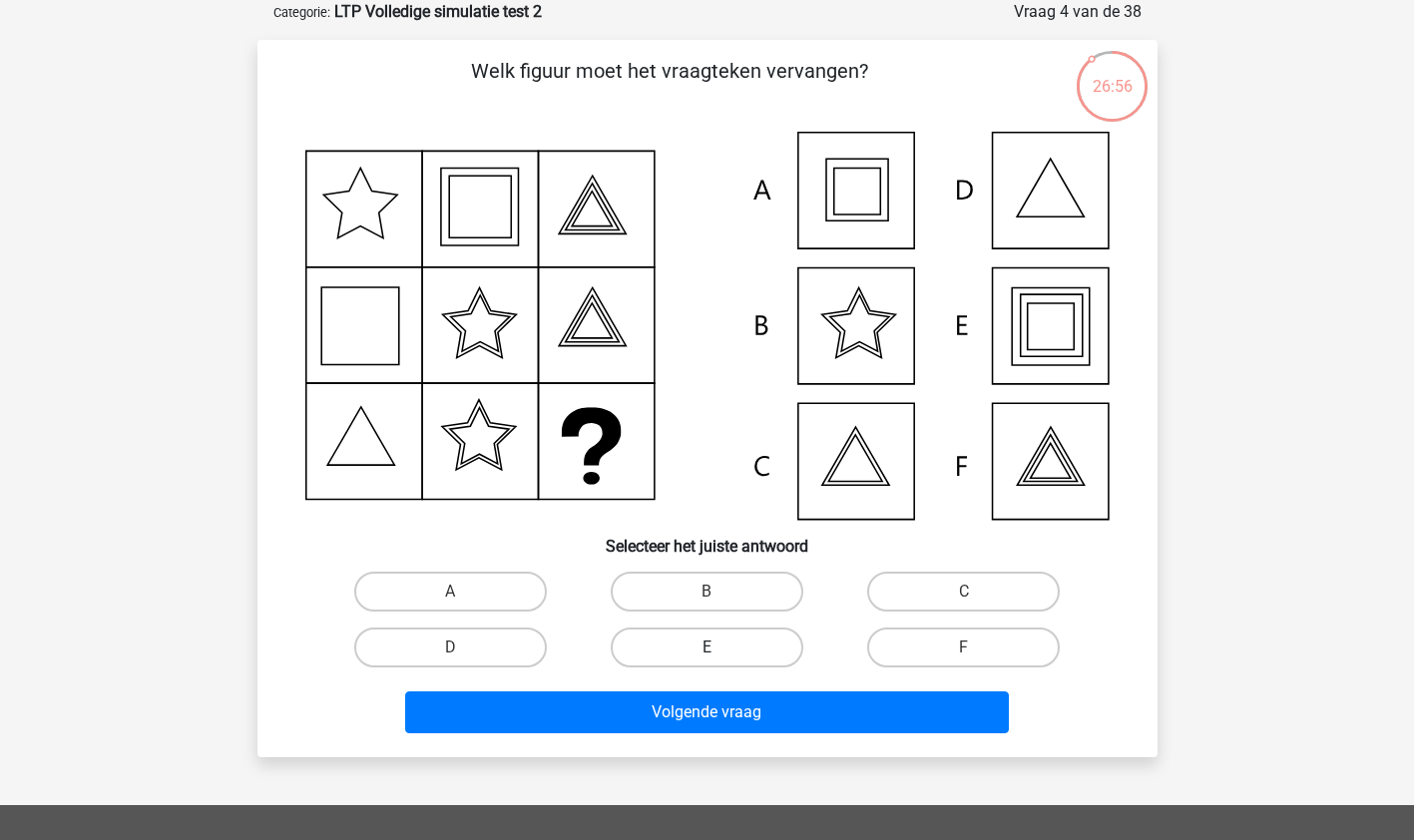 click on "E" at bounding box center (707, 647) 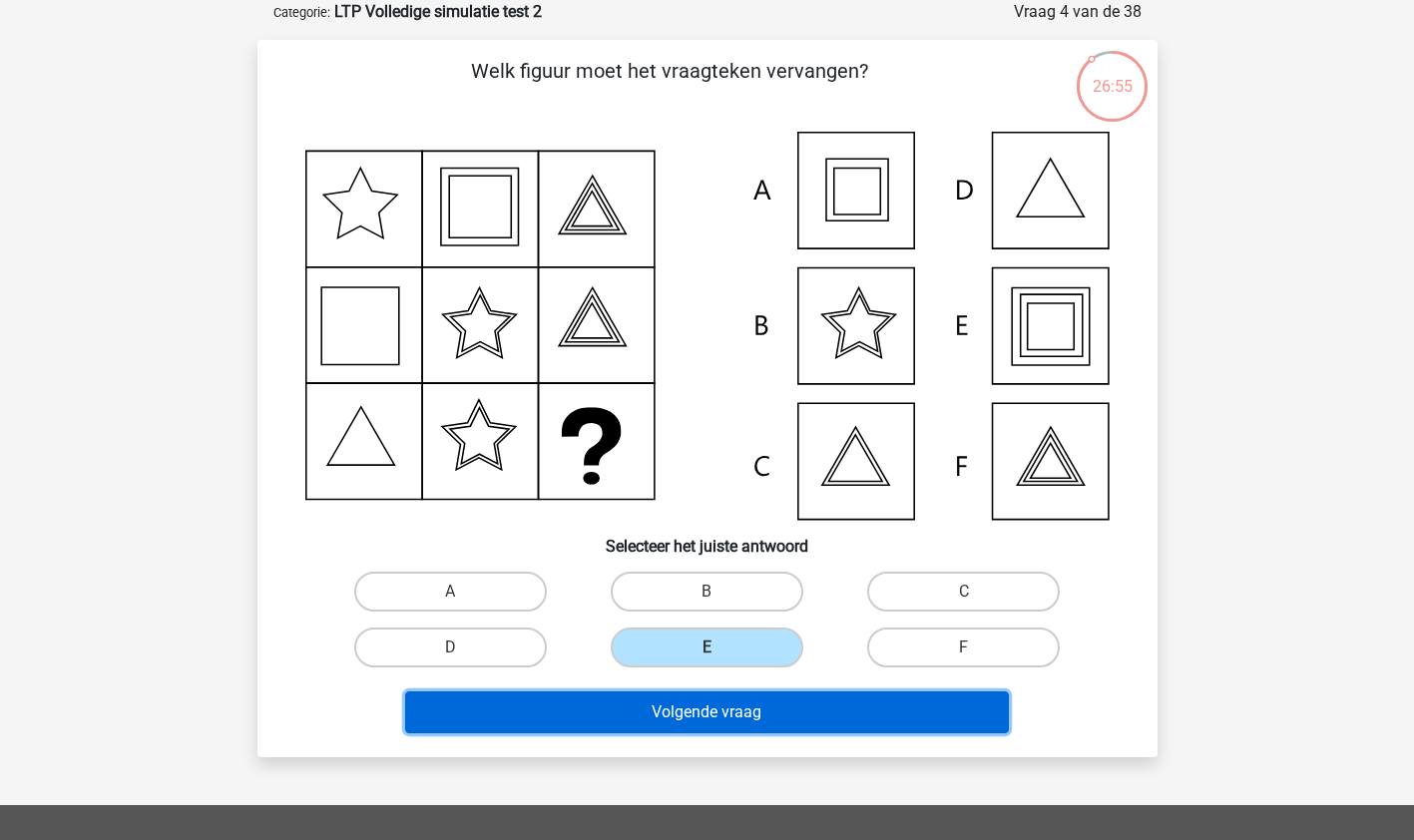 click on "Volgende vraag" at bounding box center [707, 712] 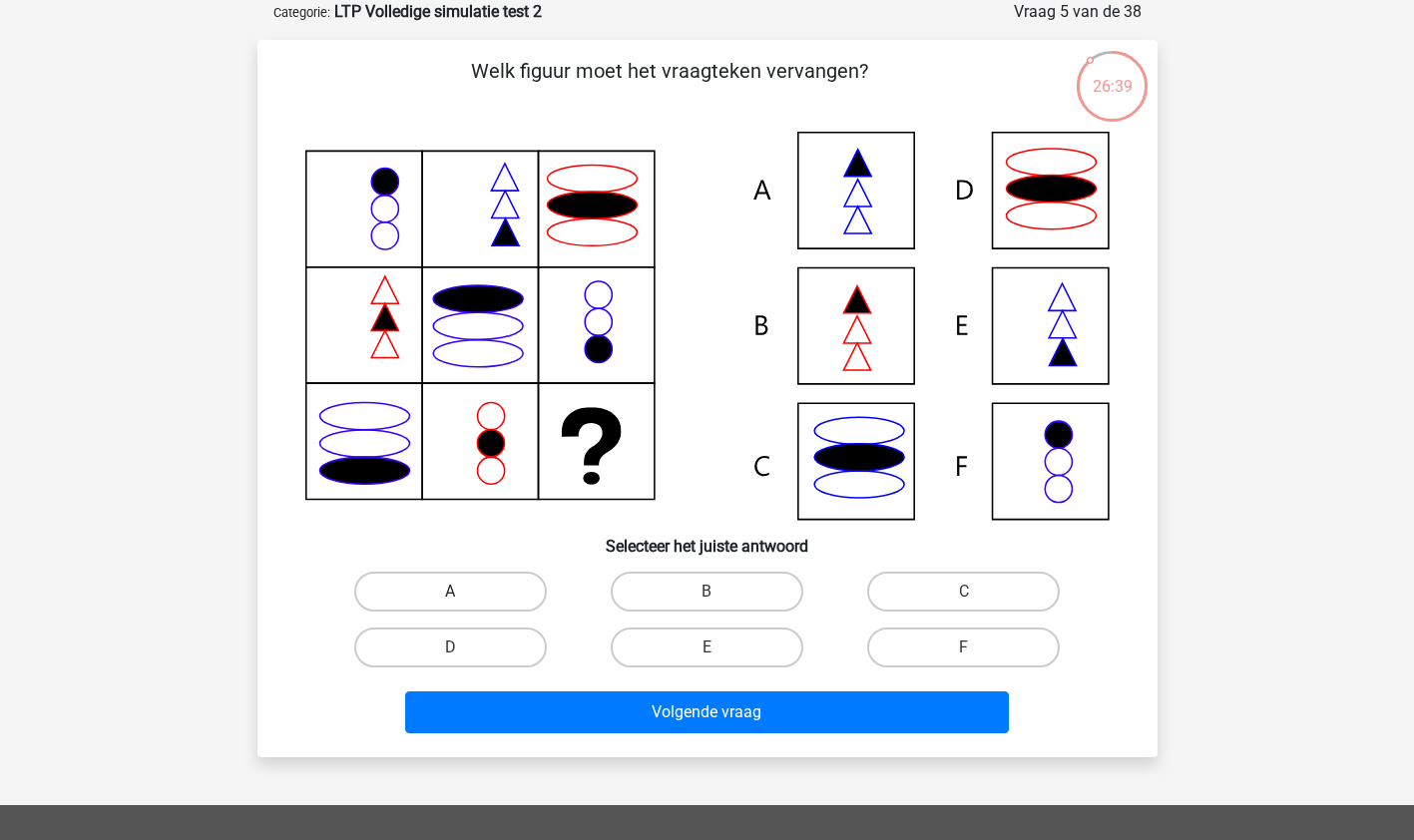 click on "A" at bounding box center (450, 592) 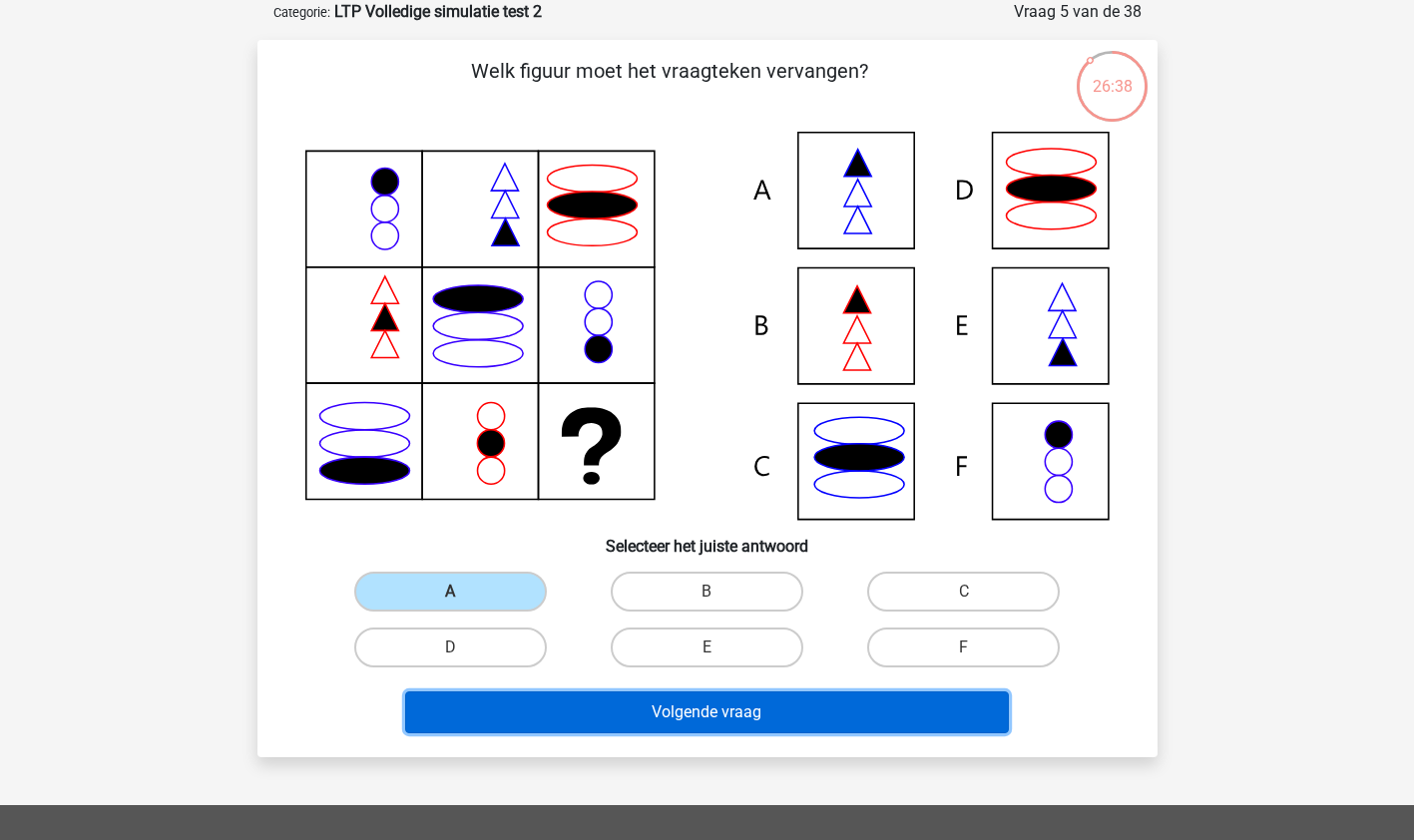 click on "Volgende vraag" at bounding box center (707, 712) 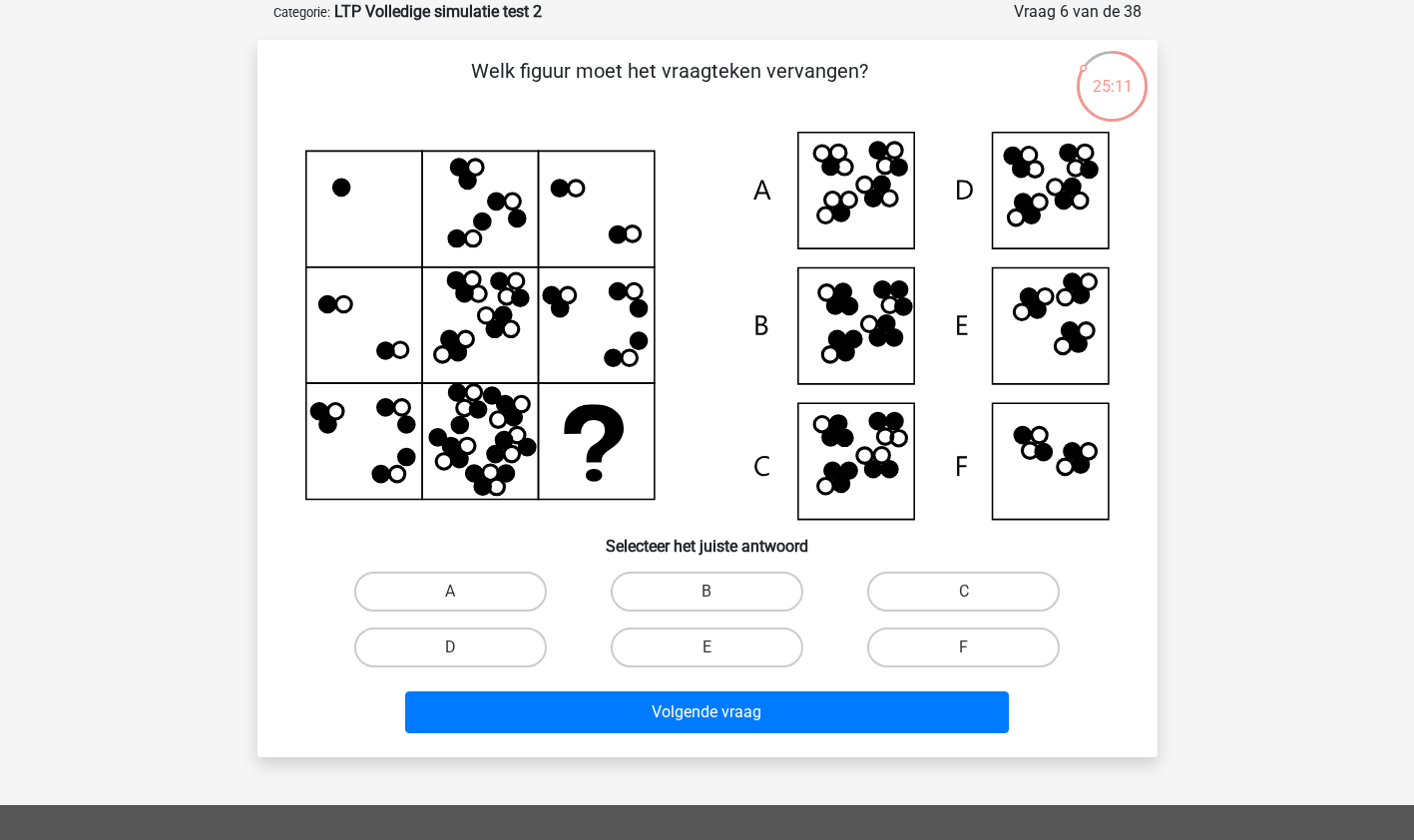 click on "C" at bounding box center (970, 598) 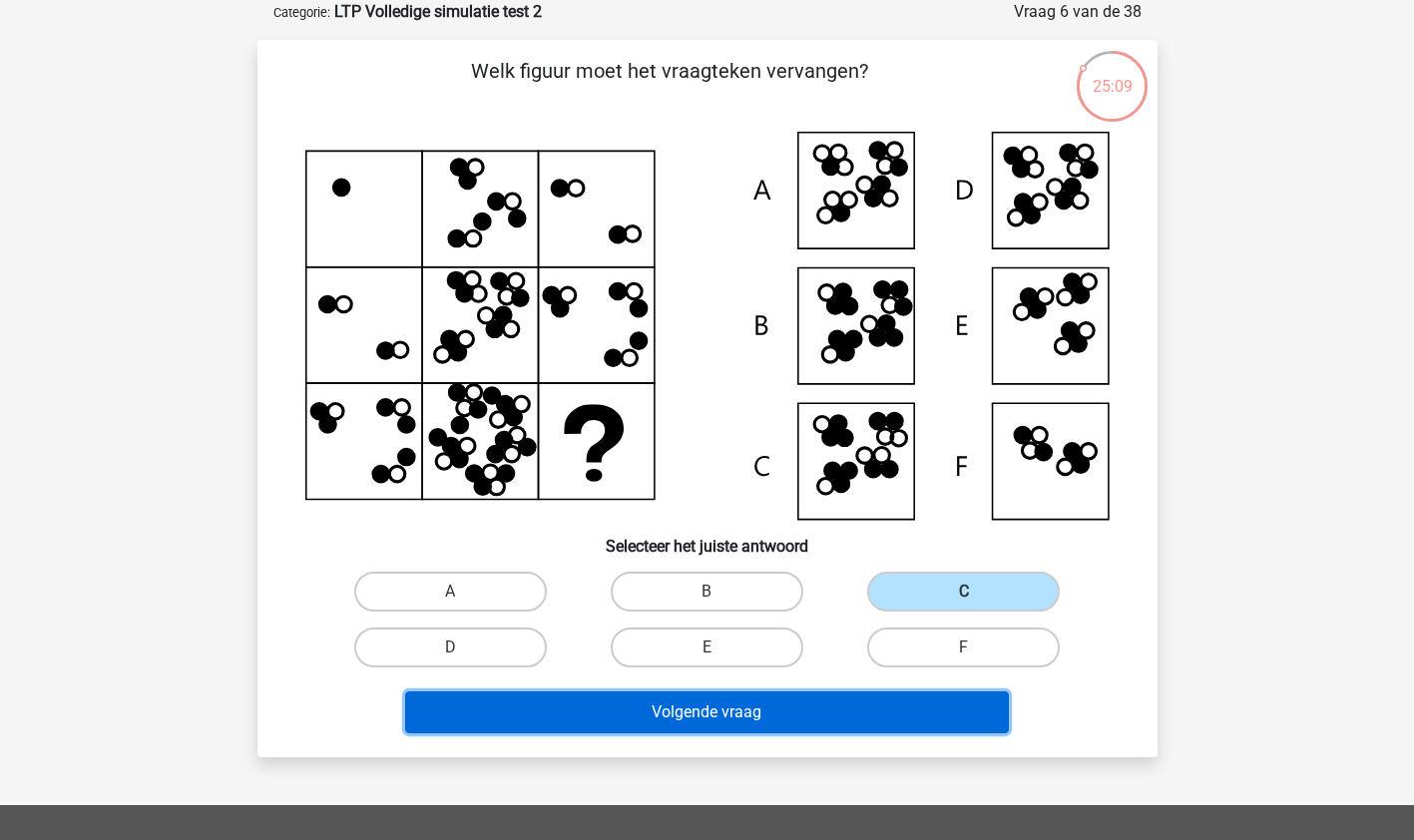 click on "Volgende vraag" at bounding box center [707, 712] 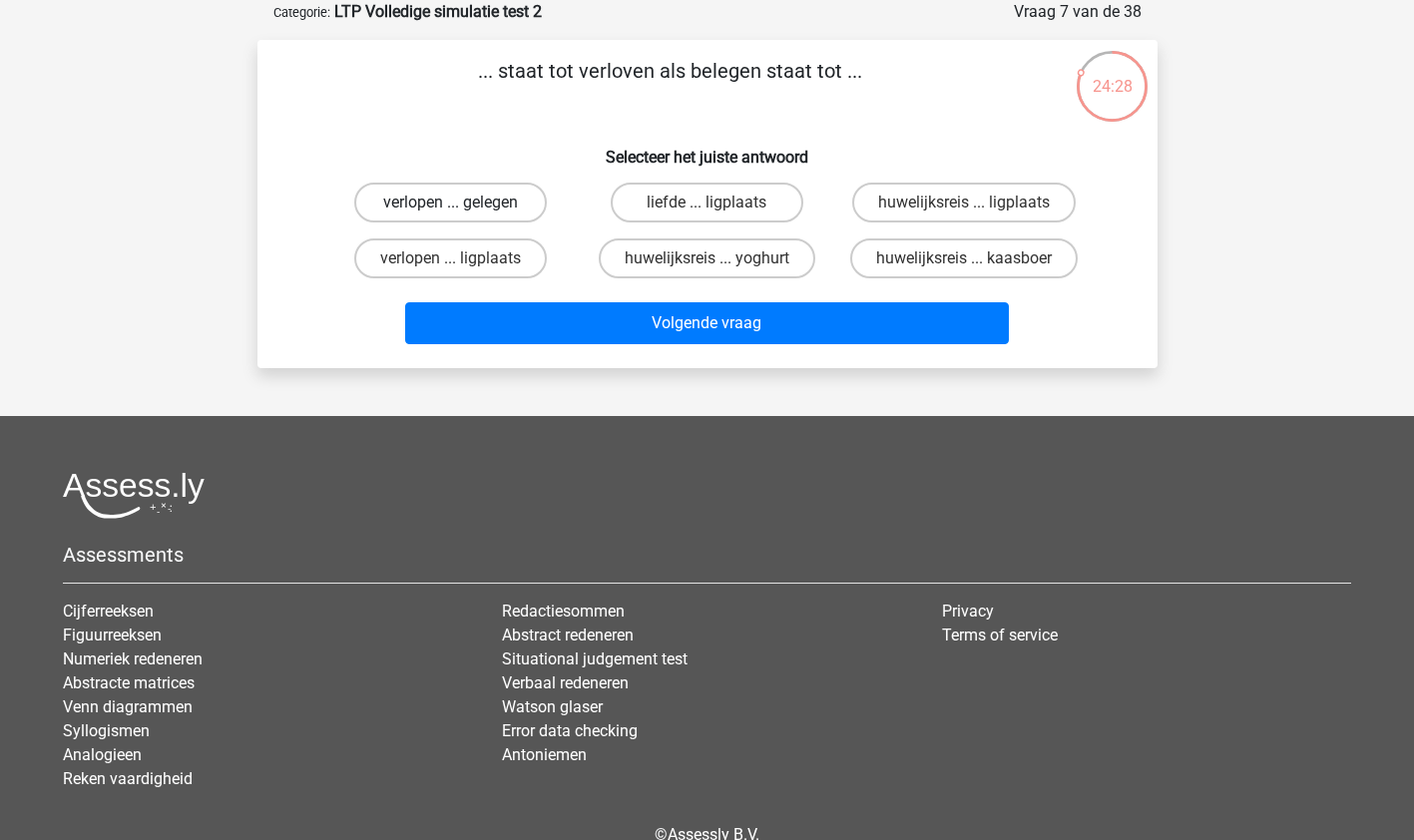 click on "verlopen ... gelegen" at bounding box center (450, 203) 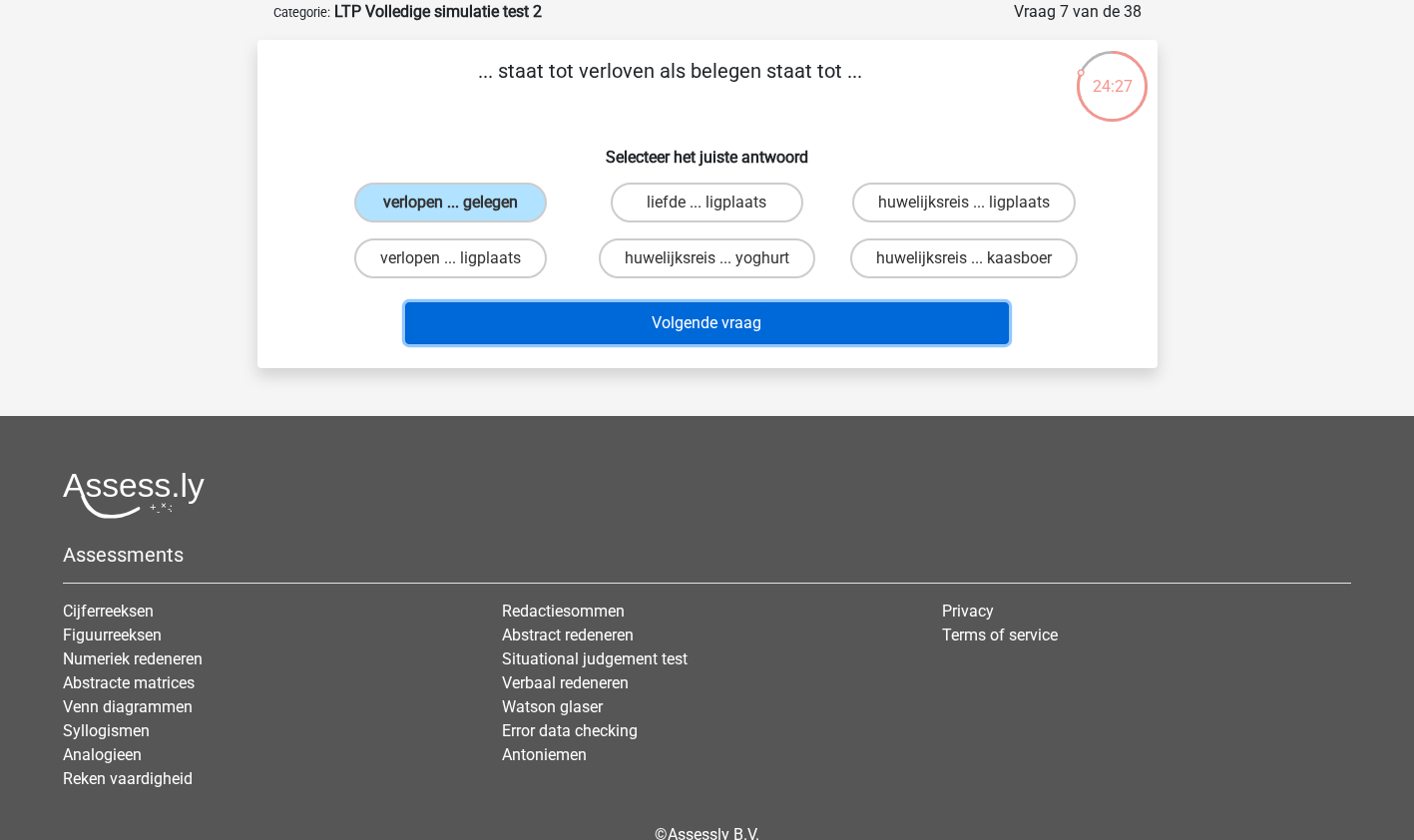 click on "Volgende vraag" at bounding box center [707, 323] 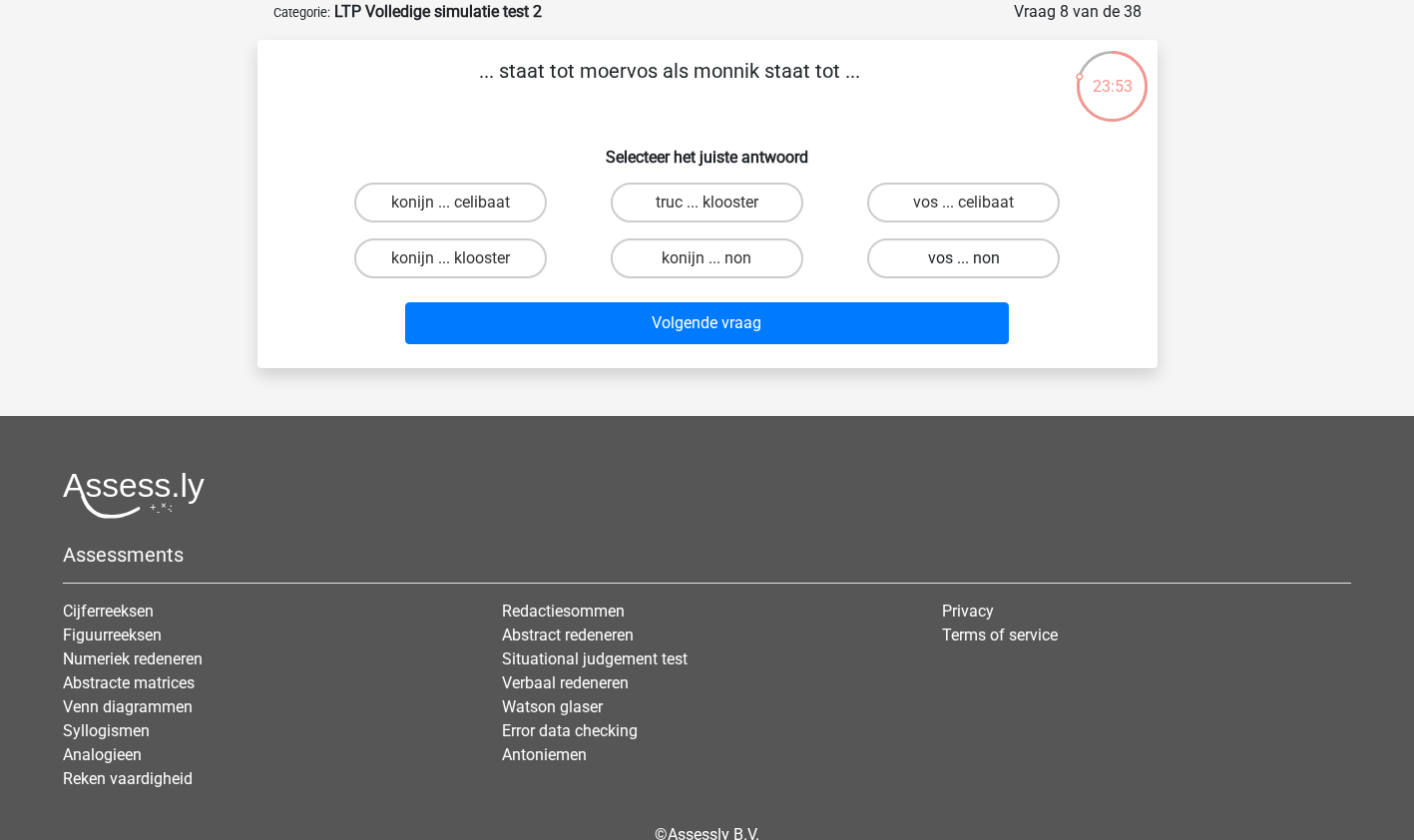 click on "vos ... non" at bounding box center [963, 258] 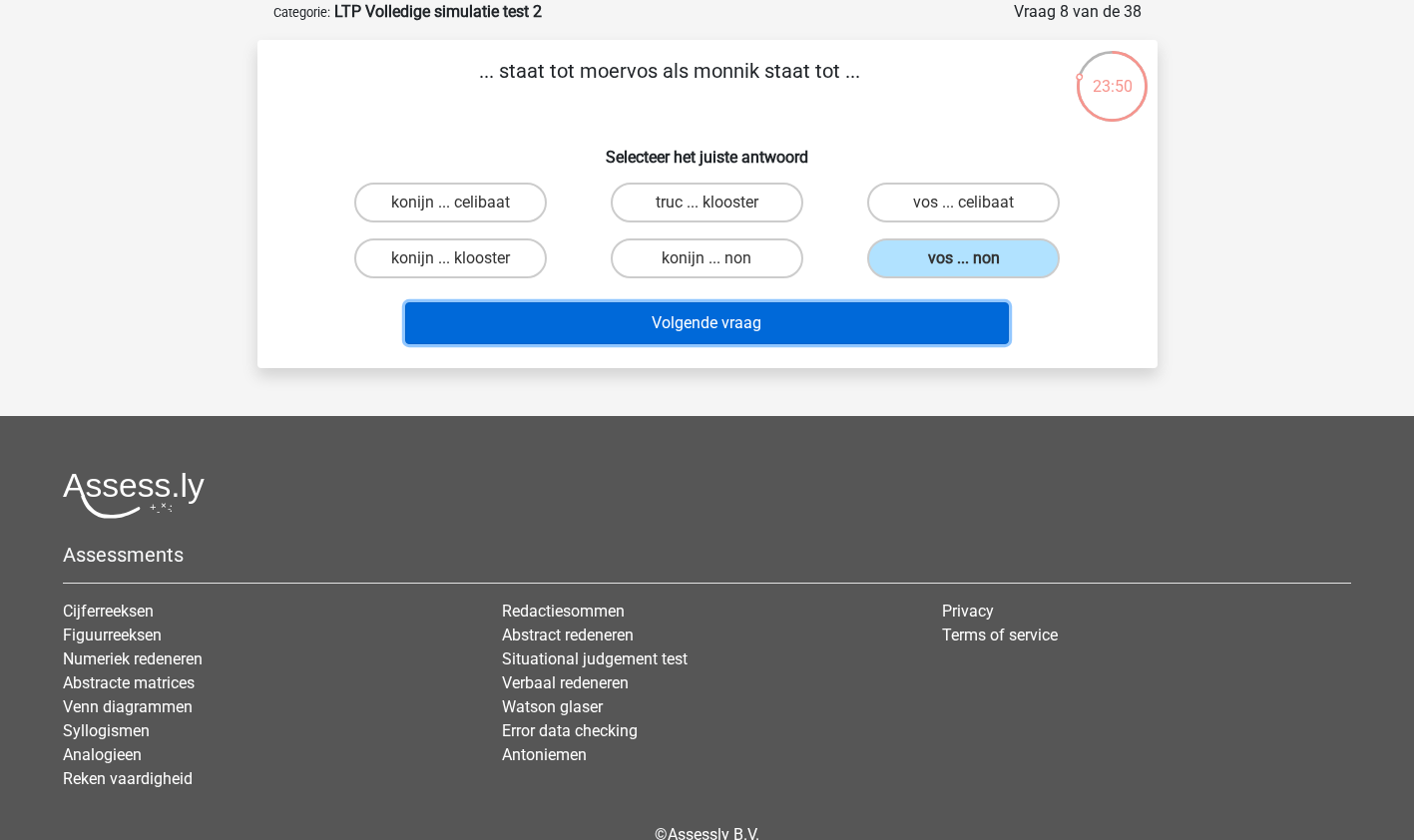 click on "Volgende vraag" at bounding box center [707, 323] 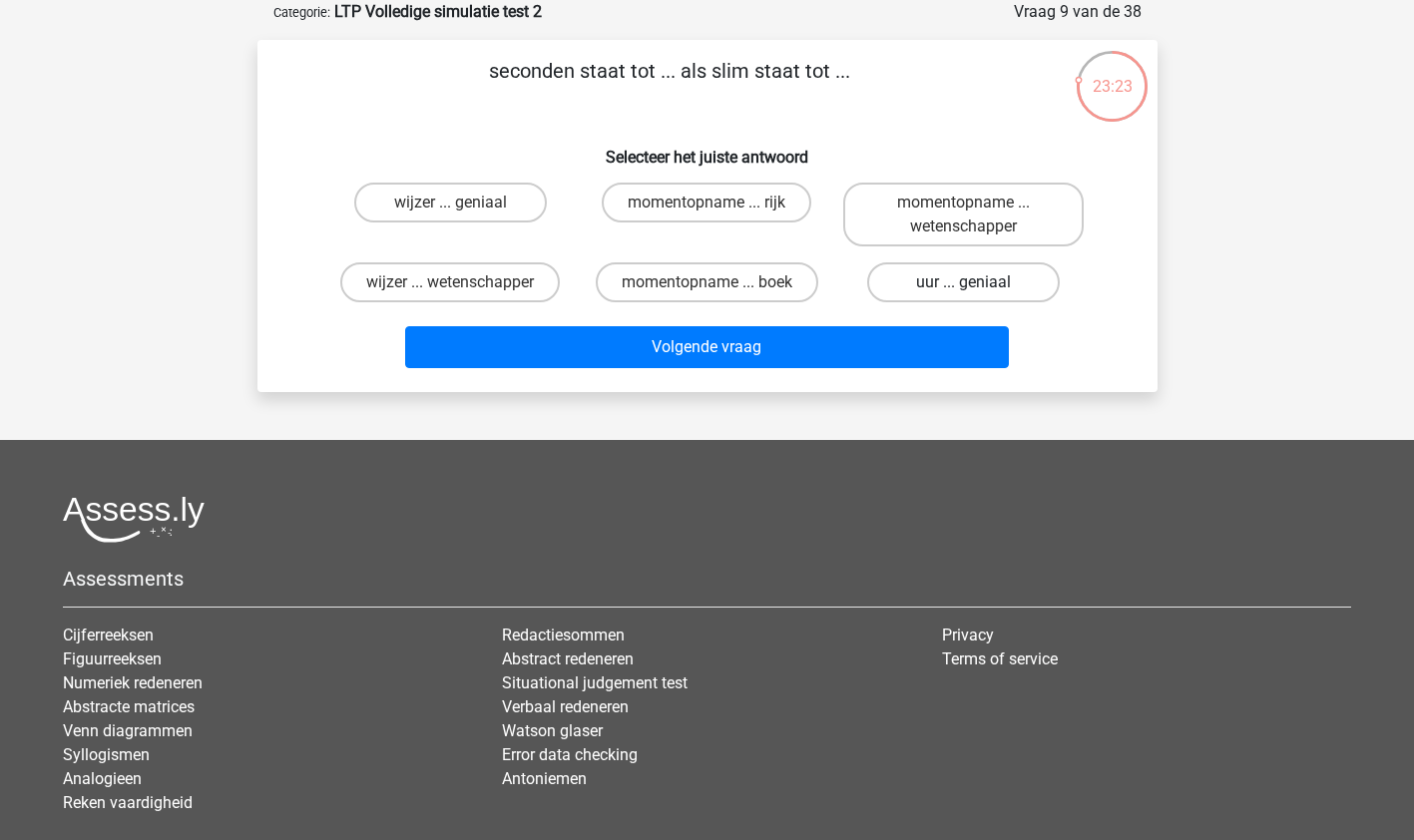 click on "uur ... geniaal" at bounding box center [963, 282] 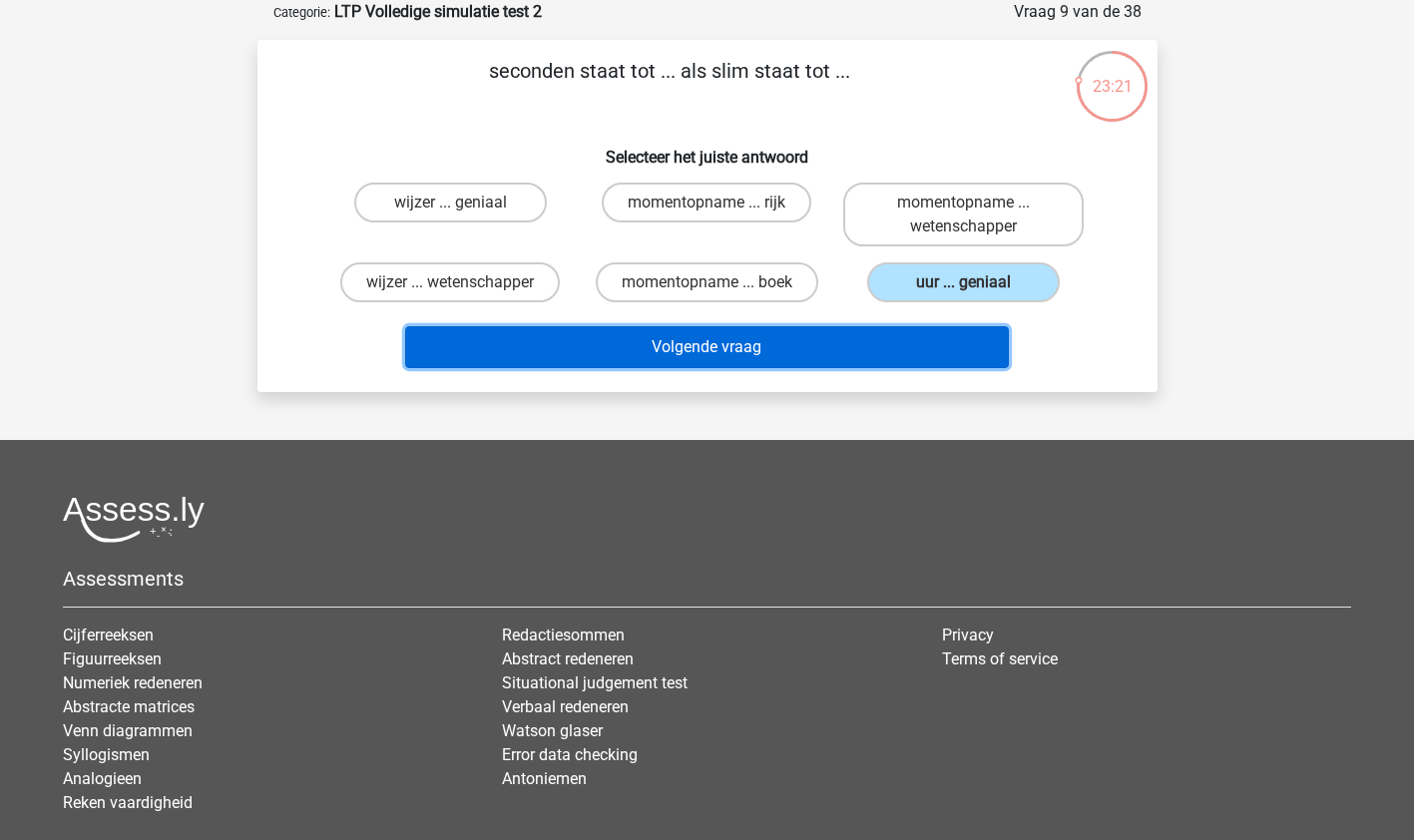 click on "Volgende vraag" at bounding box center (707, 347) 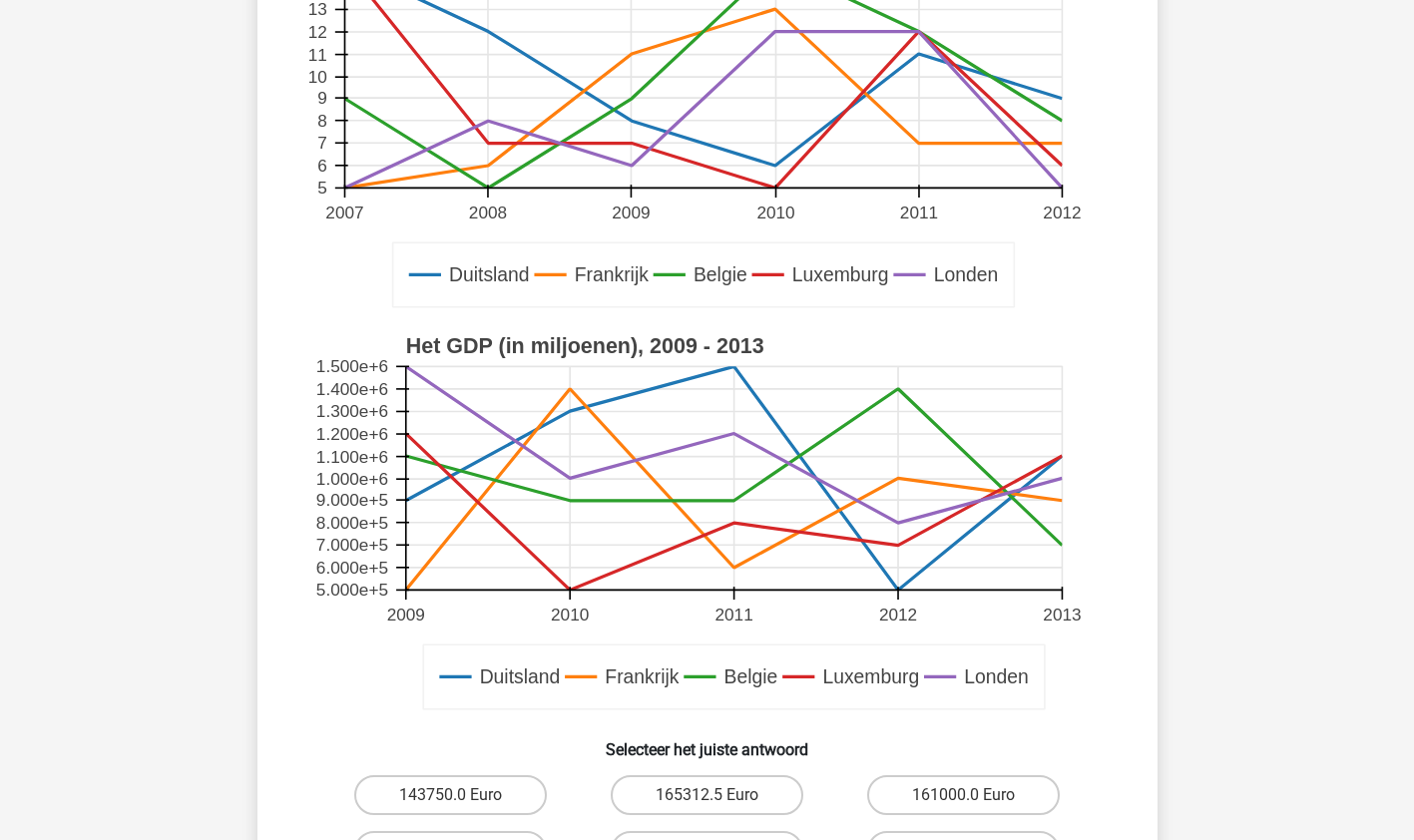 scroll, scrollTop: 333, scrollLeft: 0, axis: vertical 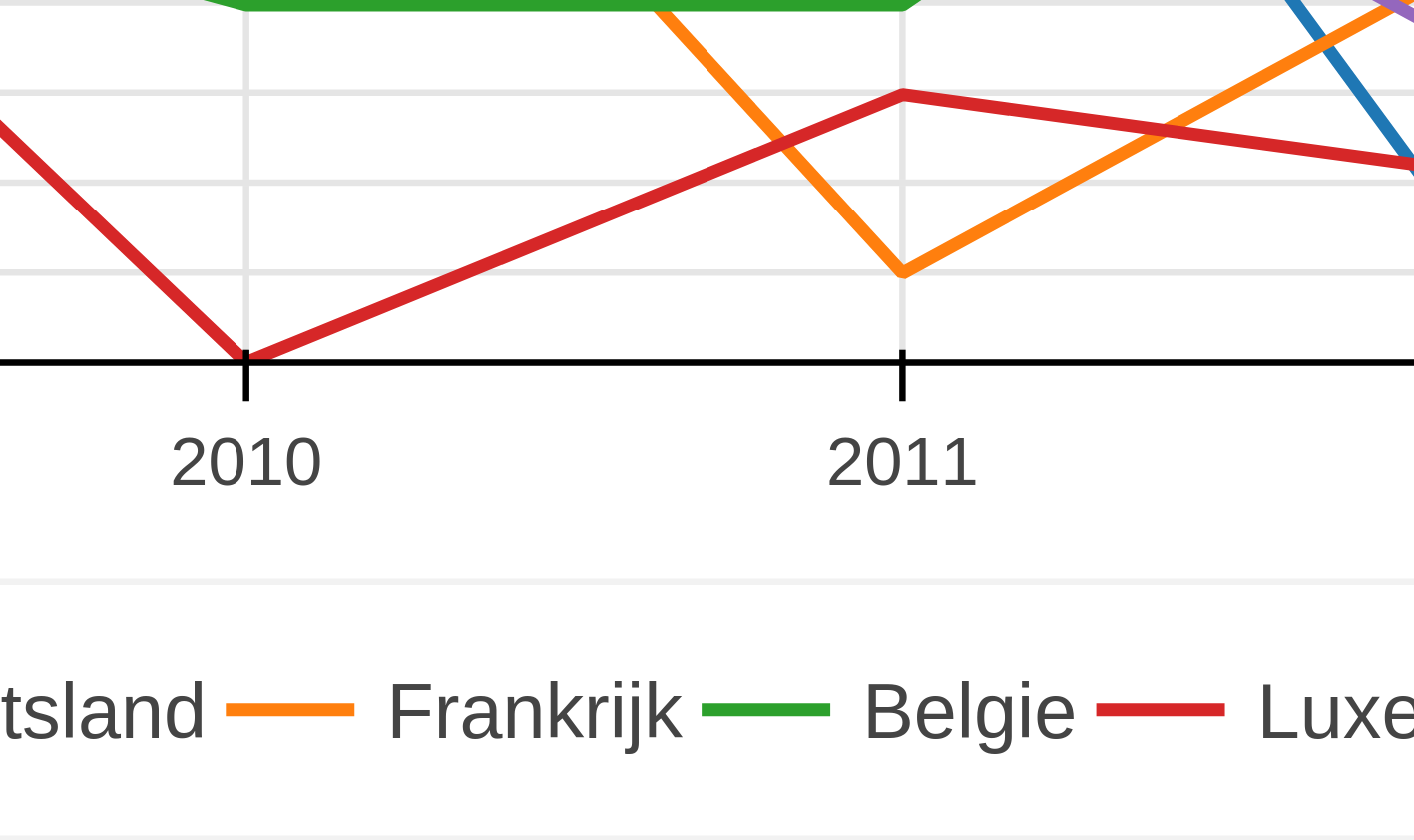 drag, startPoint x: 546, startPoint y: 585, endPoint x: 598, endPoint y: 555, distance: 60.033324 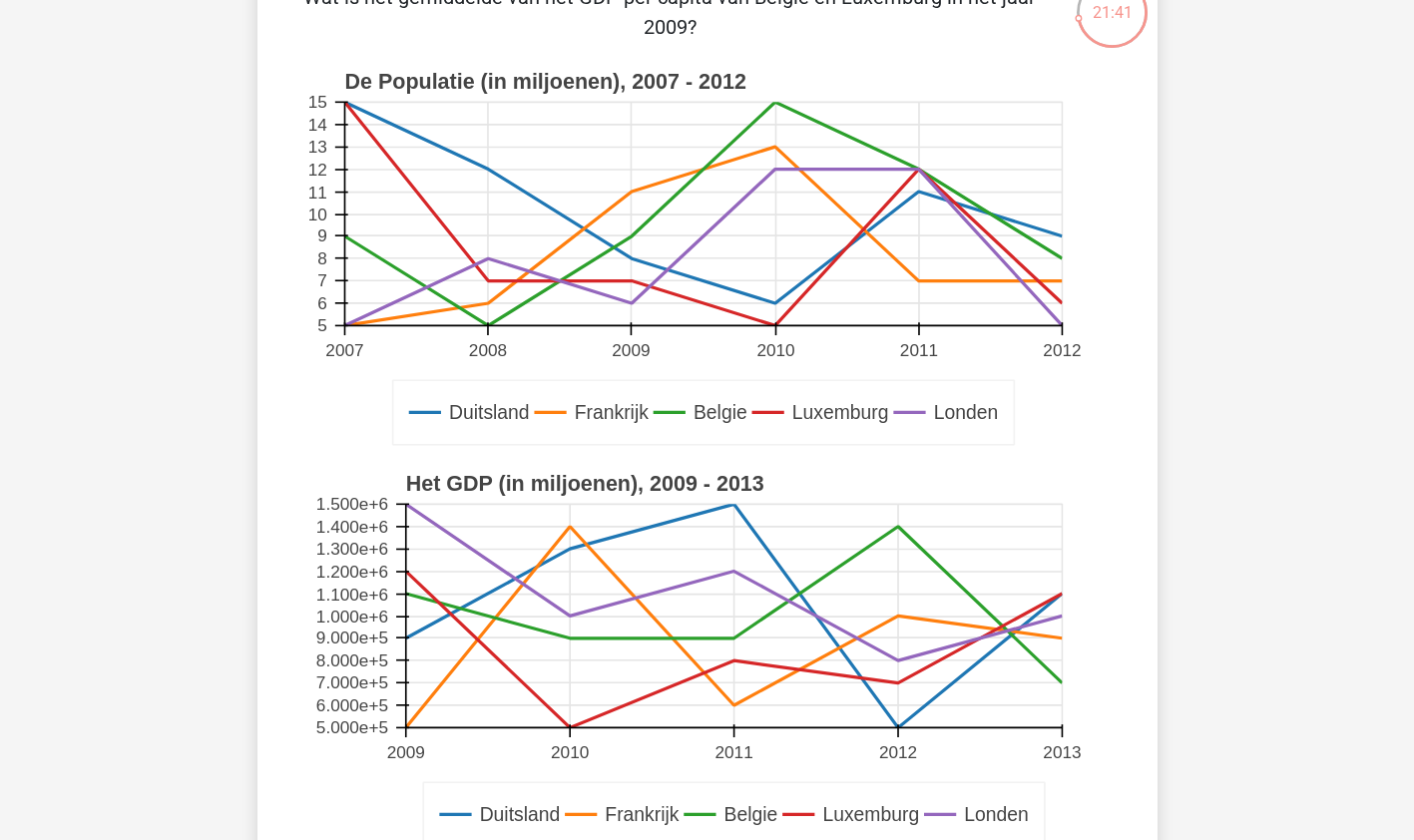 scroll, scrollTop: 171, scrollLeft: 0, axis: vertical 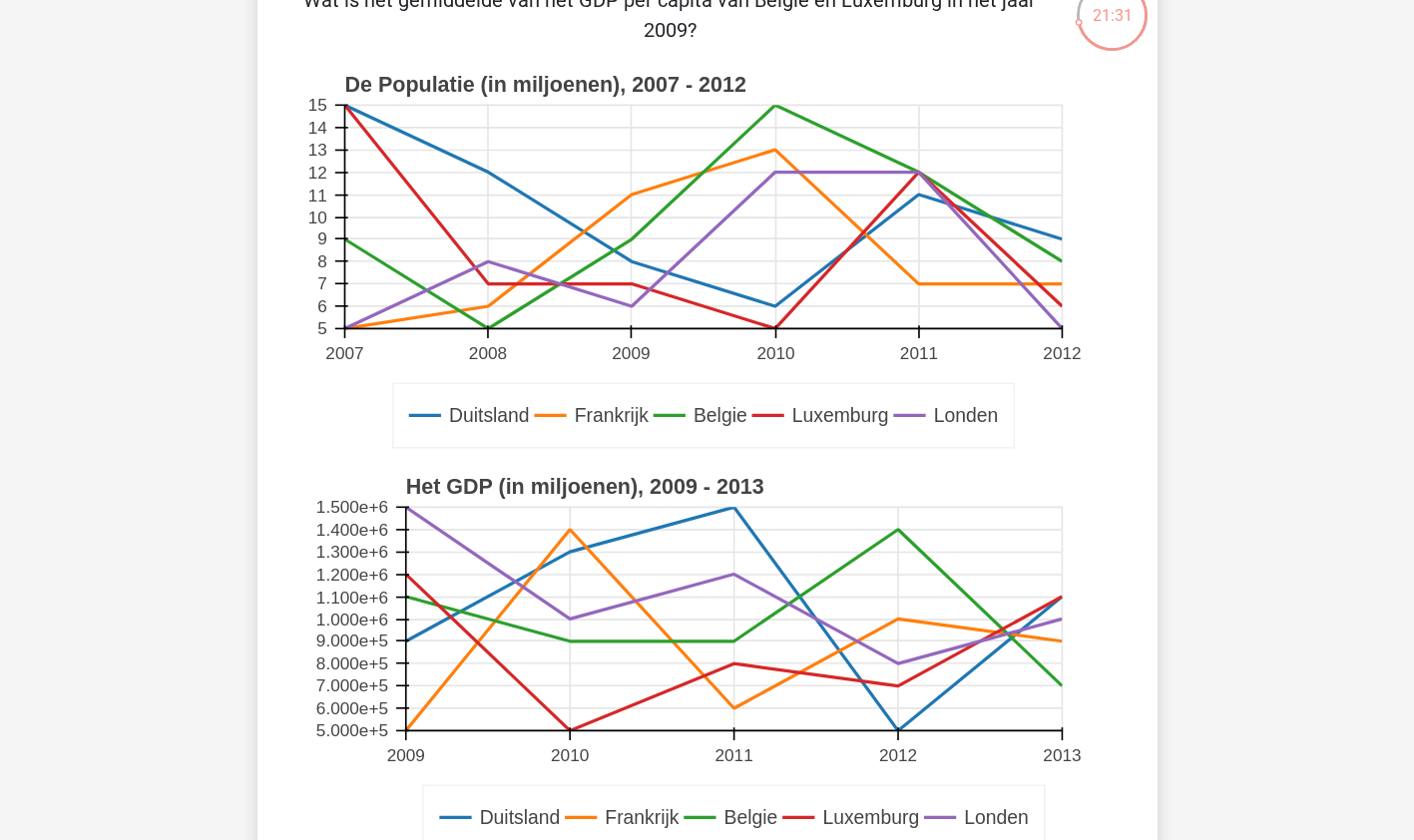 drag, startPoint x: 356, startPoint y: 149, endPoint x: 248, endPoint y: 169, distance: 109.83624 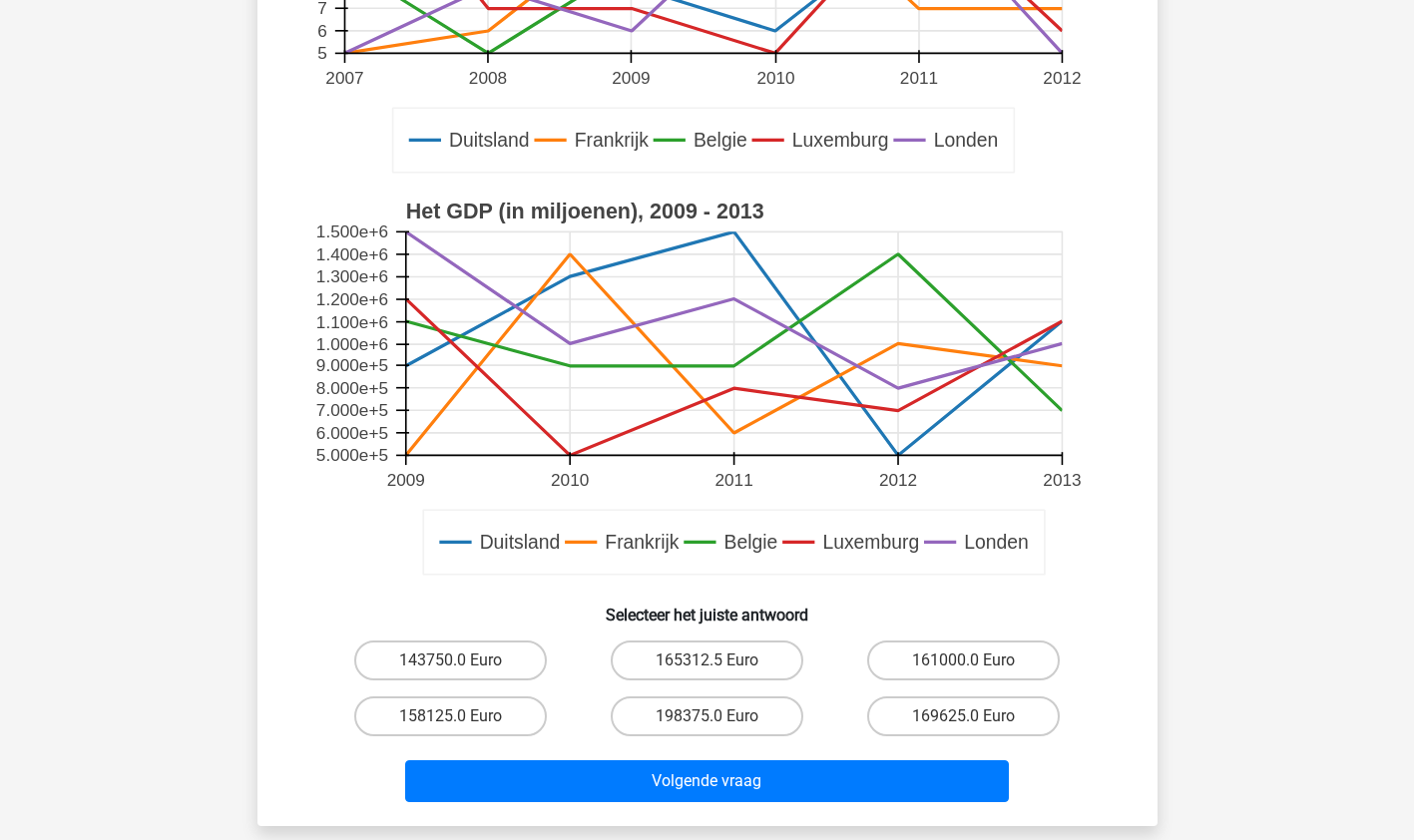 scroll, scrollTop: 447, scrollLeft: 0, axis: vertical 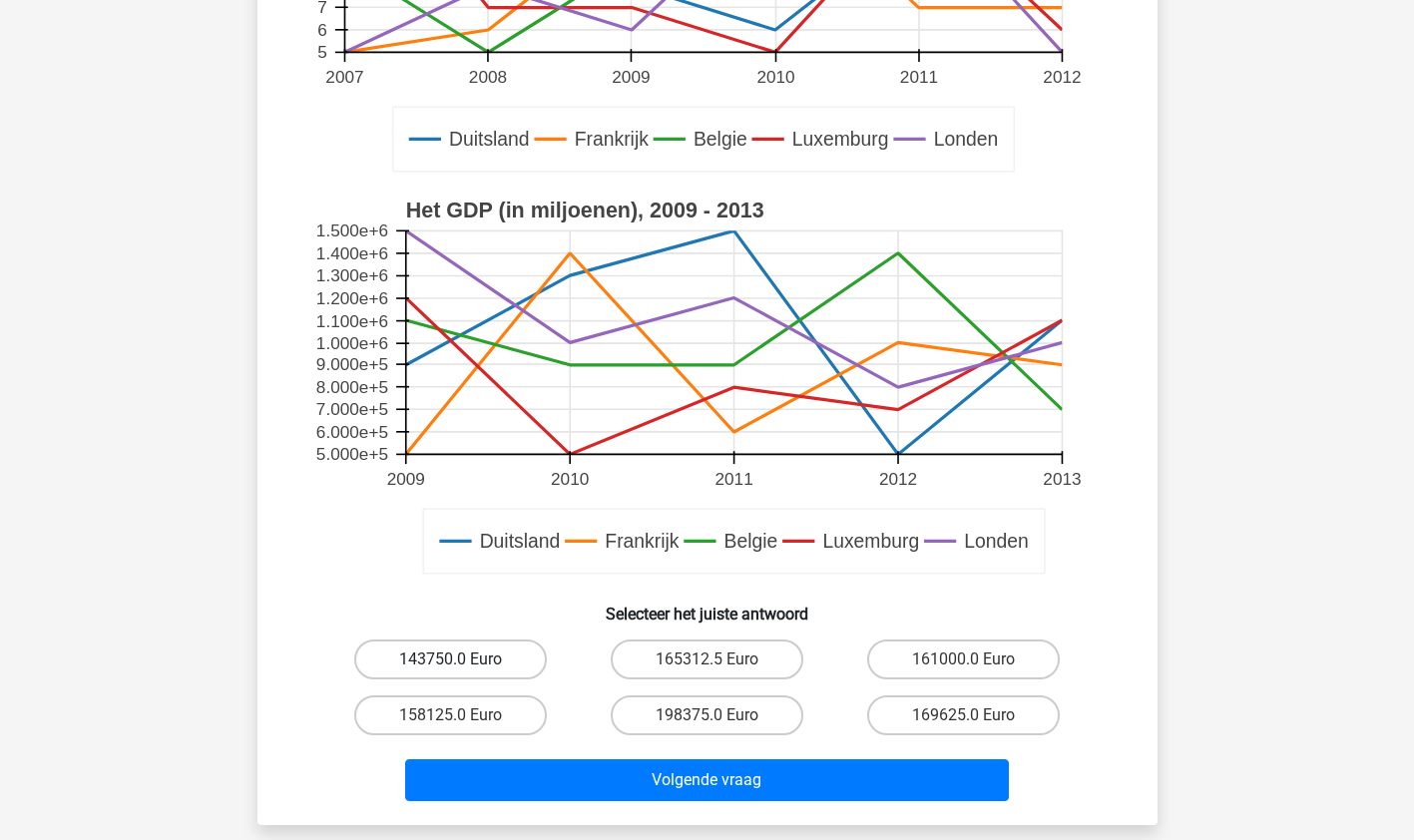 click on "143750.0 Euro" at bounding box center [450, 659] 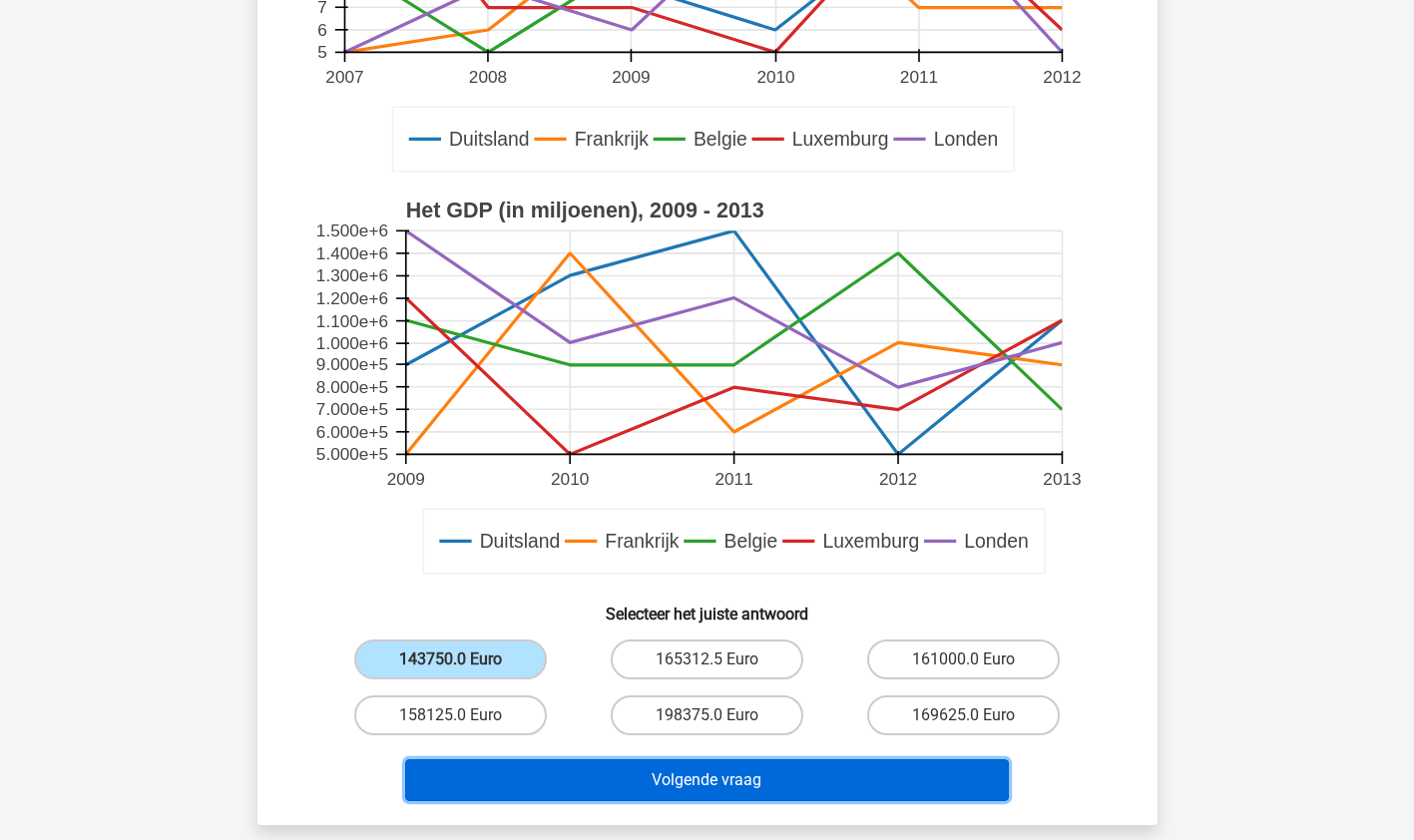 click on "Volgende vraag" at bounding box center [707, 780] 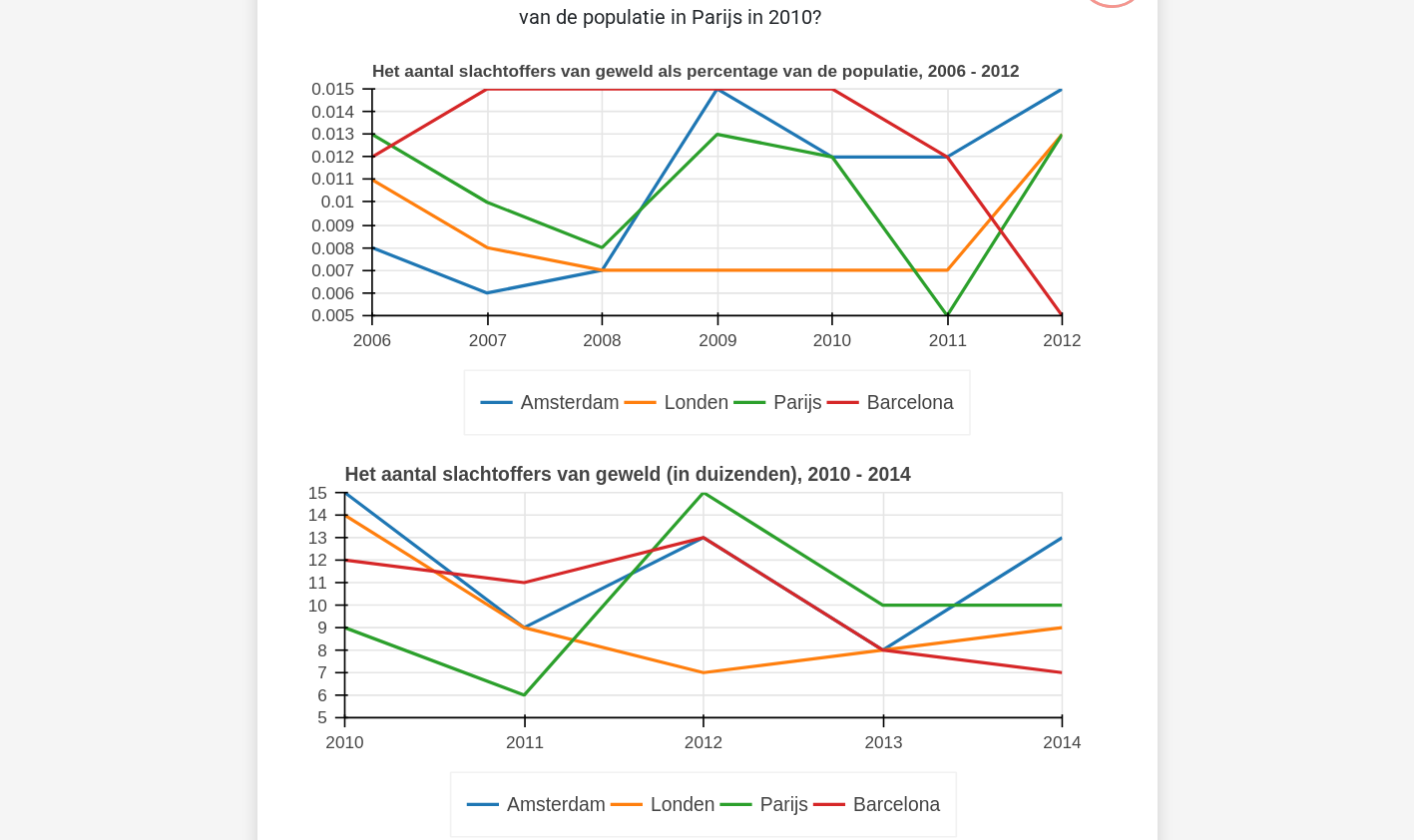 scroll, scrollTop: 214, scrollLeft: 0, axis: vertical 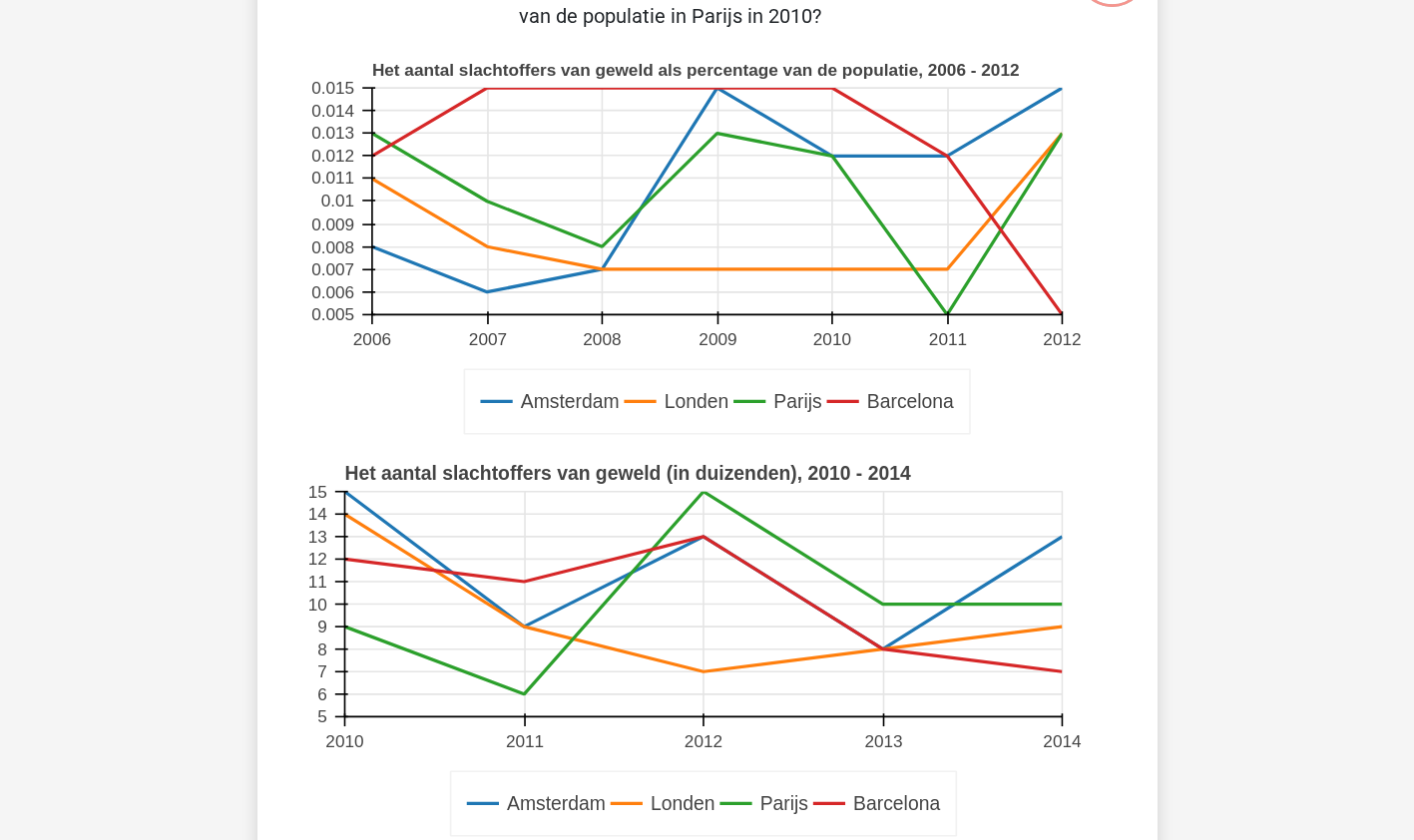 click 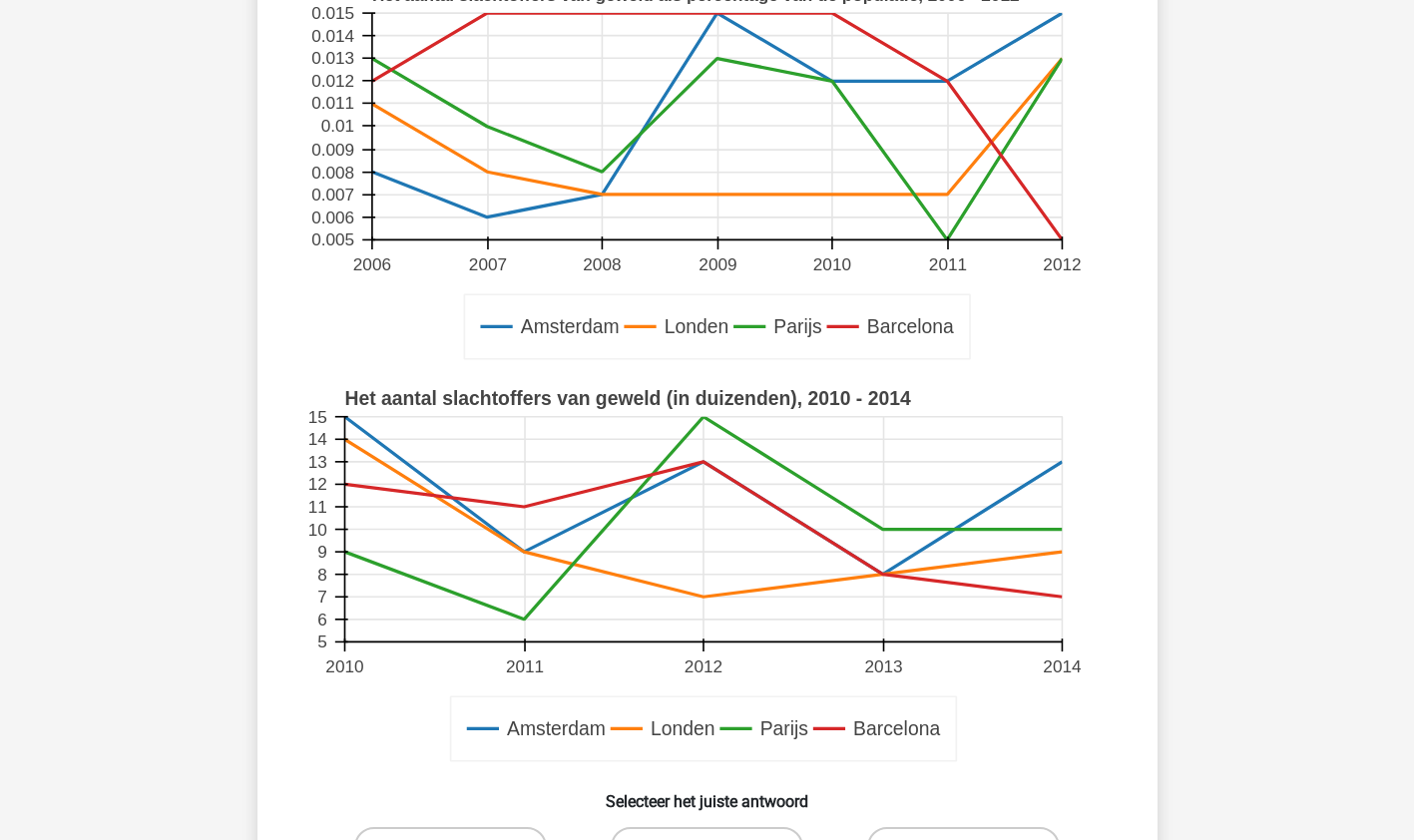 scroll, scrollTop: 298, scrollLeft: 0, axis: vertical 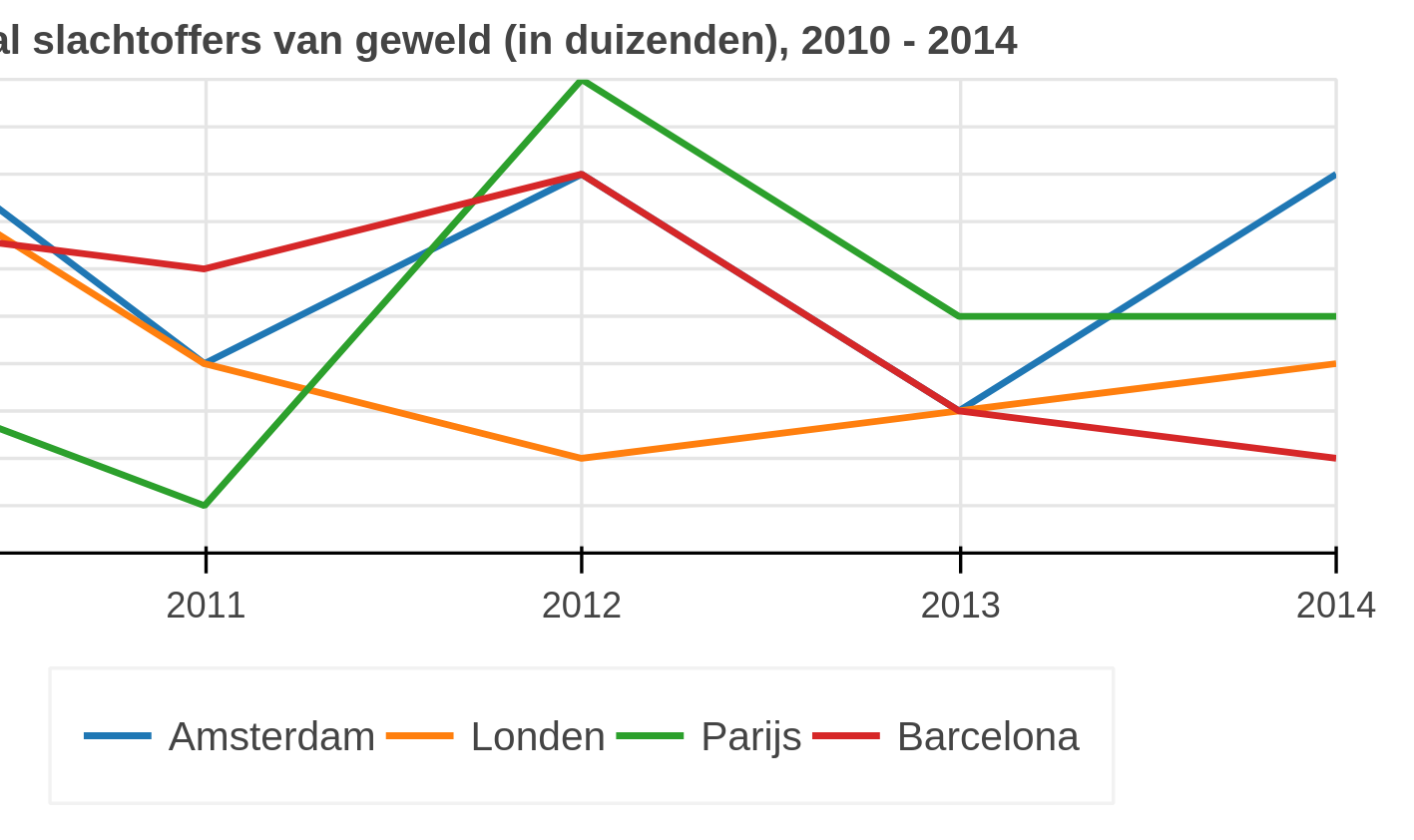 drag, startPoint x: 548, startPoint y: 536, endPoint x: 713, endPoint y: 542, distance: 165.1091 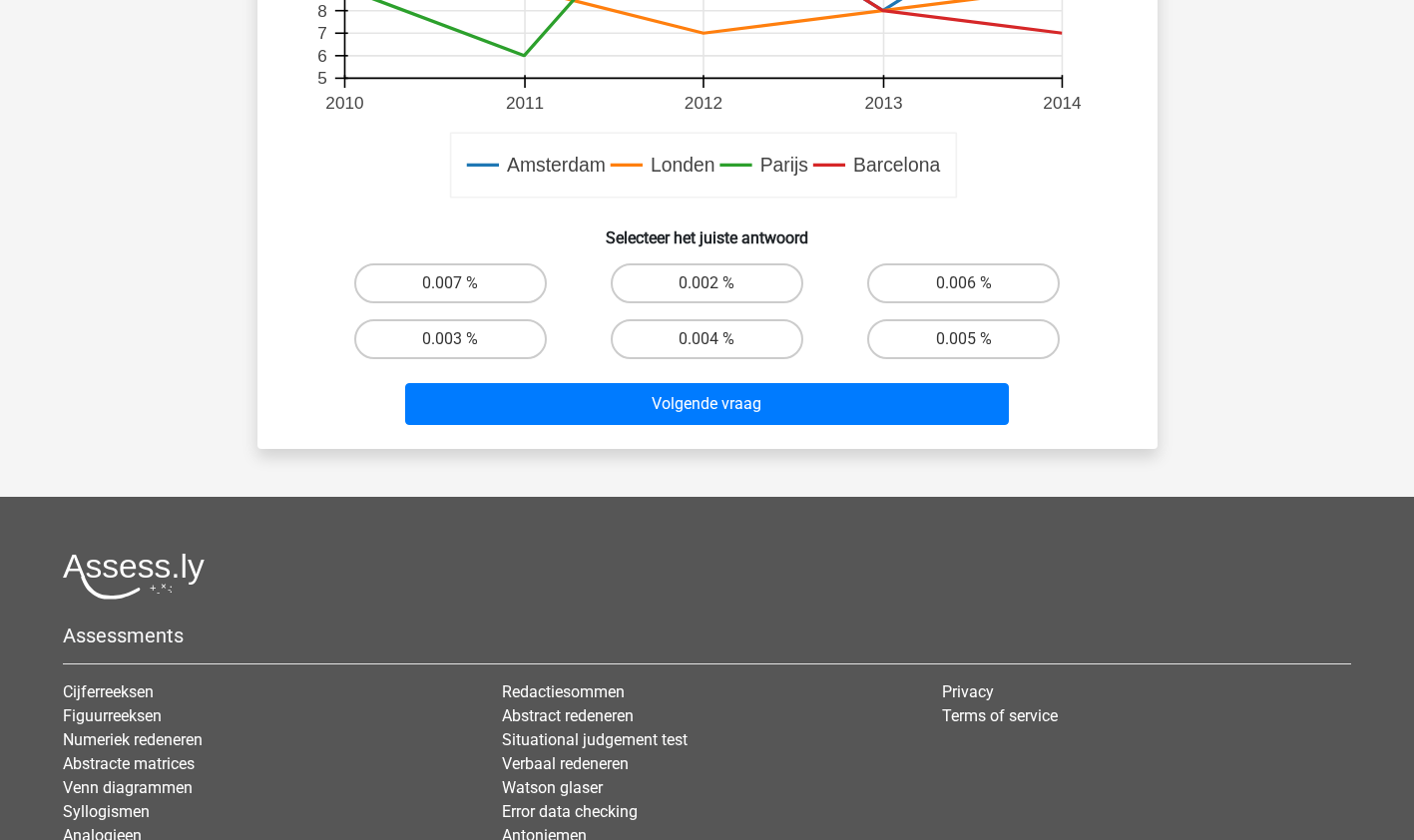 scroll, scrollTop: 1037, scrollLeft: 0, axis: vertical 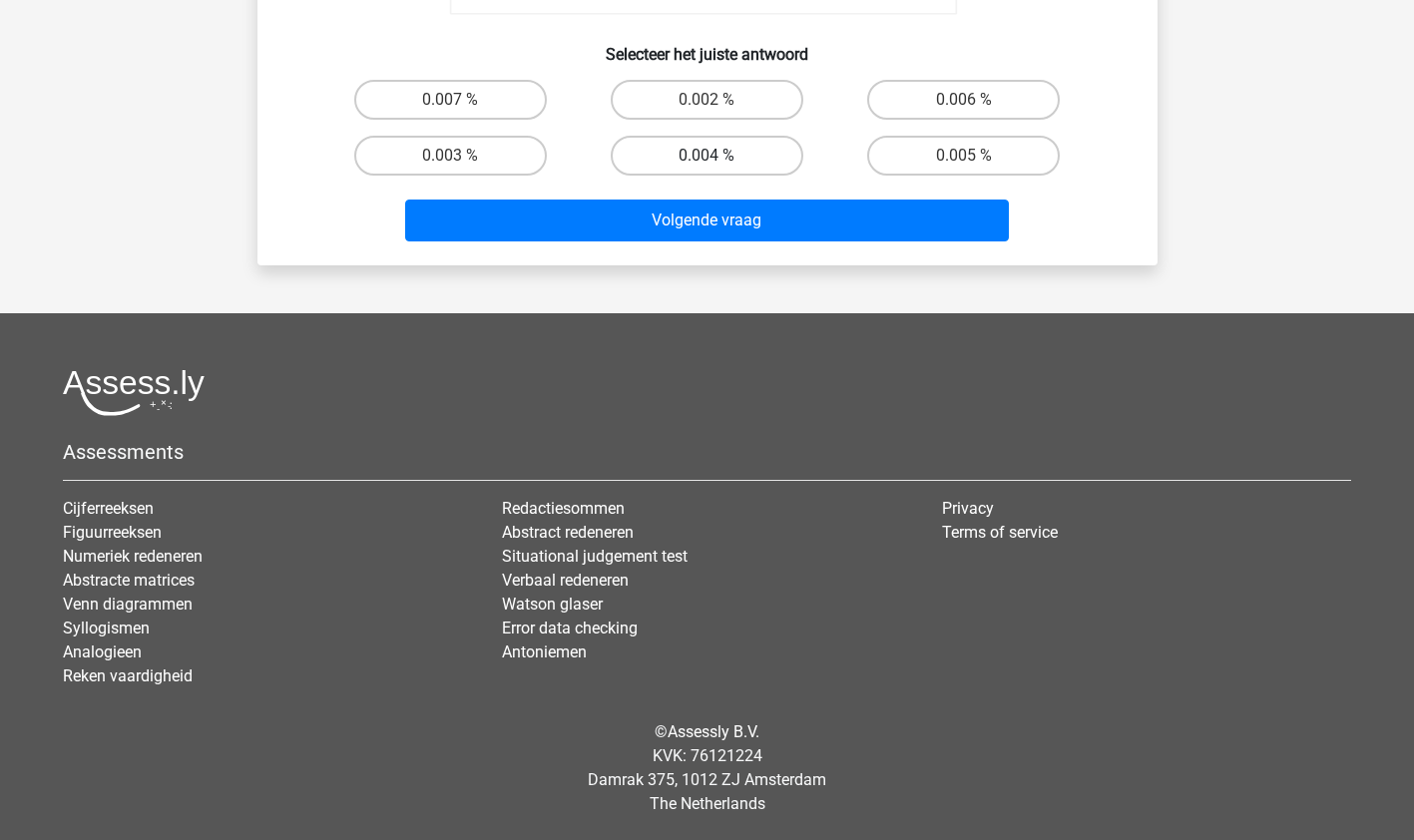click on "0.004 %" at bounding box center (707, 156) 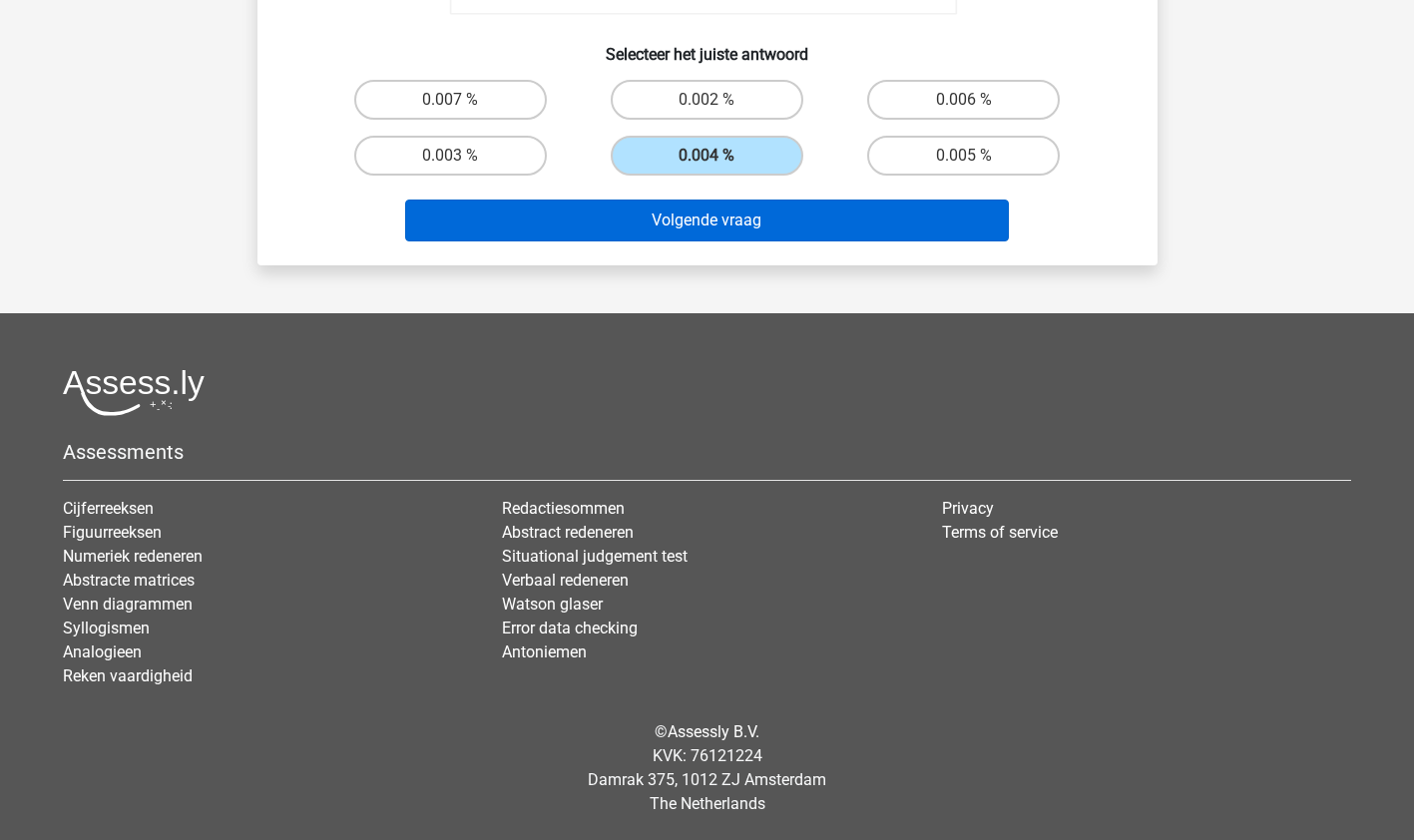 scroll, scrollTop: 928, scrollLeft: 0, axis: vertical 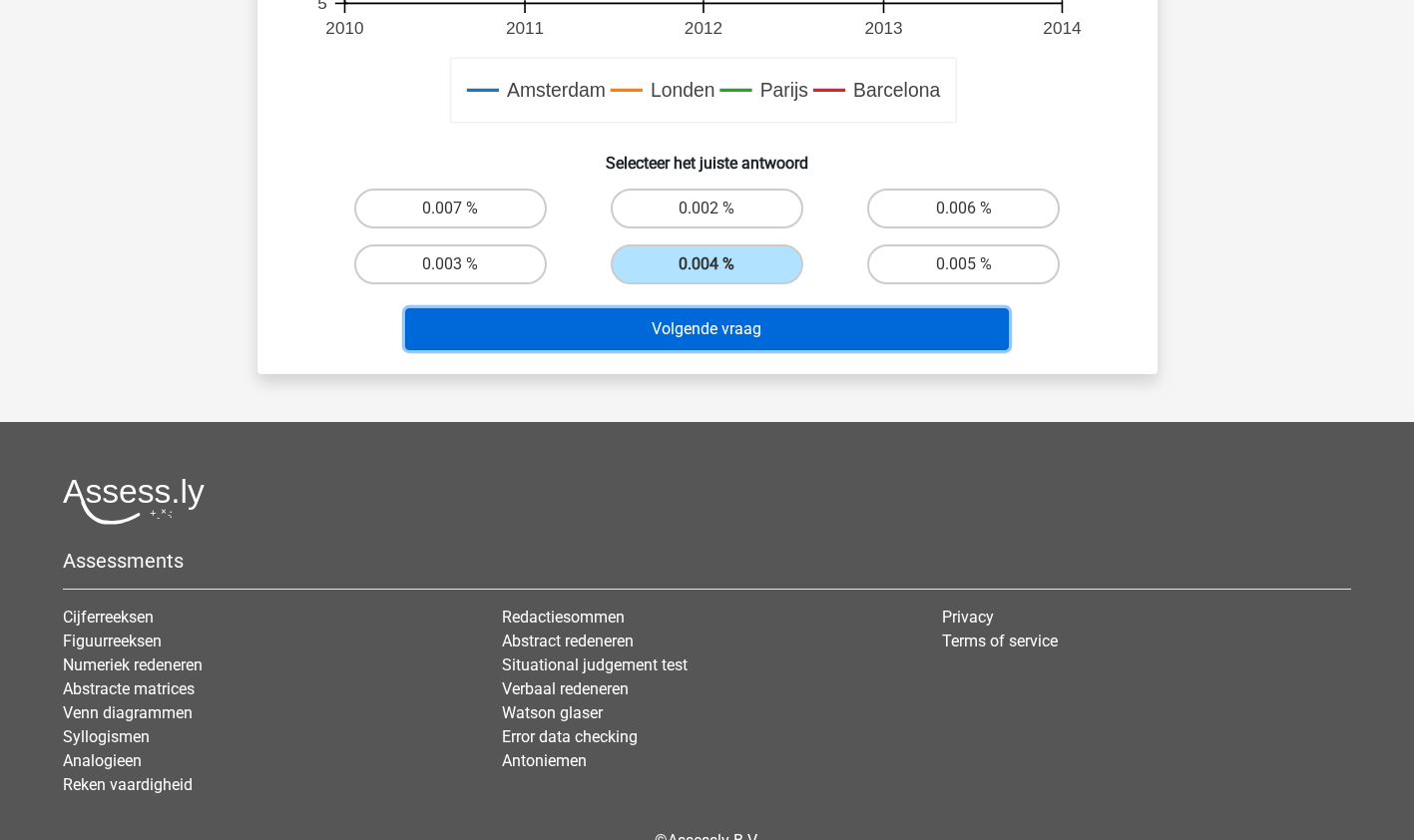 click on "Volgende vraag" at bounding box center [707, 329] 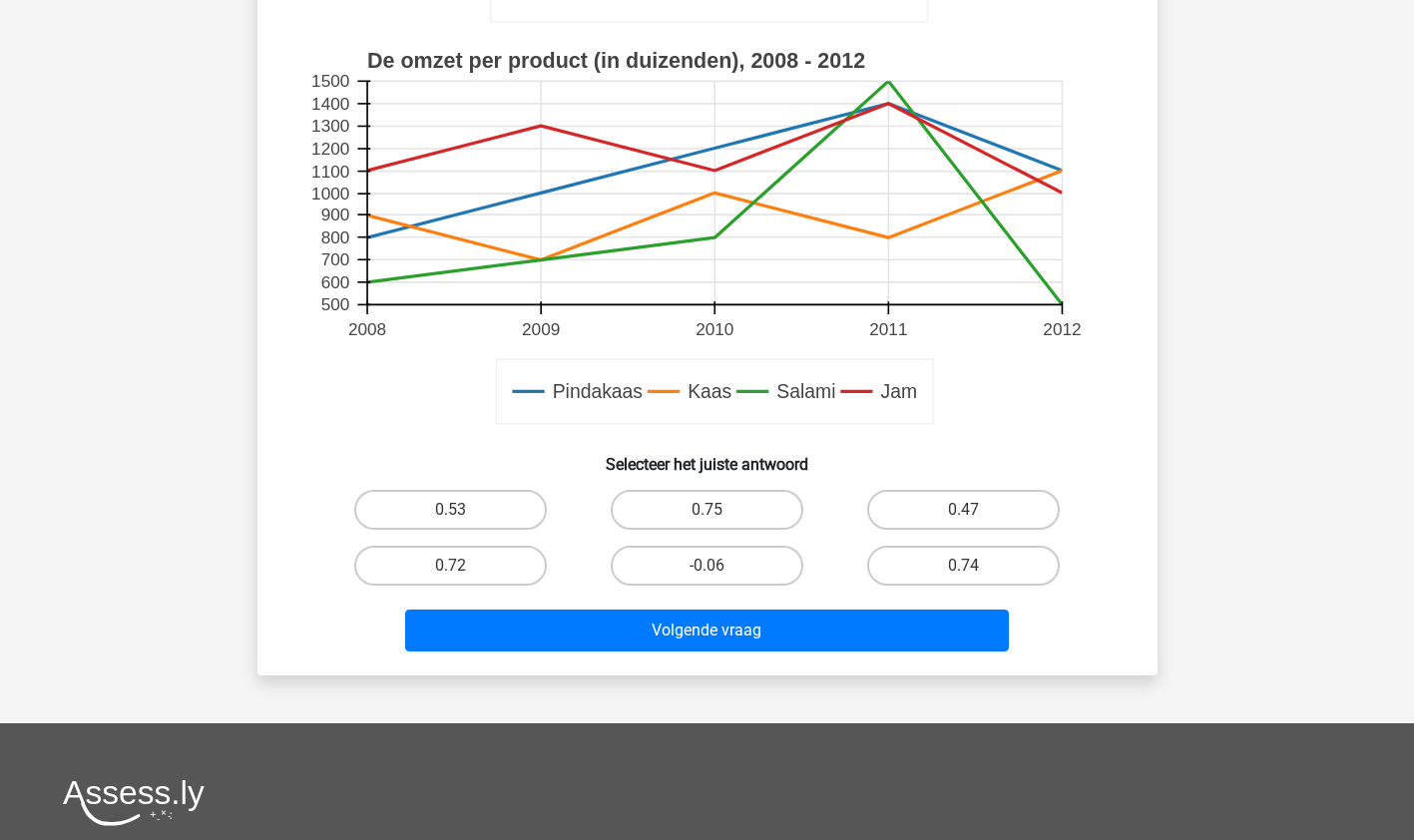 scroll, scrollTop: 662, scrollLeft: 0, axis: vertical 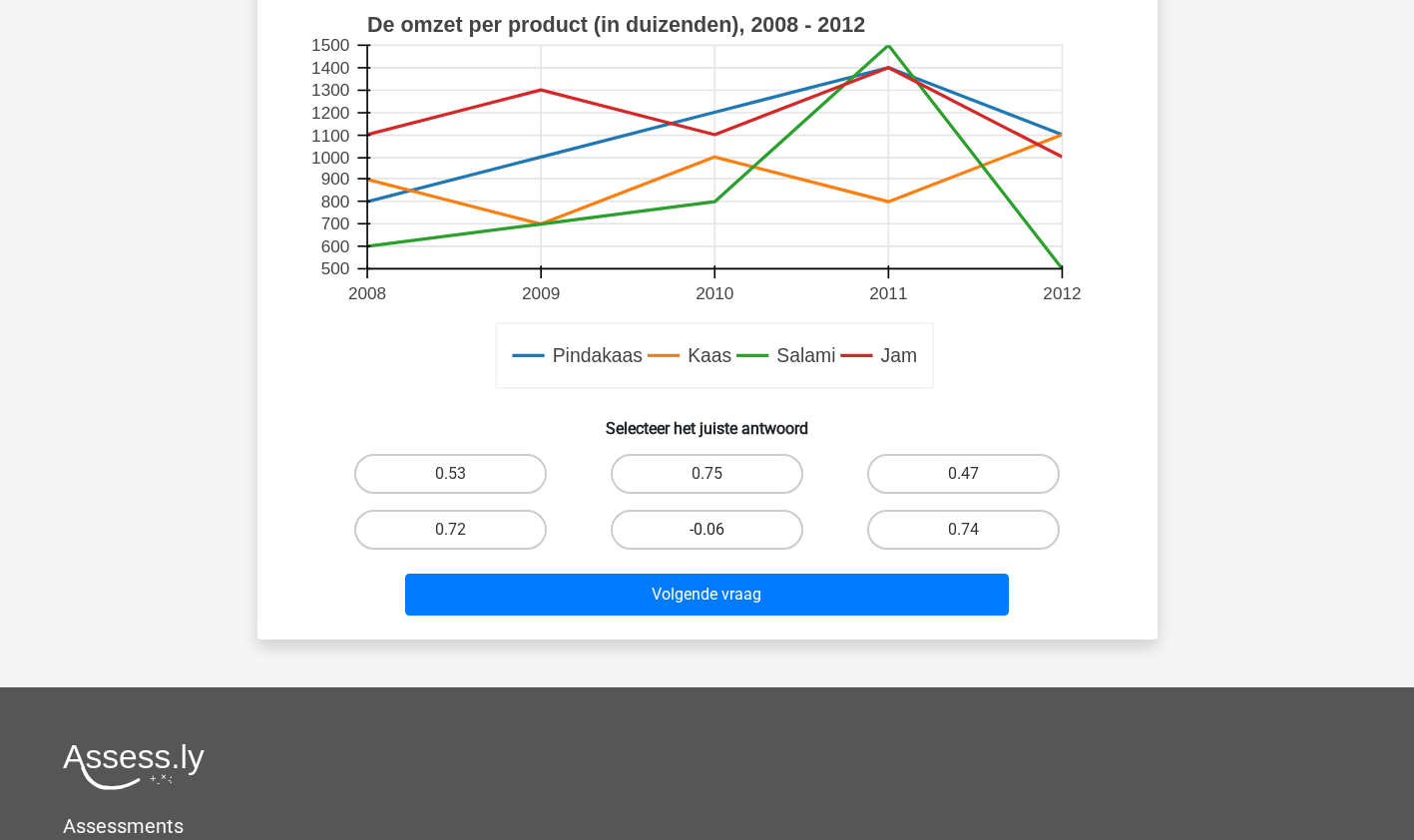 click on "-0.06" at bounding box center [707, 530] 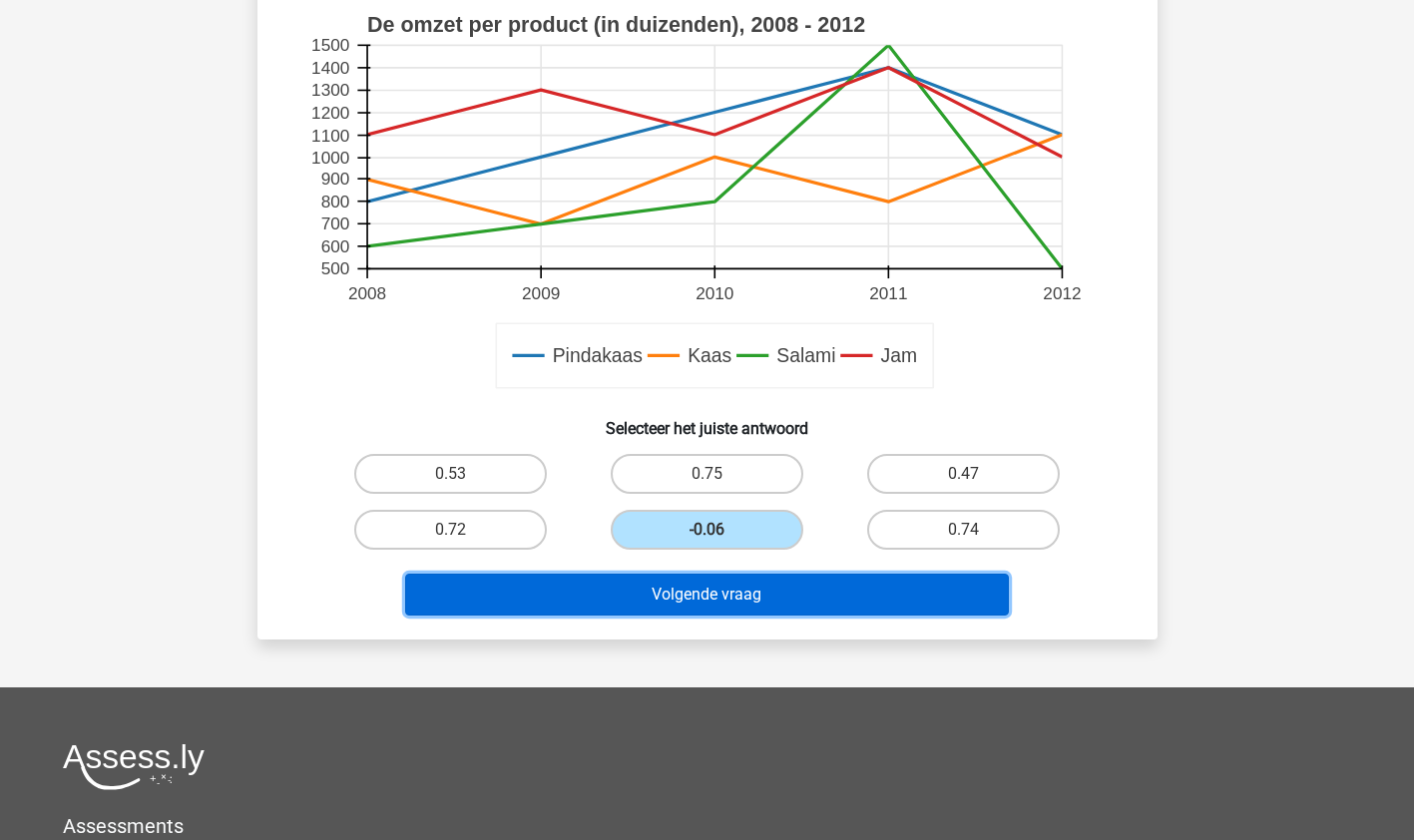 click on "Volgende vraag" at bounding box center (707, 595) 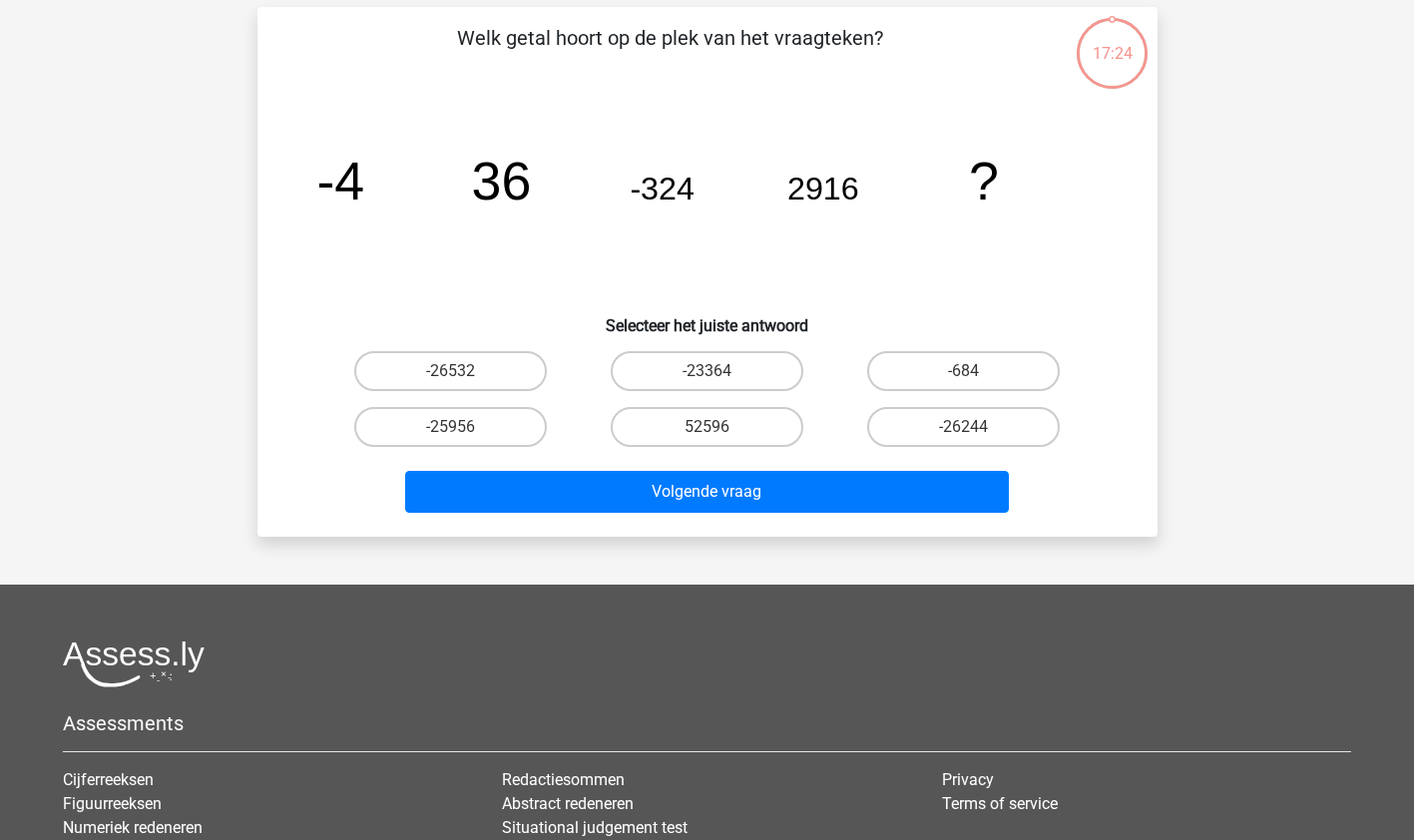 scroll, scrollTop: 100, scrollLeft: 0, axis: vertical 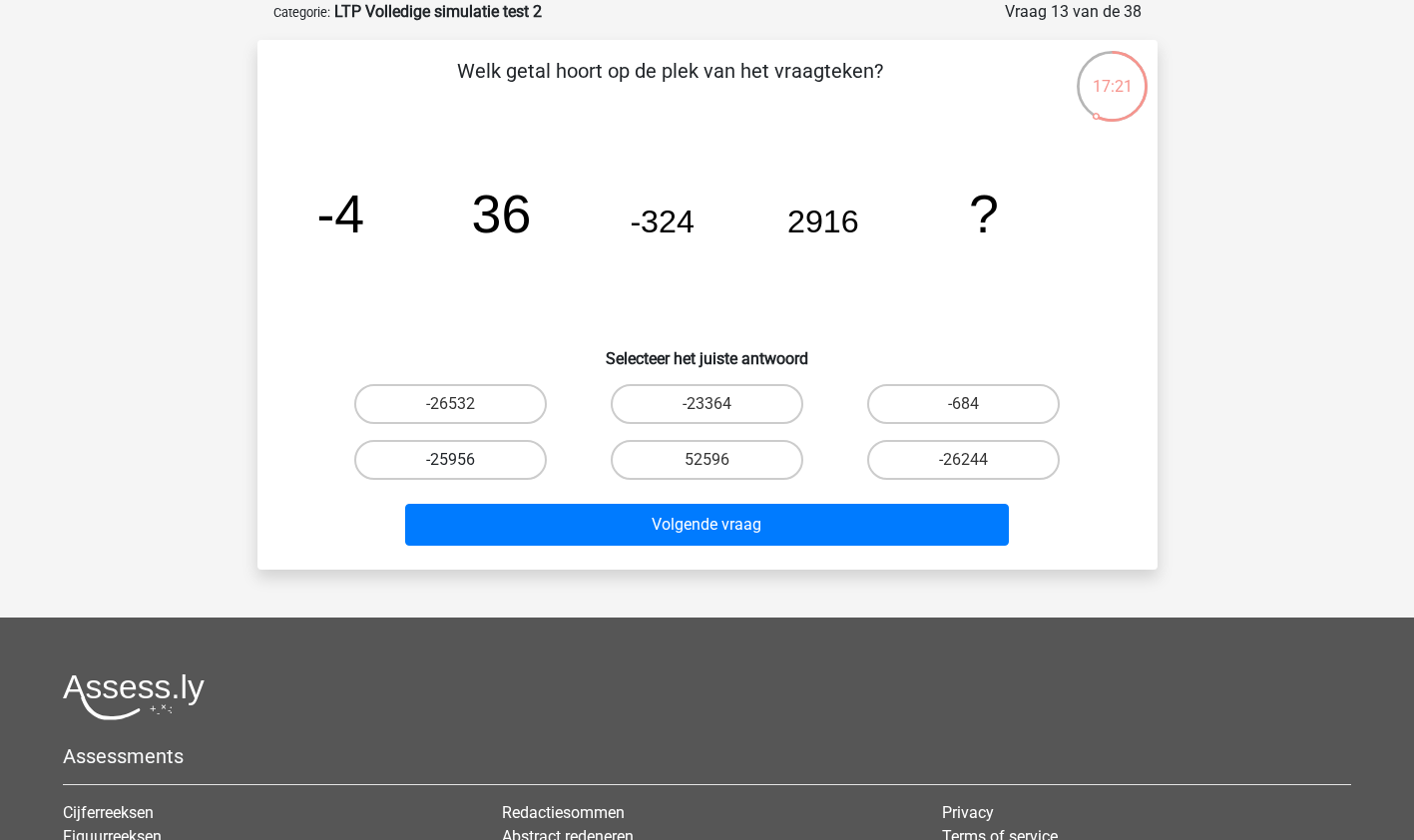 click on "-25956" at bounding box center (450, 460) 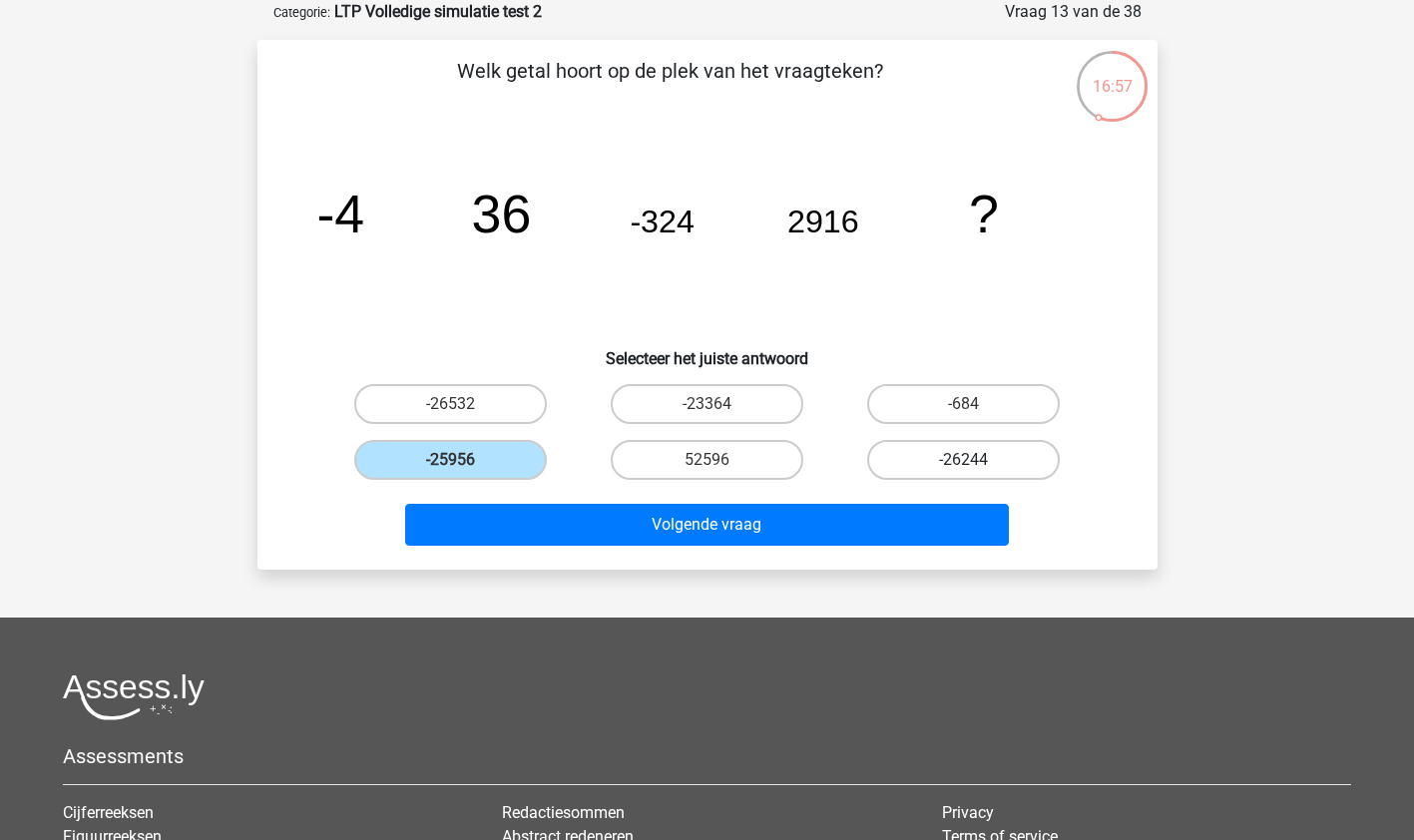 click on "-26244" at bounding box center [963, 460] 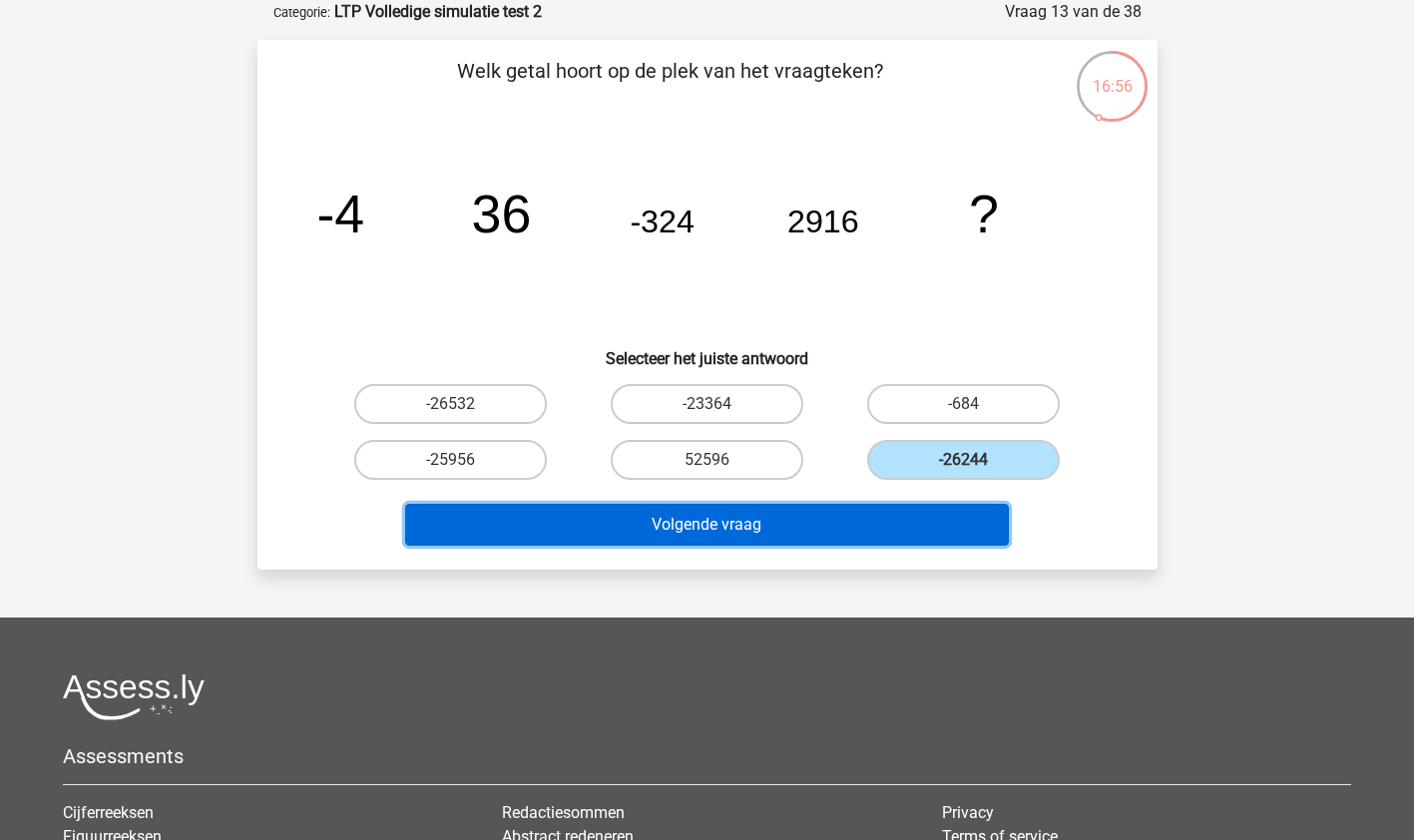 click on "Volgende vraag" at bounding box center [707, 525] 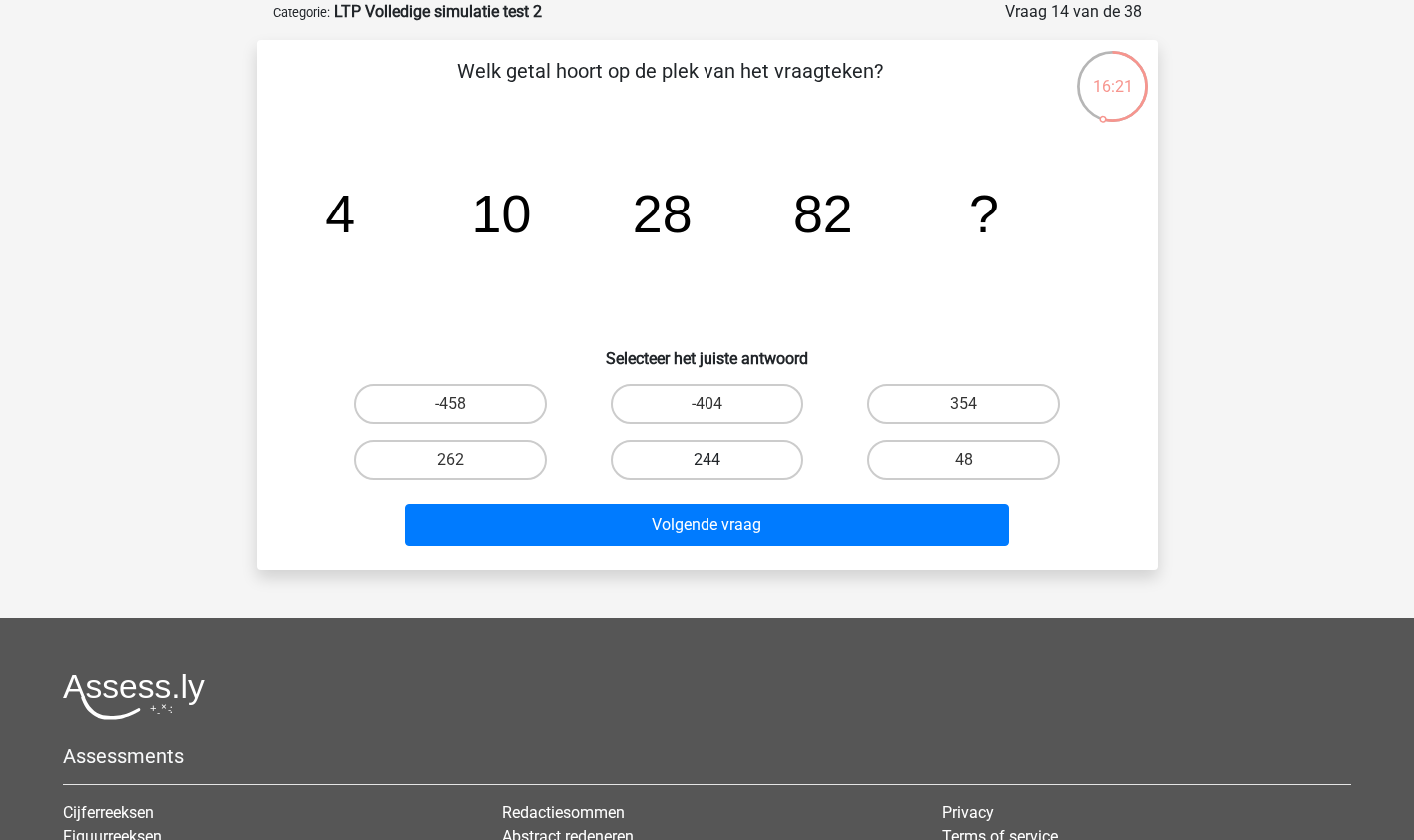 click on "244" at bounding box center [707, 460] 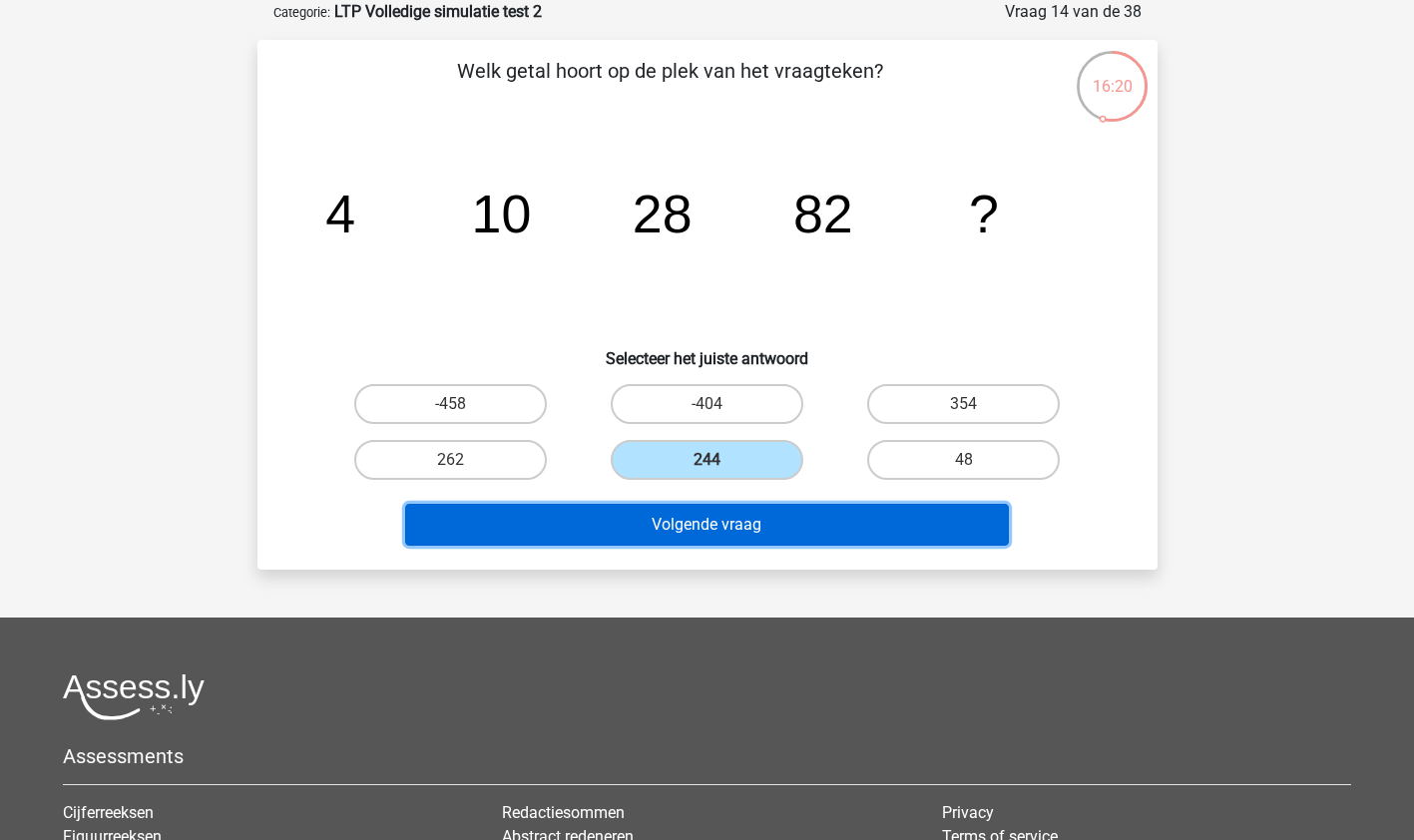 click on "Volgende vraag" at bounding box center [707, 525] 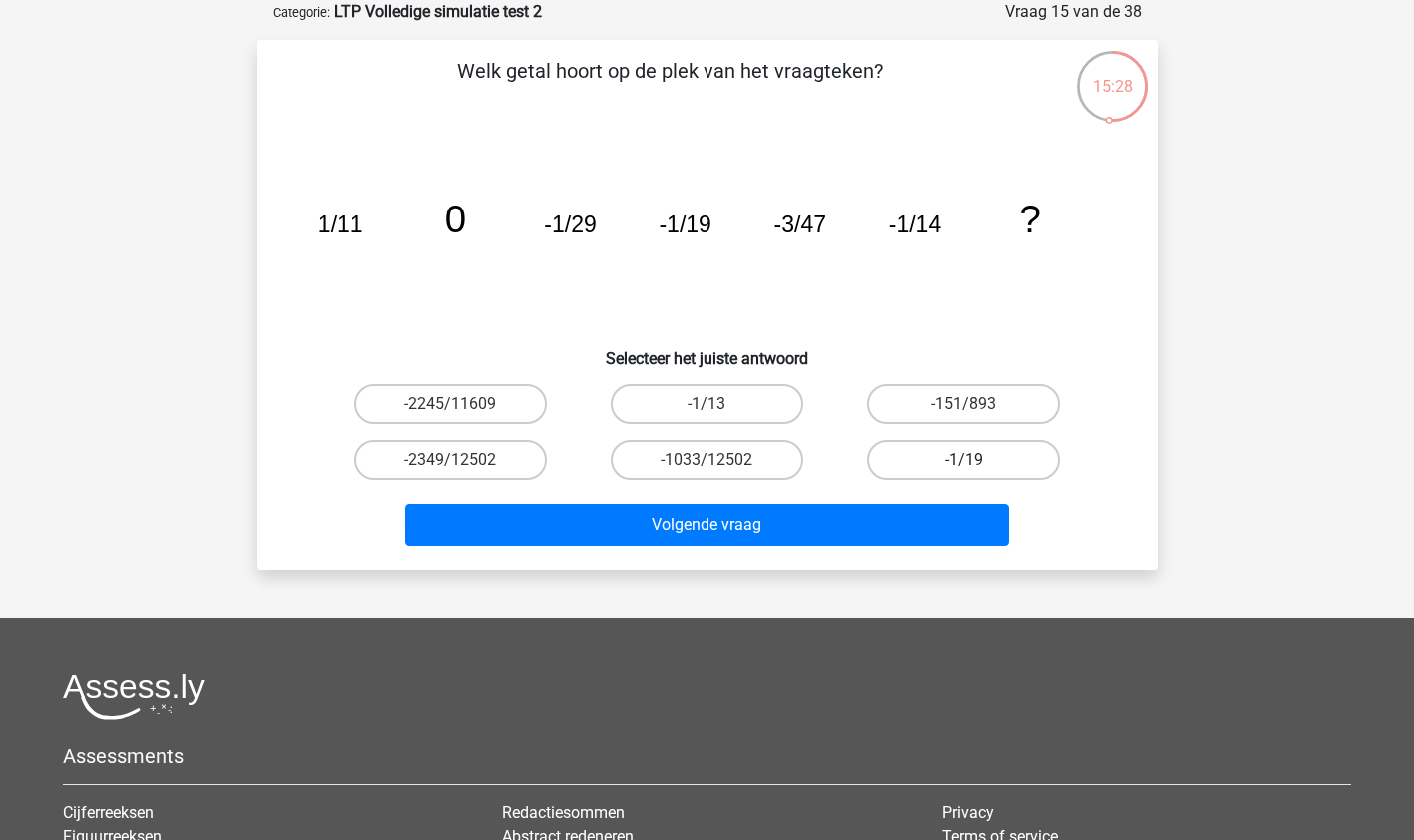 click on "-1/19" at bounding box center (963, 460) 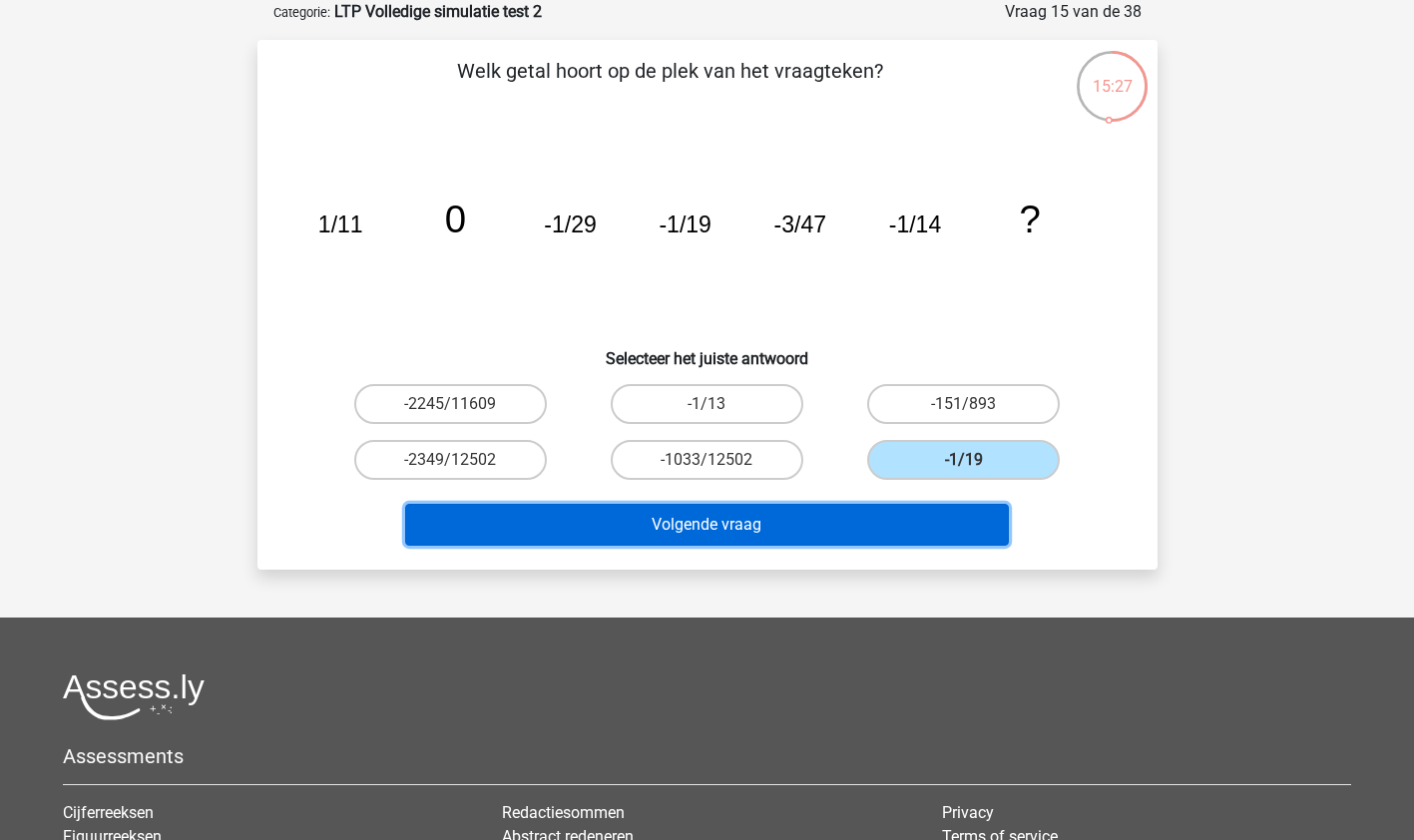 click on "Volgende vraag" at bounding box center (707, 525) 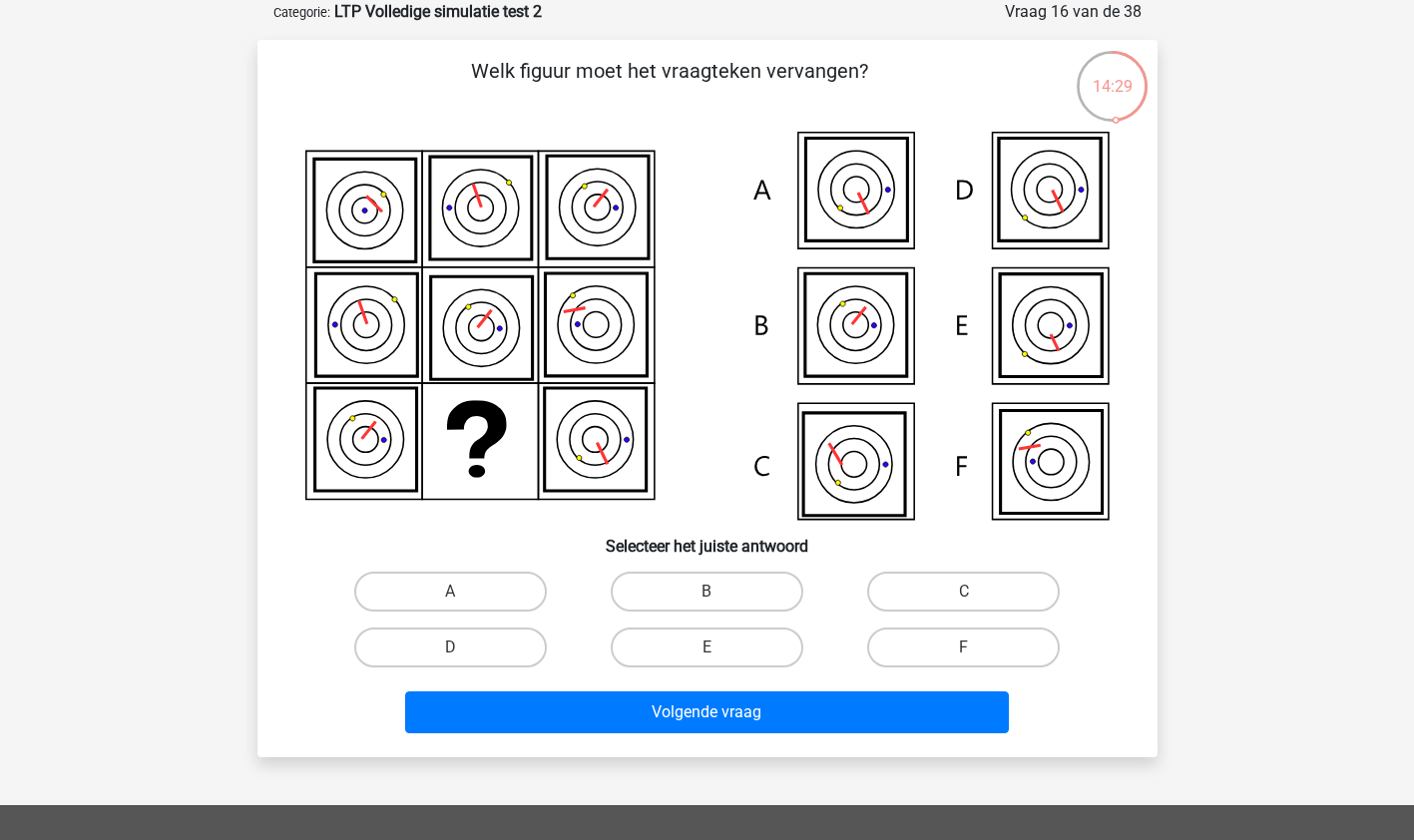 drag, startPoint x: 1012, startPoint y: 195, endPoint x: 1052, endPoint y: 353, distance: 162.98466 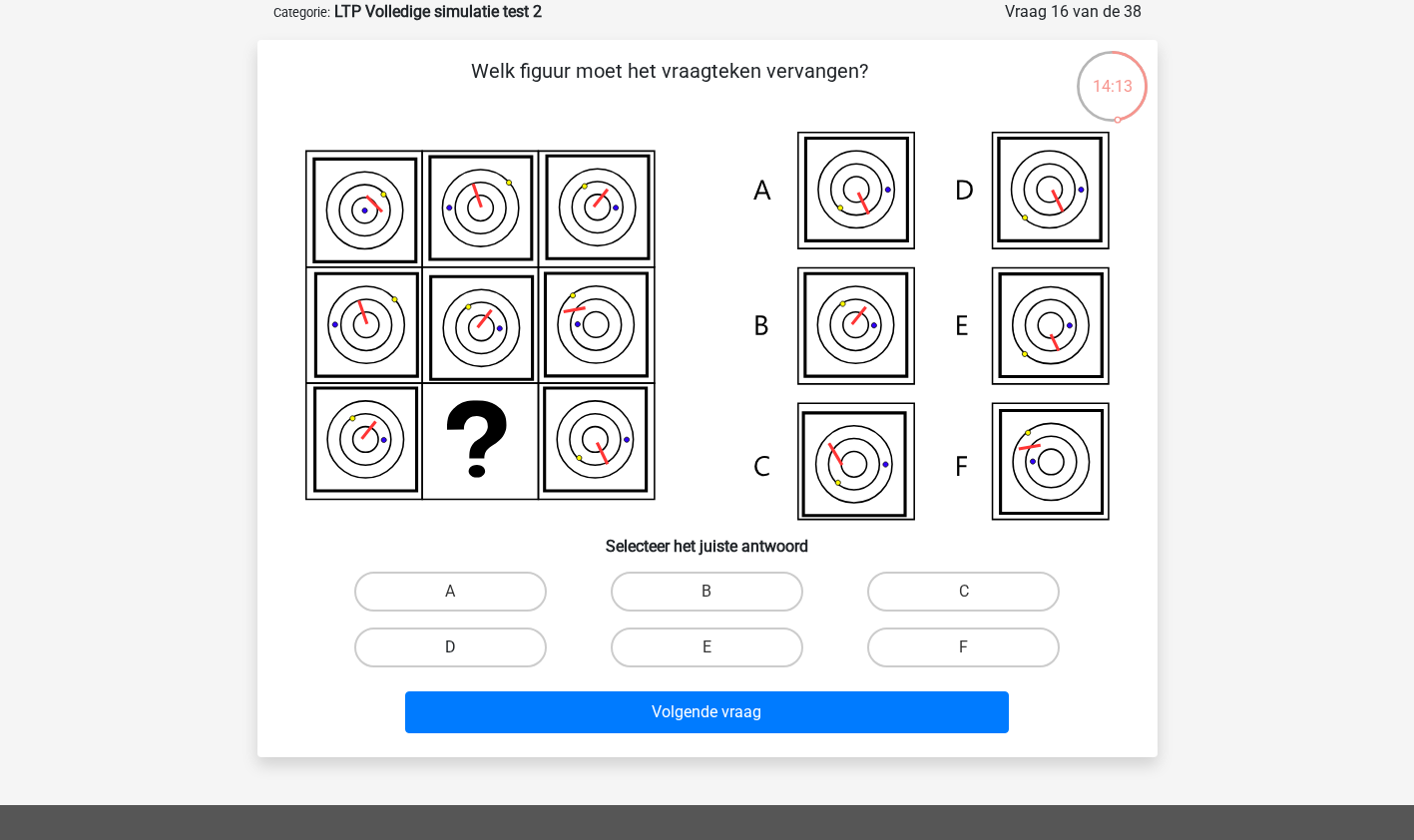 drag, startPoint x: 588, startPoint y: 621, endPoint x: 447, endPoint y: 641, distance: 142.41138 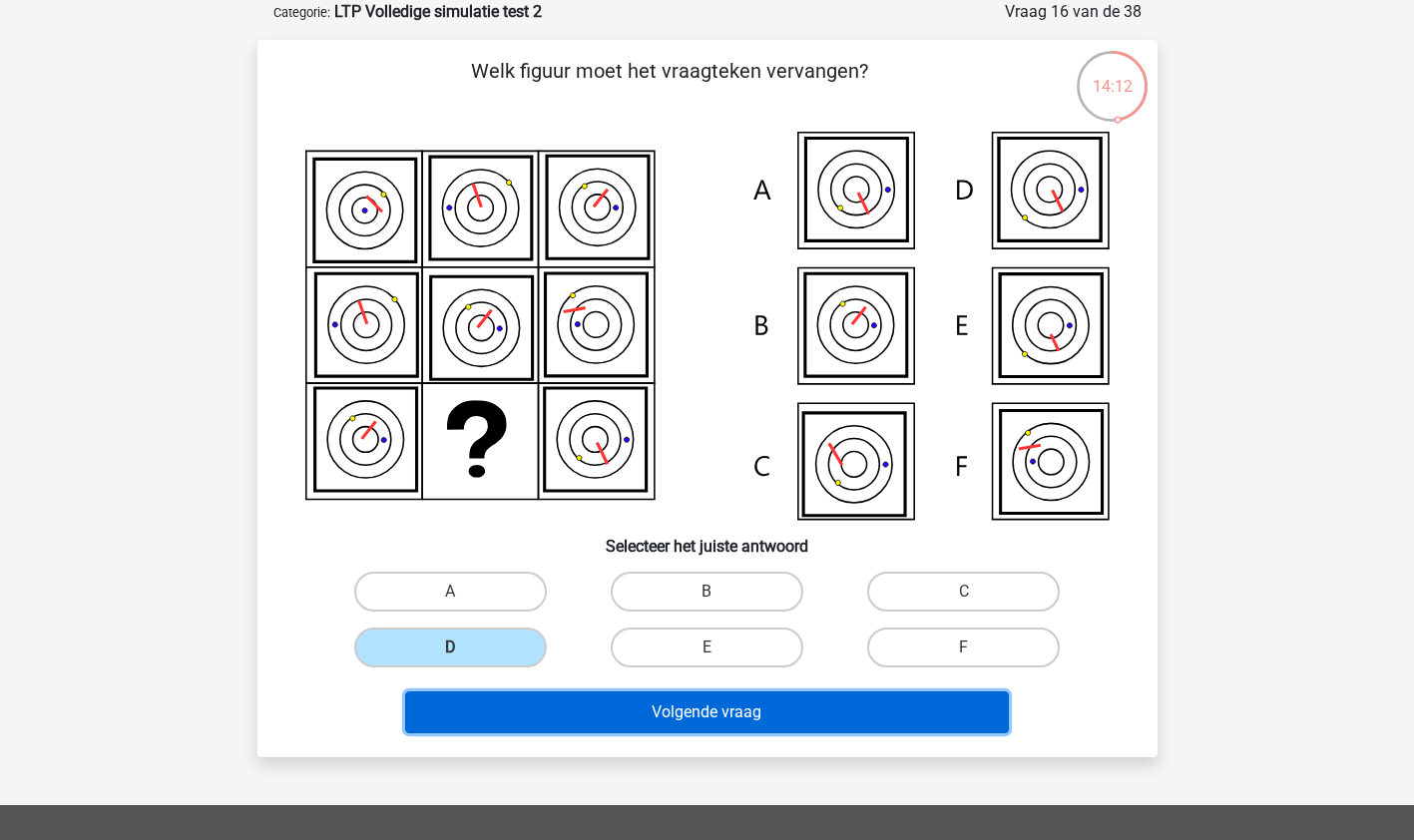 click on "Volgende vraag" at bounding box center [707, 712] 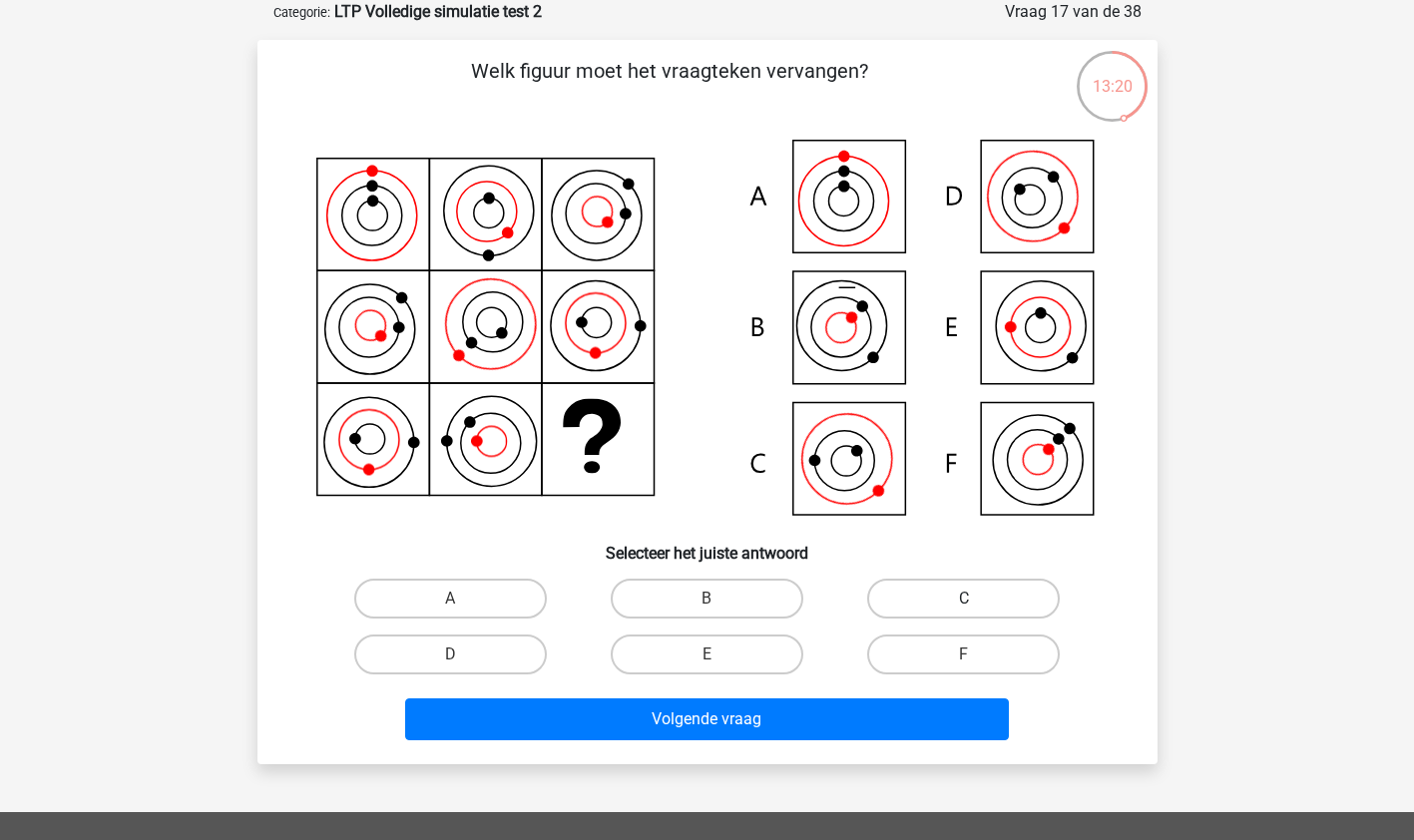click on "C" at bounding box center (963, 599) 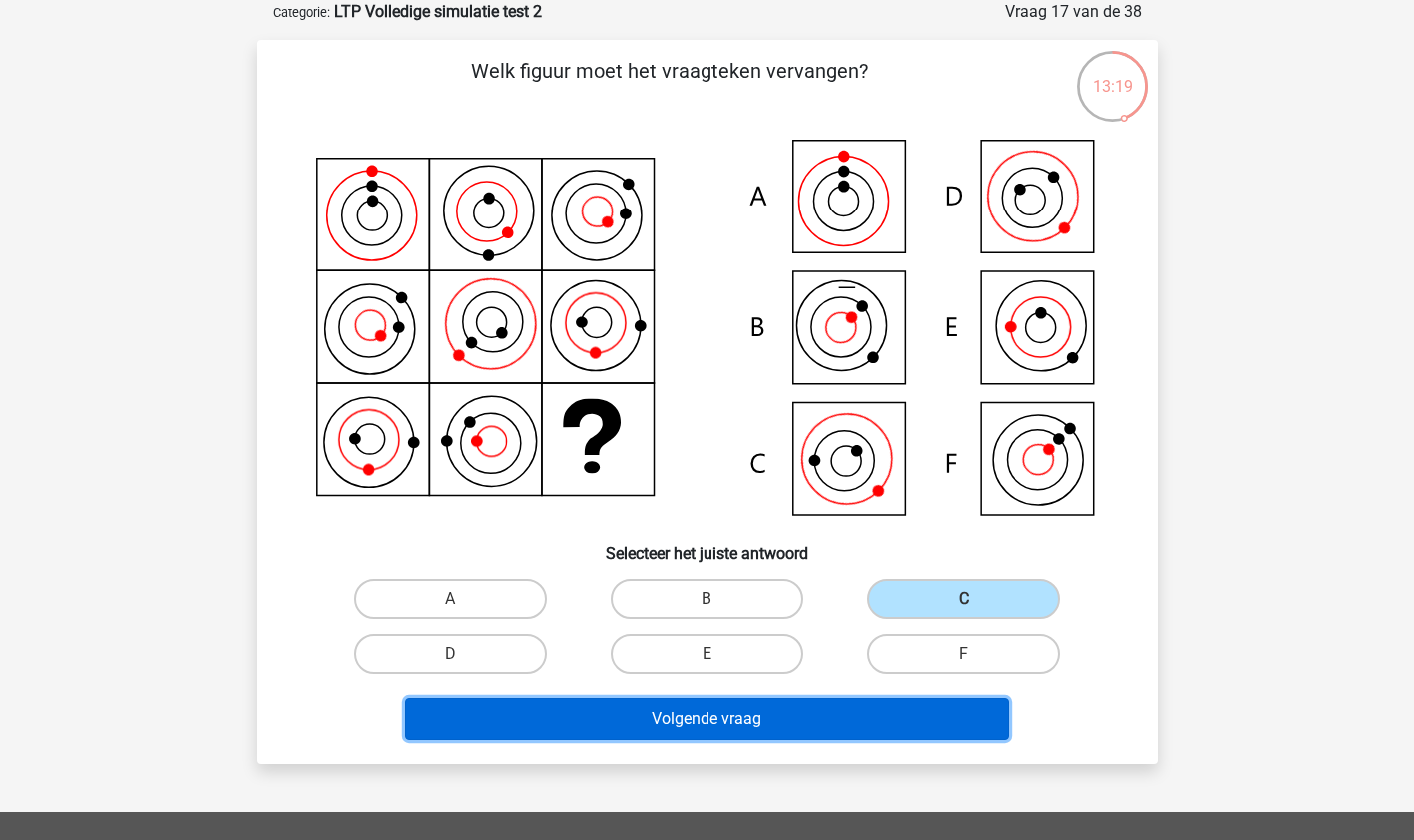 click on "Volgende vraag" at bounding box center [707, 719] 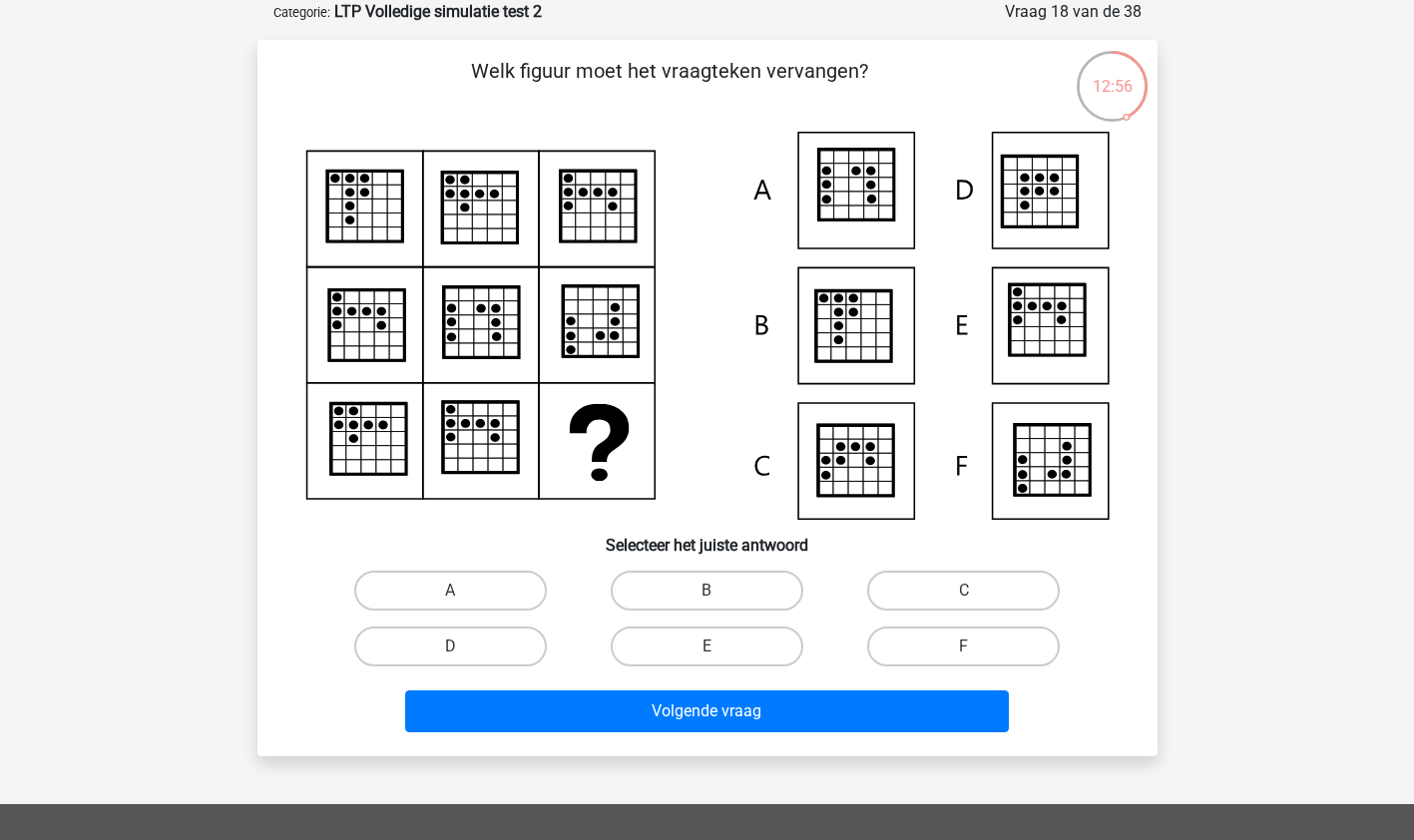 click on "A" at bounding box center (456, 597) 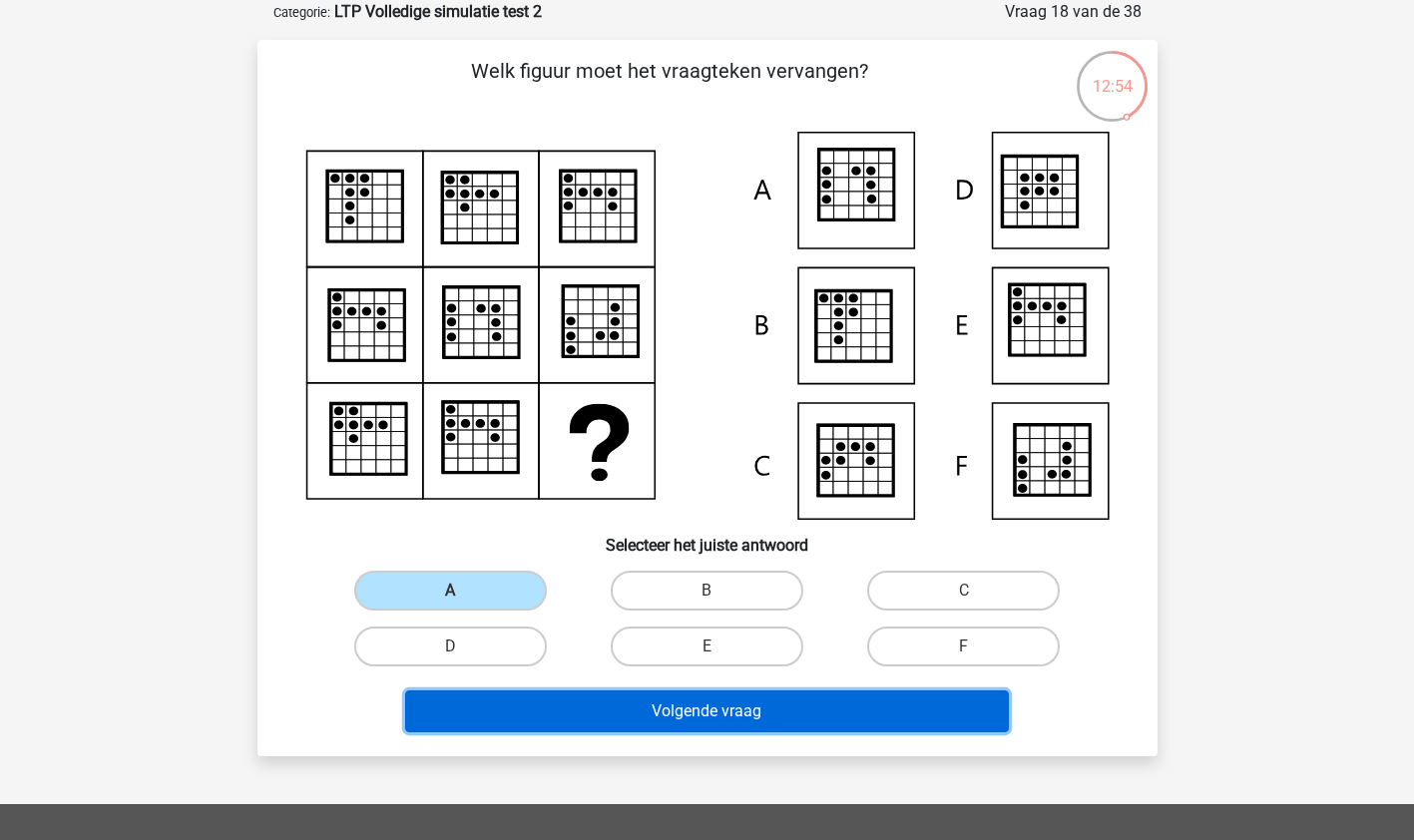 click on "Volgende vraag" at bounding box center [707, 711] 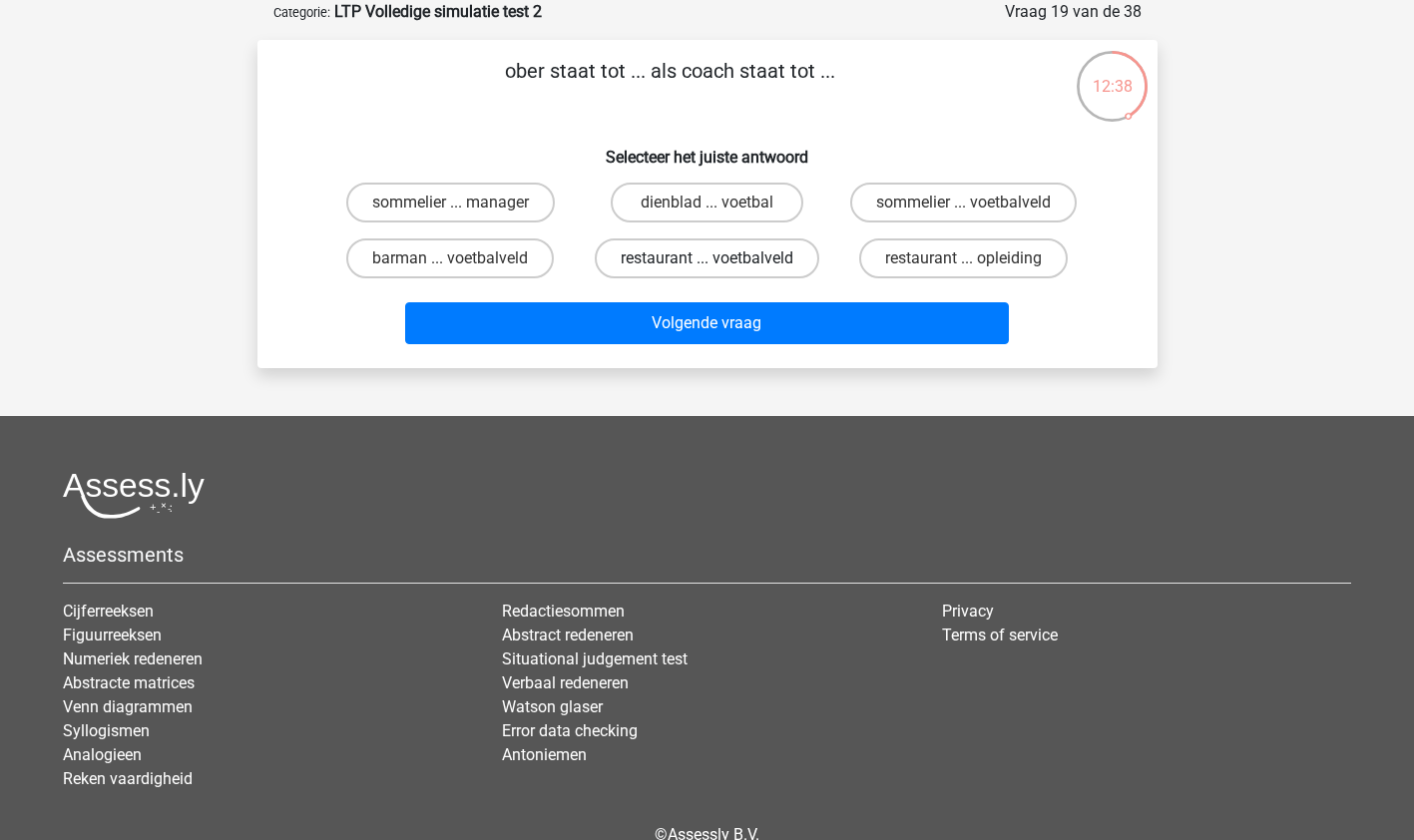 click on "restaurant ... voetbalveld" at bounding box center [707, 258] 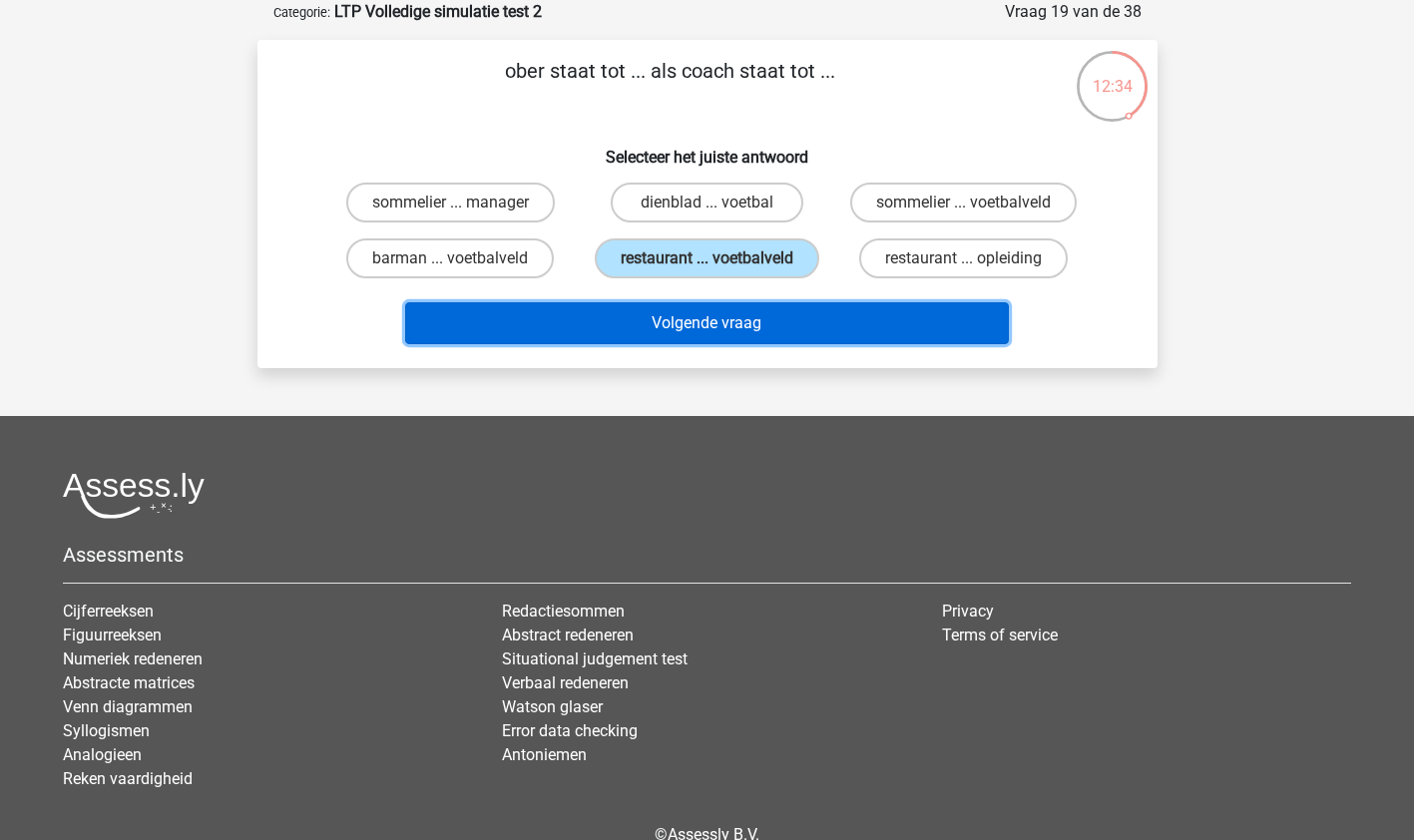 click on "Volgende vraag" at bounding box center [707, 323] 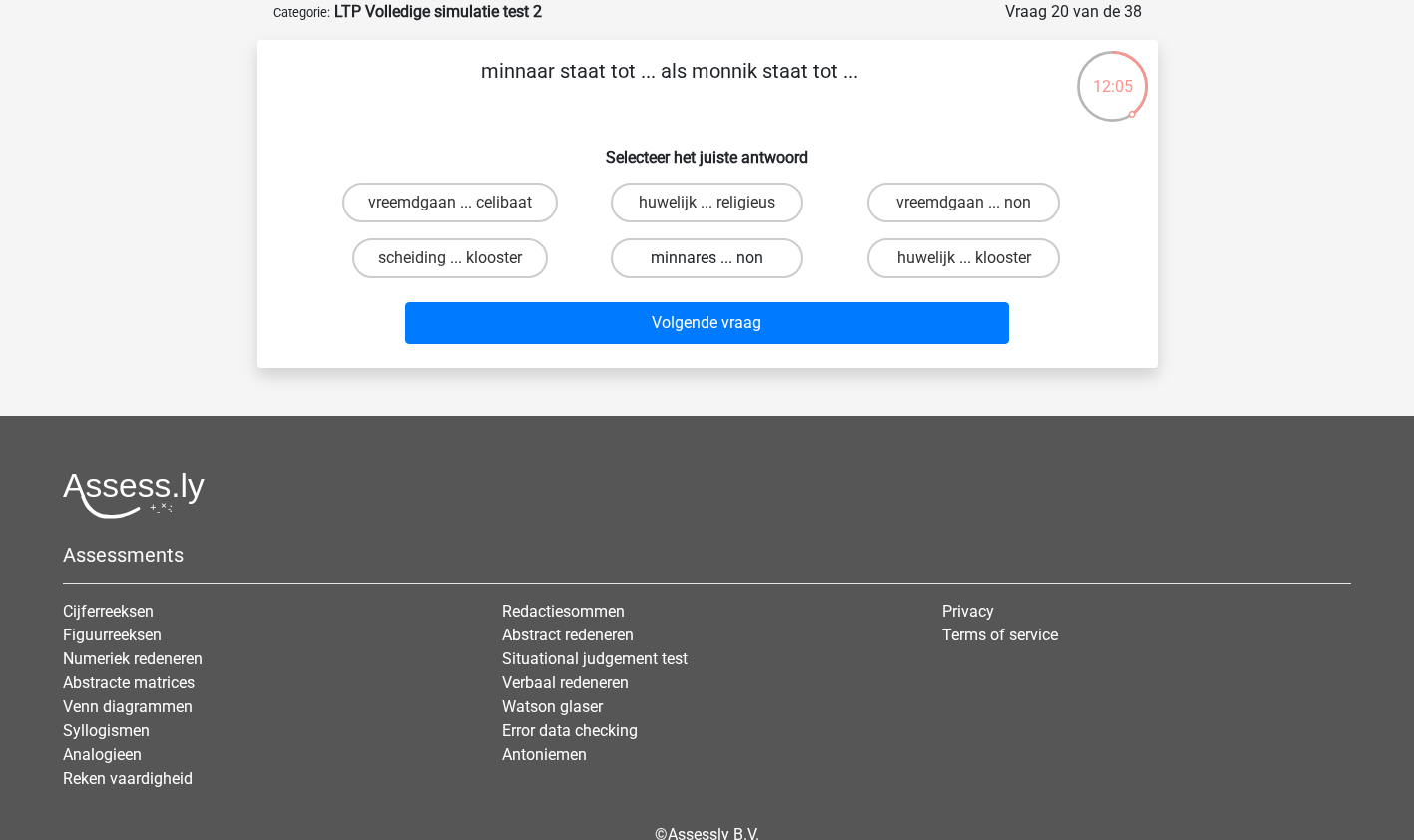 click on "minnares ... non" at bounding box center [707, 258] 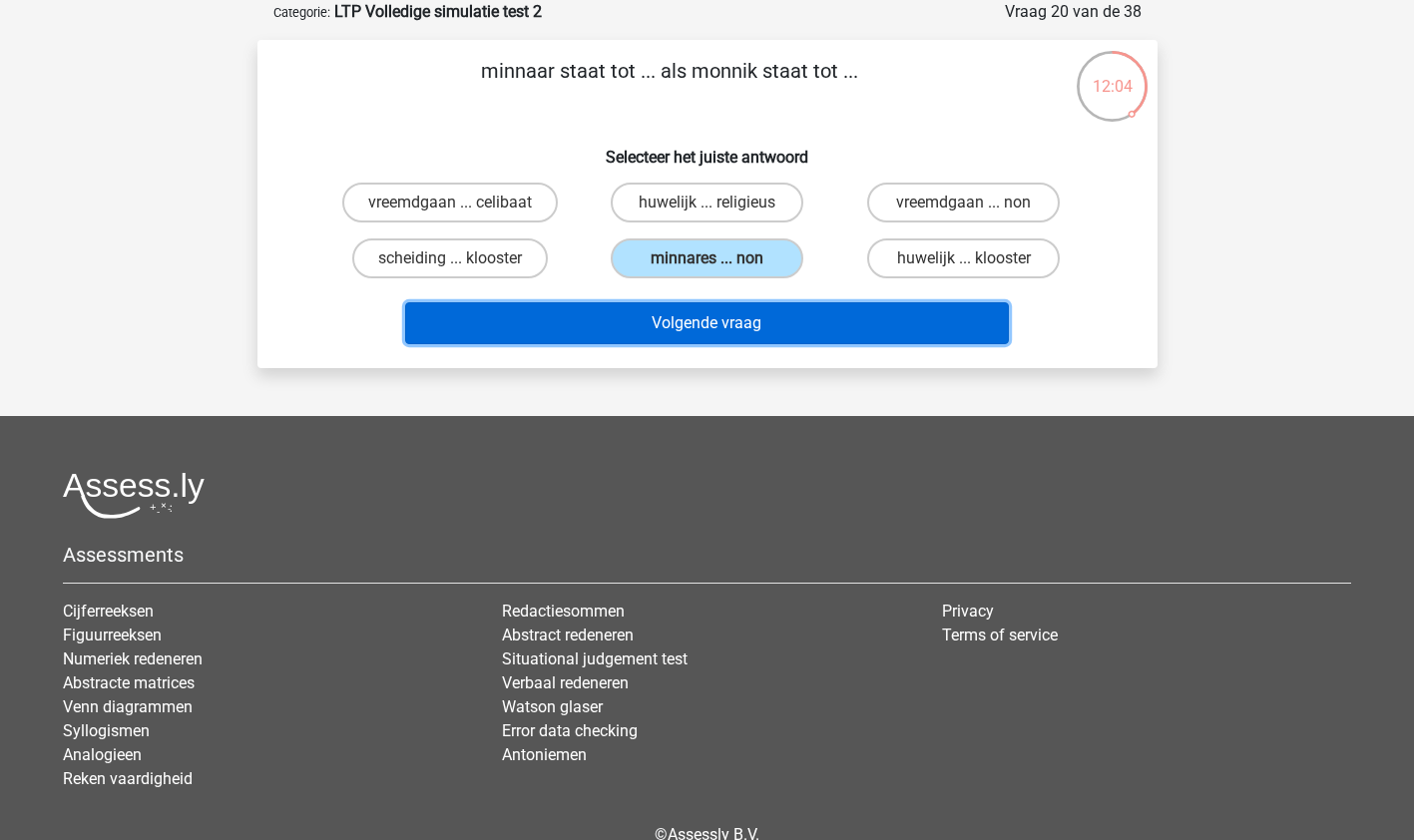click on "Volgende vraag" at bounding box center [707, 323] 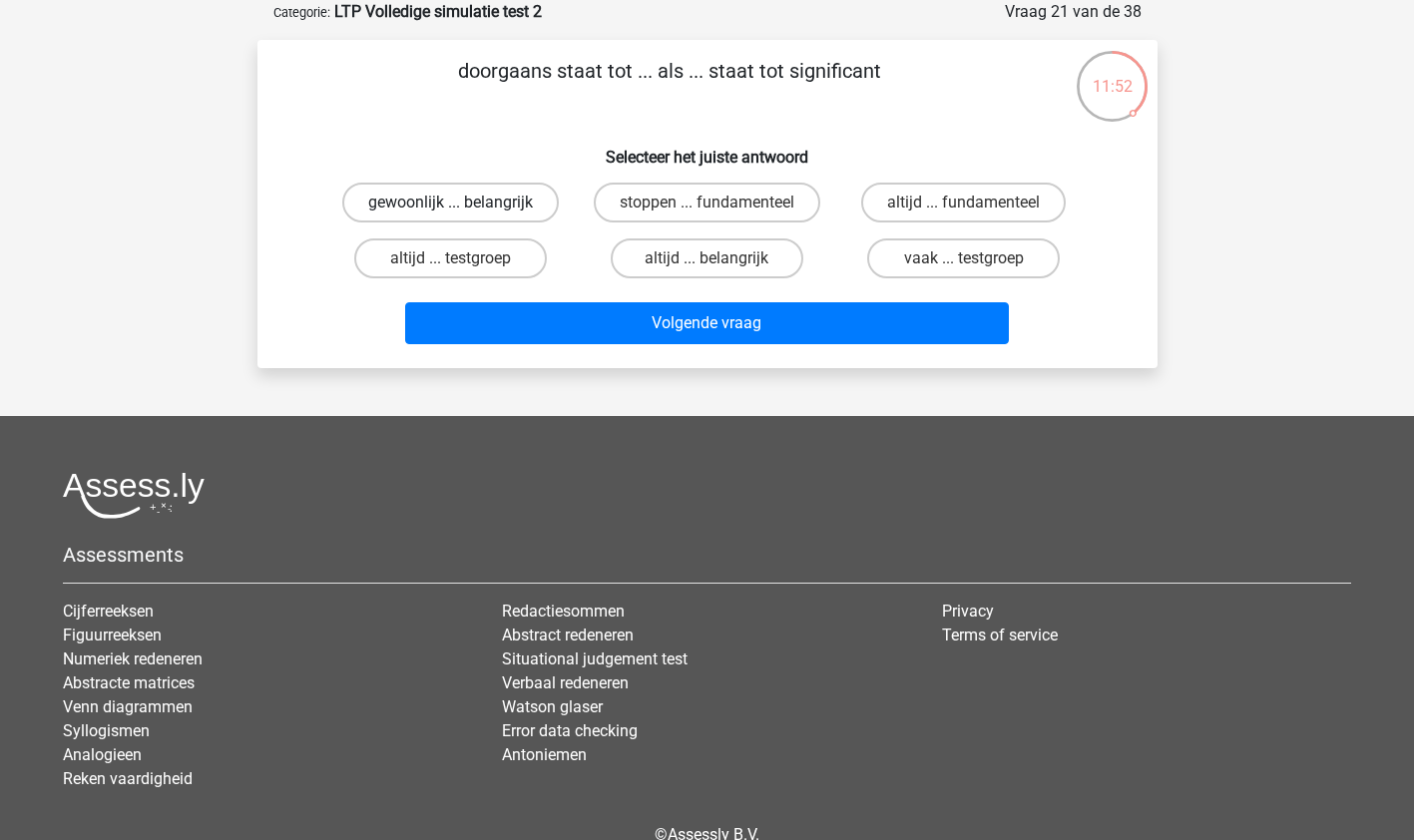 click on "gewoonlijk ... belangrijk" at bounding box center [450, 203] 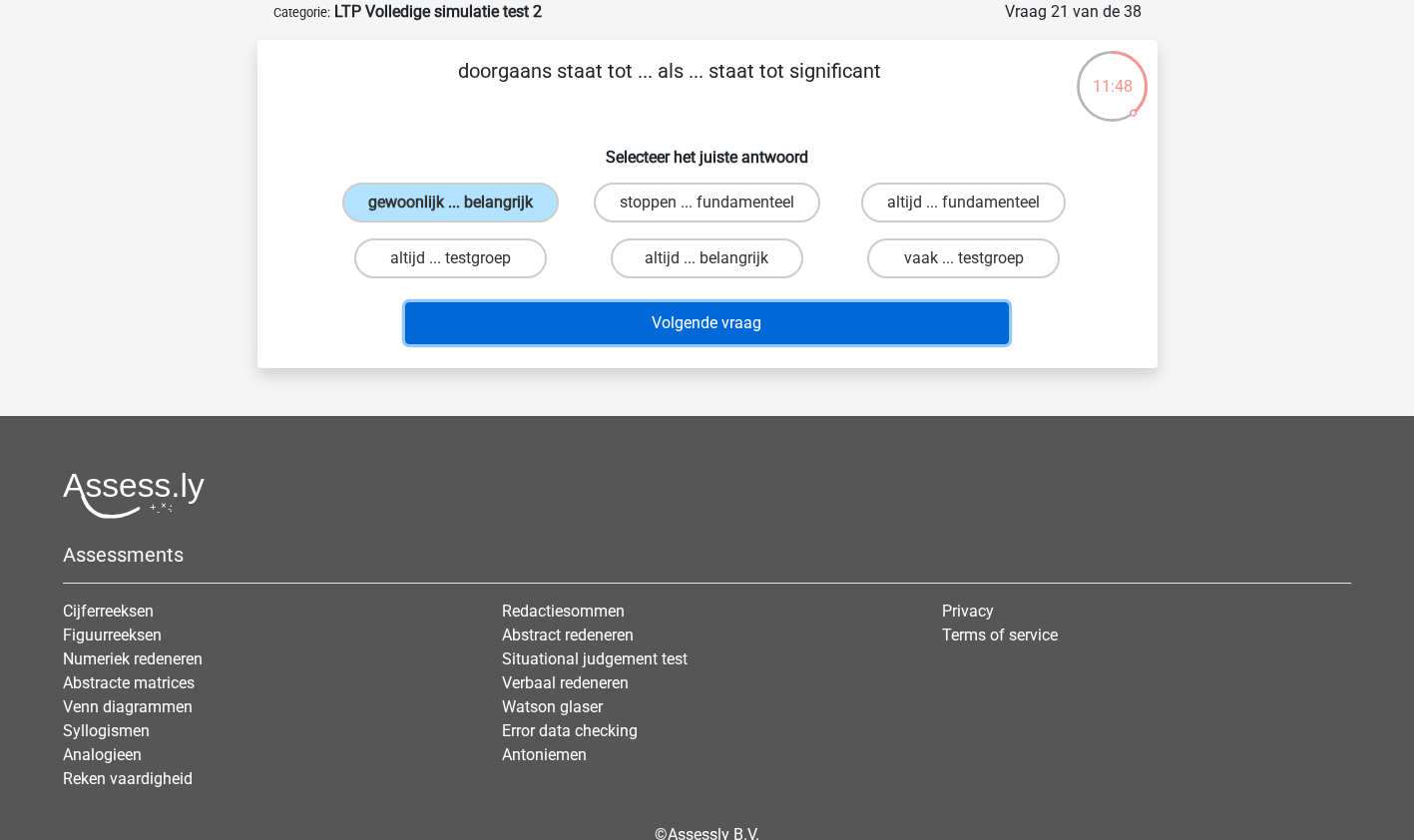 click on "Volgende vraag" at bounding box center [707, 323] 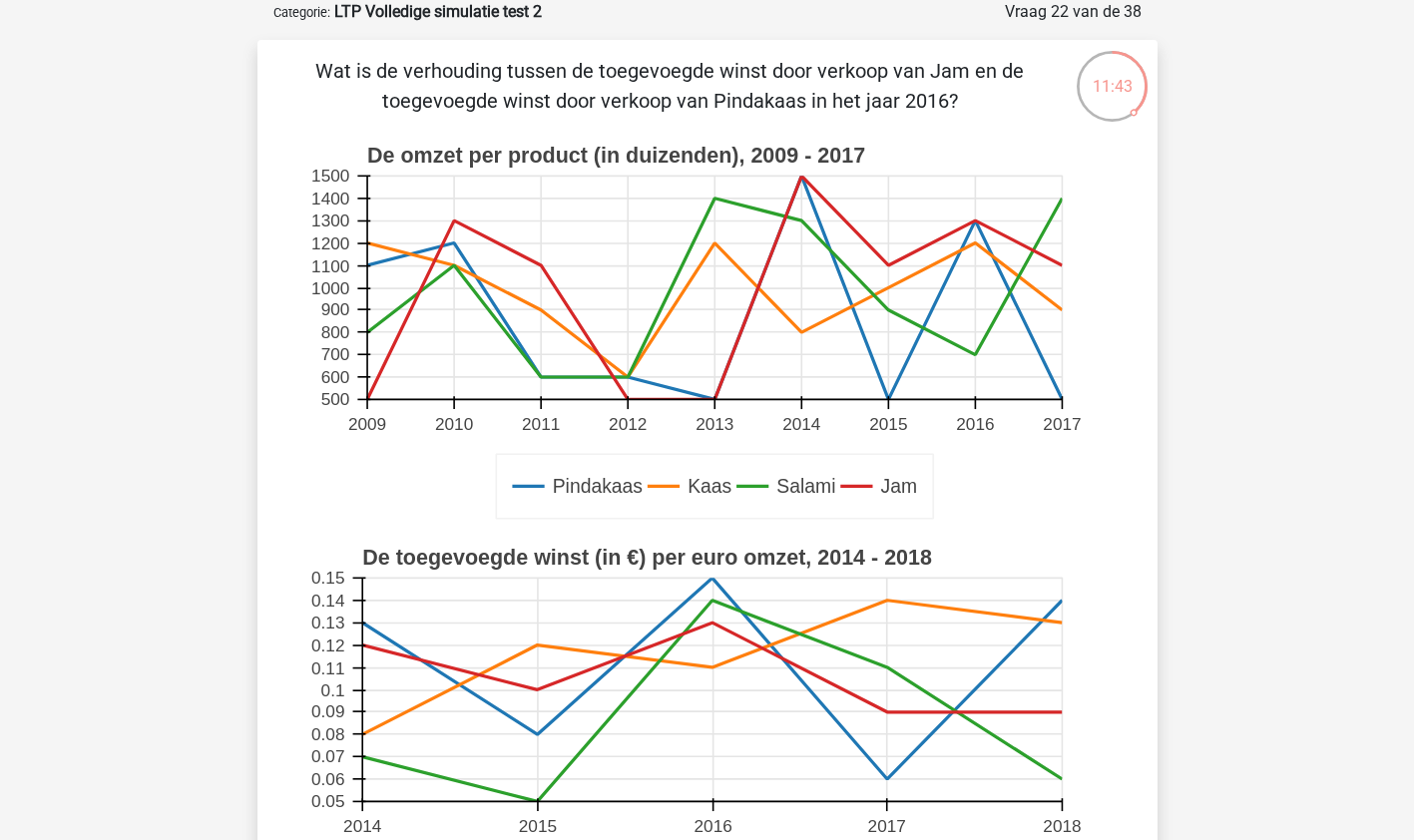 click 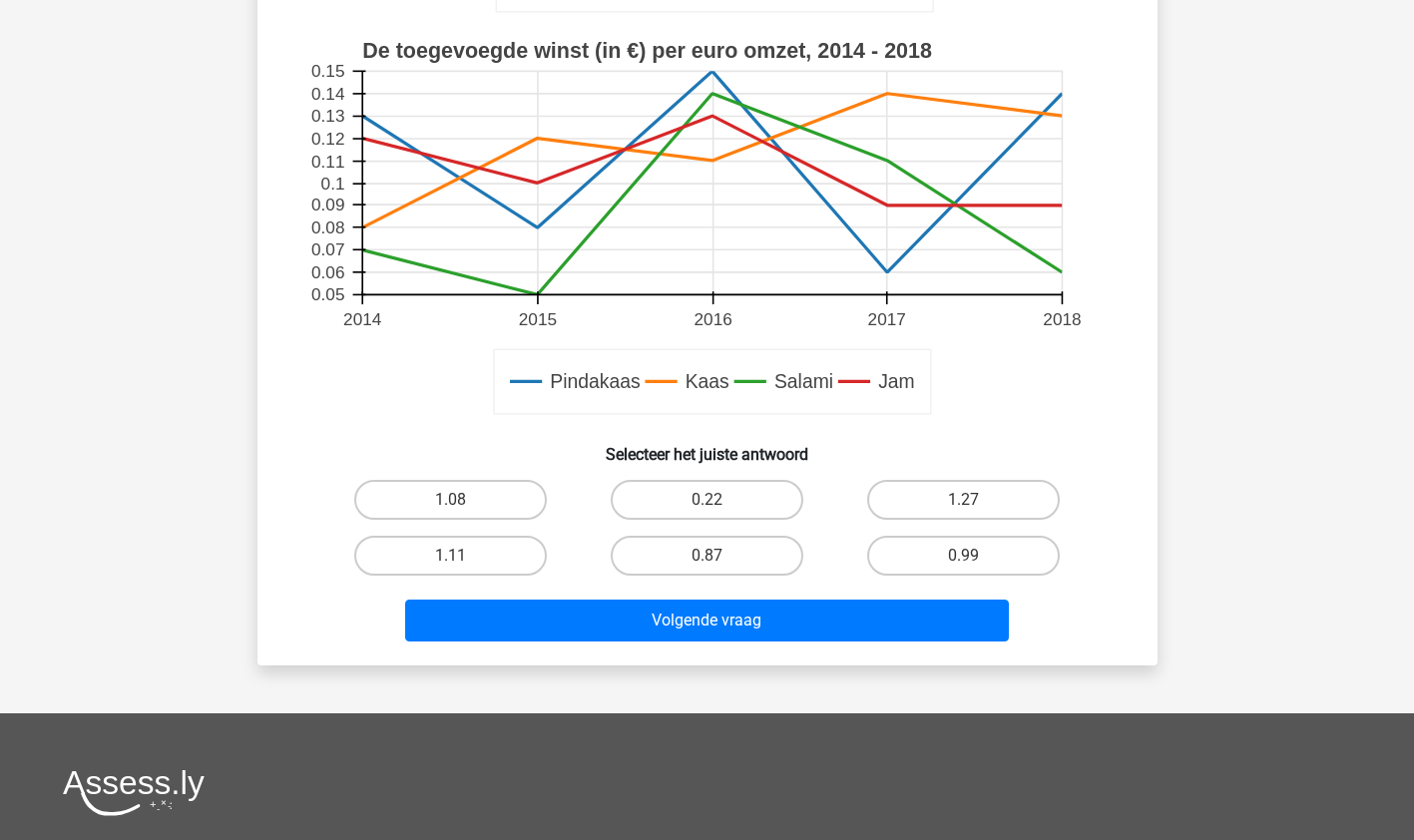 scroll, scrollTop: 608, scrollLeft: 0, axis: vertical 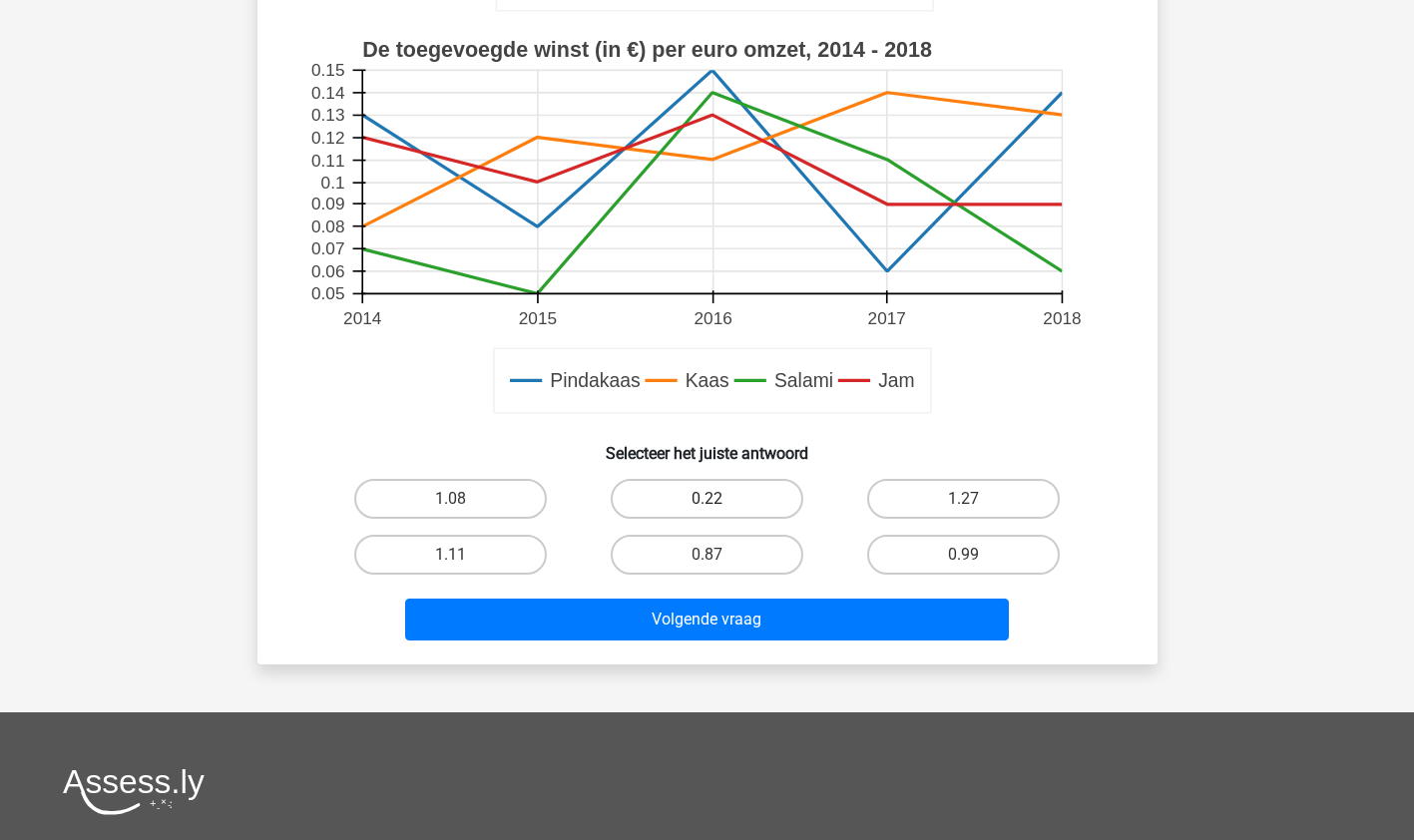 click on "0.22" at bounding box center (707, 499) 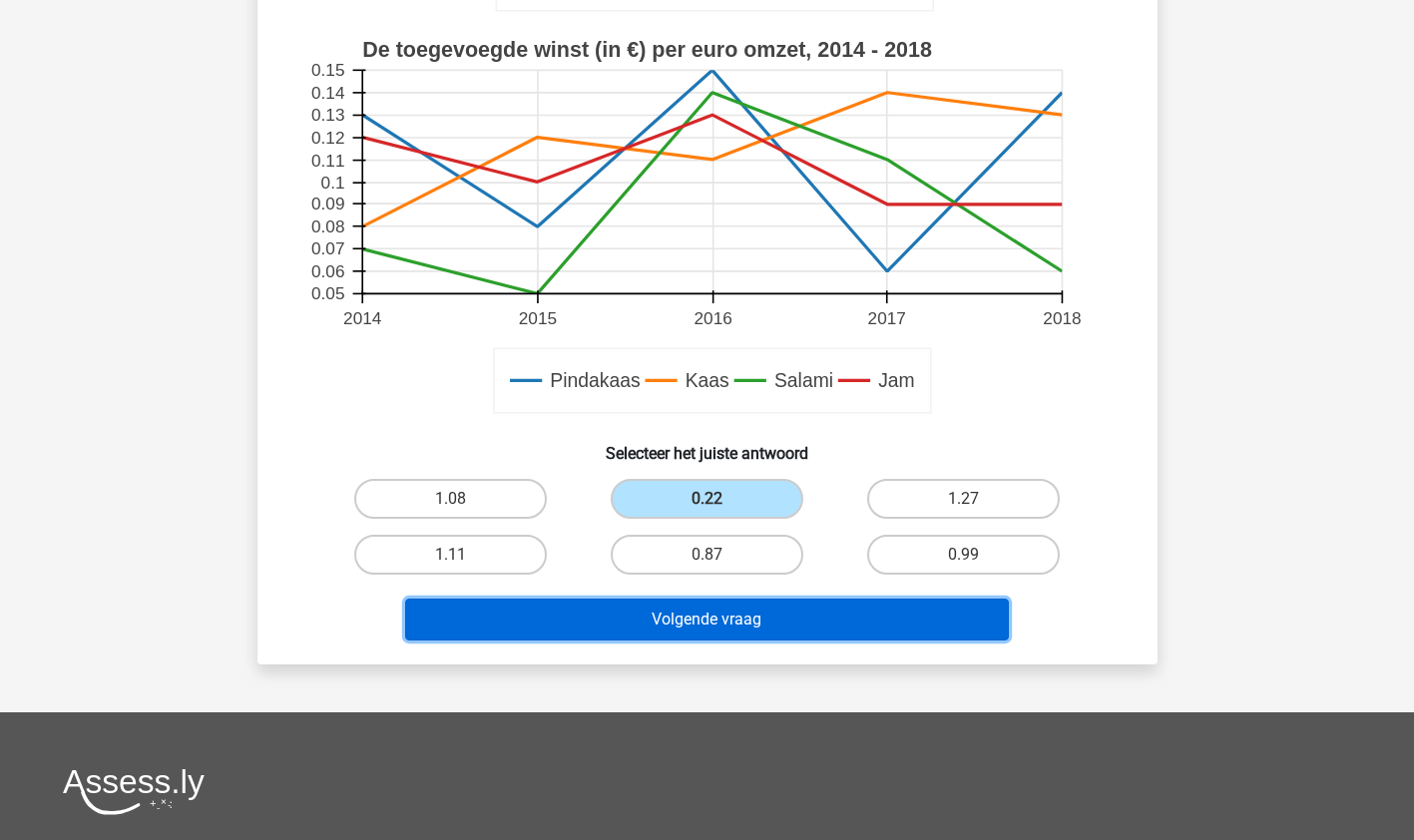 click on "Volgende vraag" at bounding box center (707, 620) 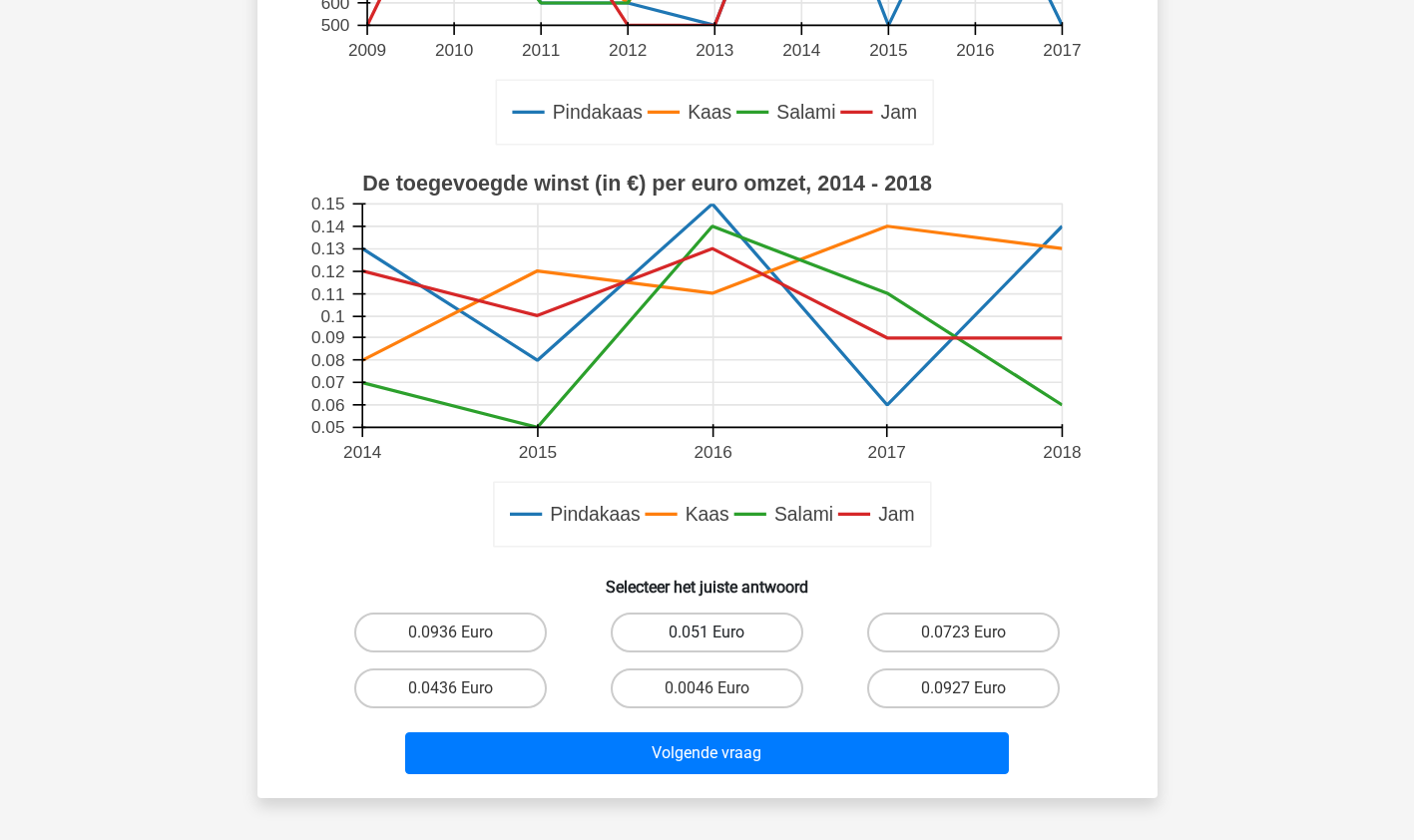 scroll, scrollTop: 637, scrollLeft: 0, axis: vertical 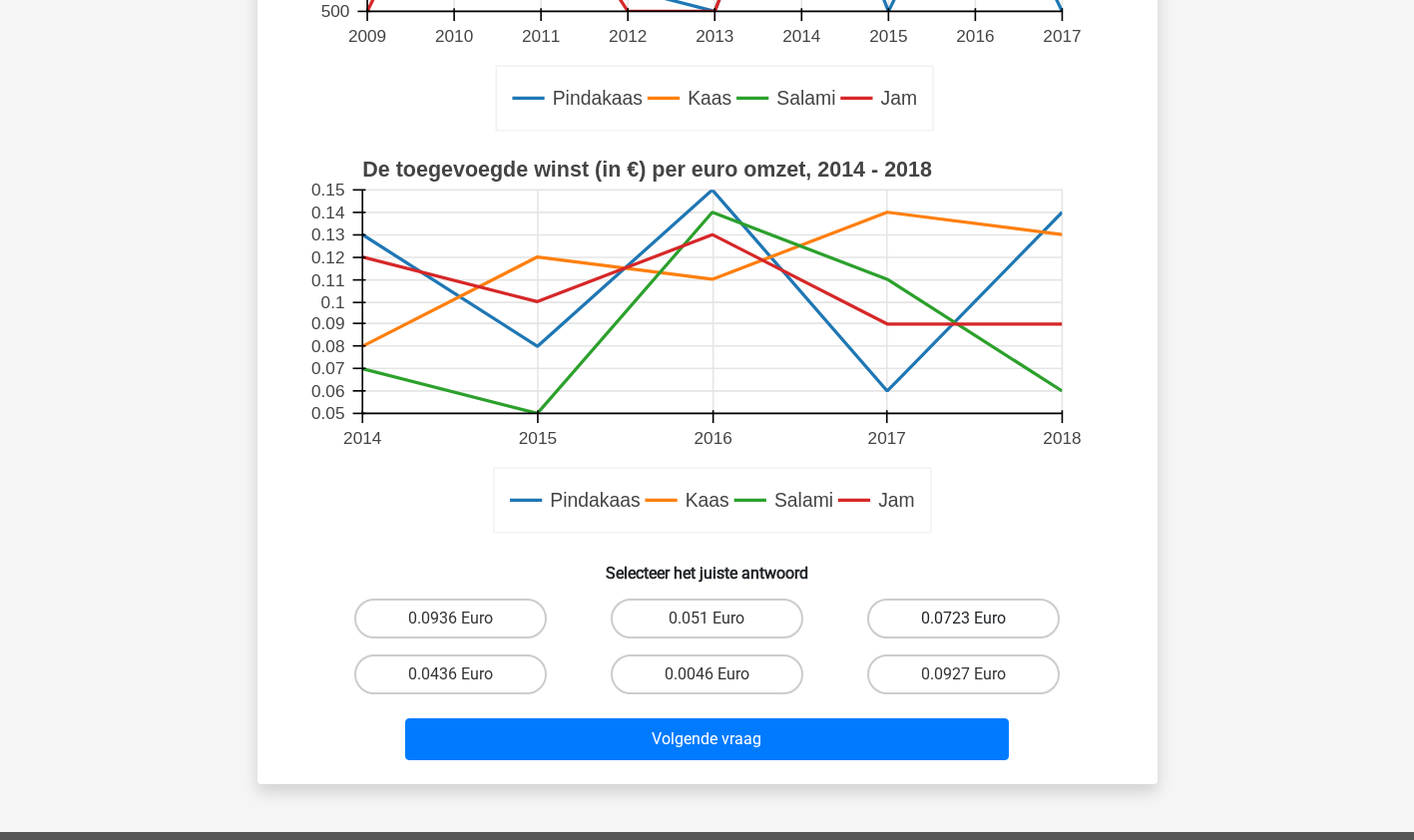 click on "0.0723 Euro" at bounding box center (963, 619) 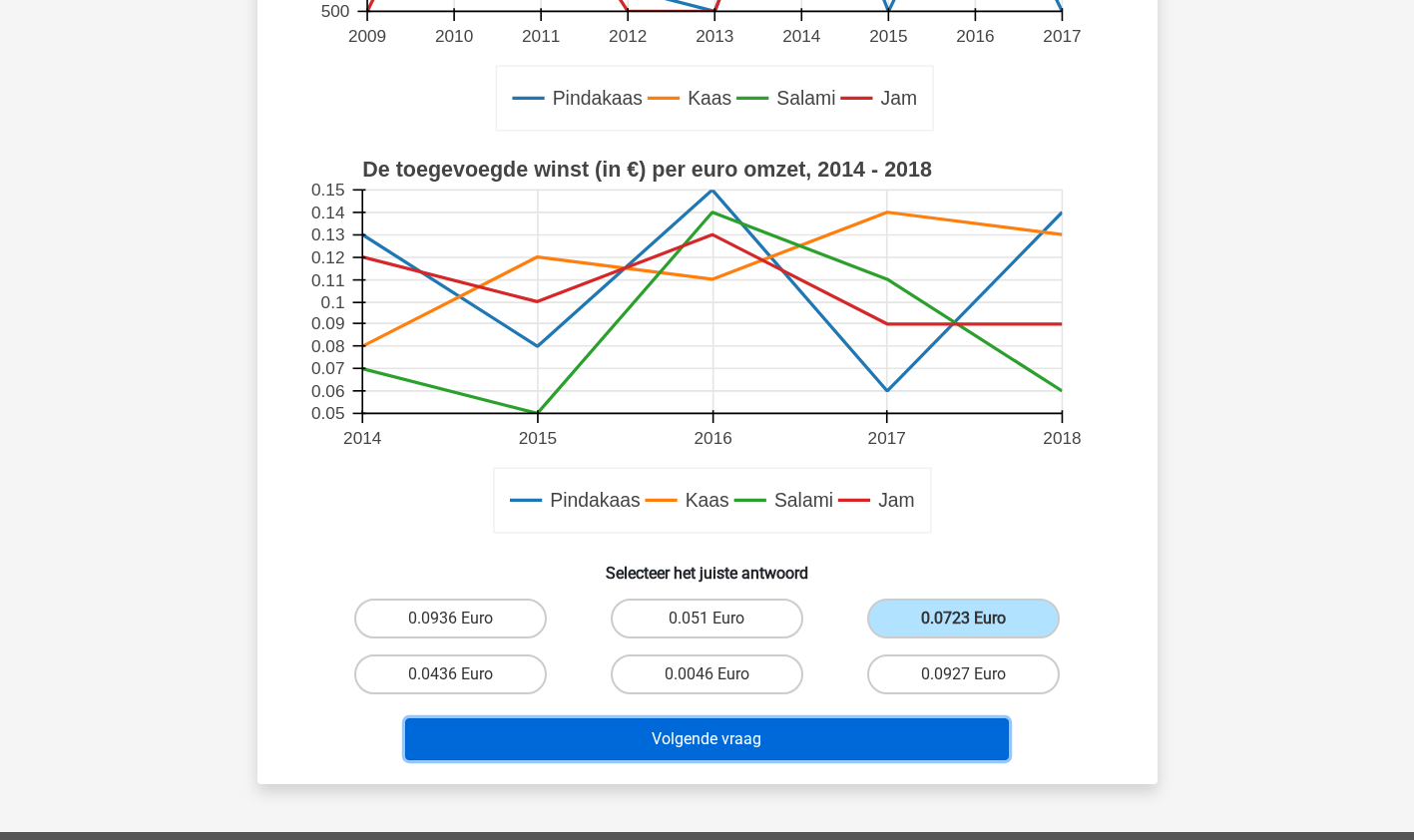 click on "Volgende vraag" at bounding box center [707, 739] 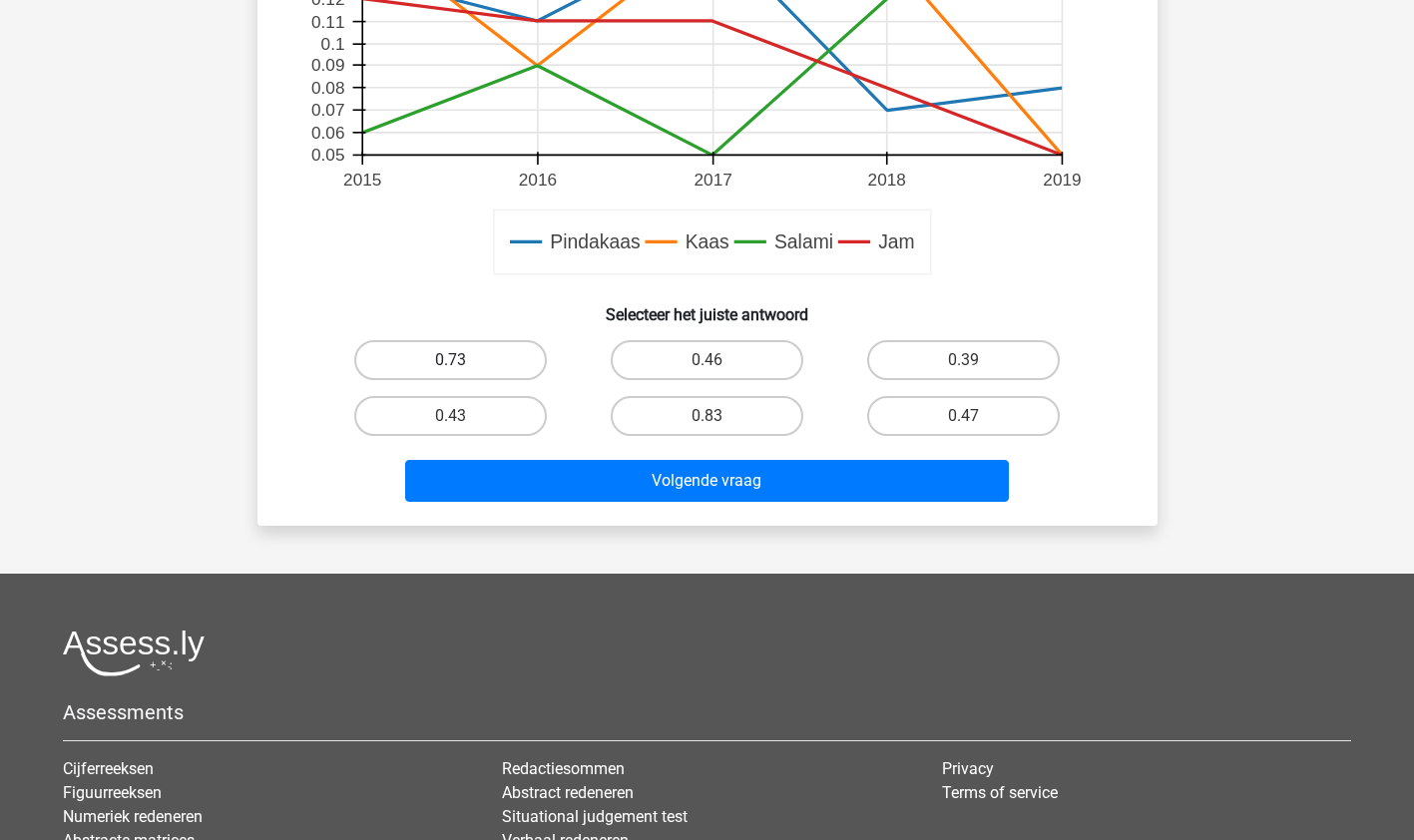scroll, scrollTop: 747, scrollLeft: 0, axis: vertical 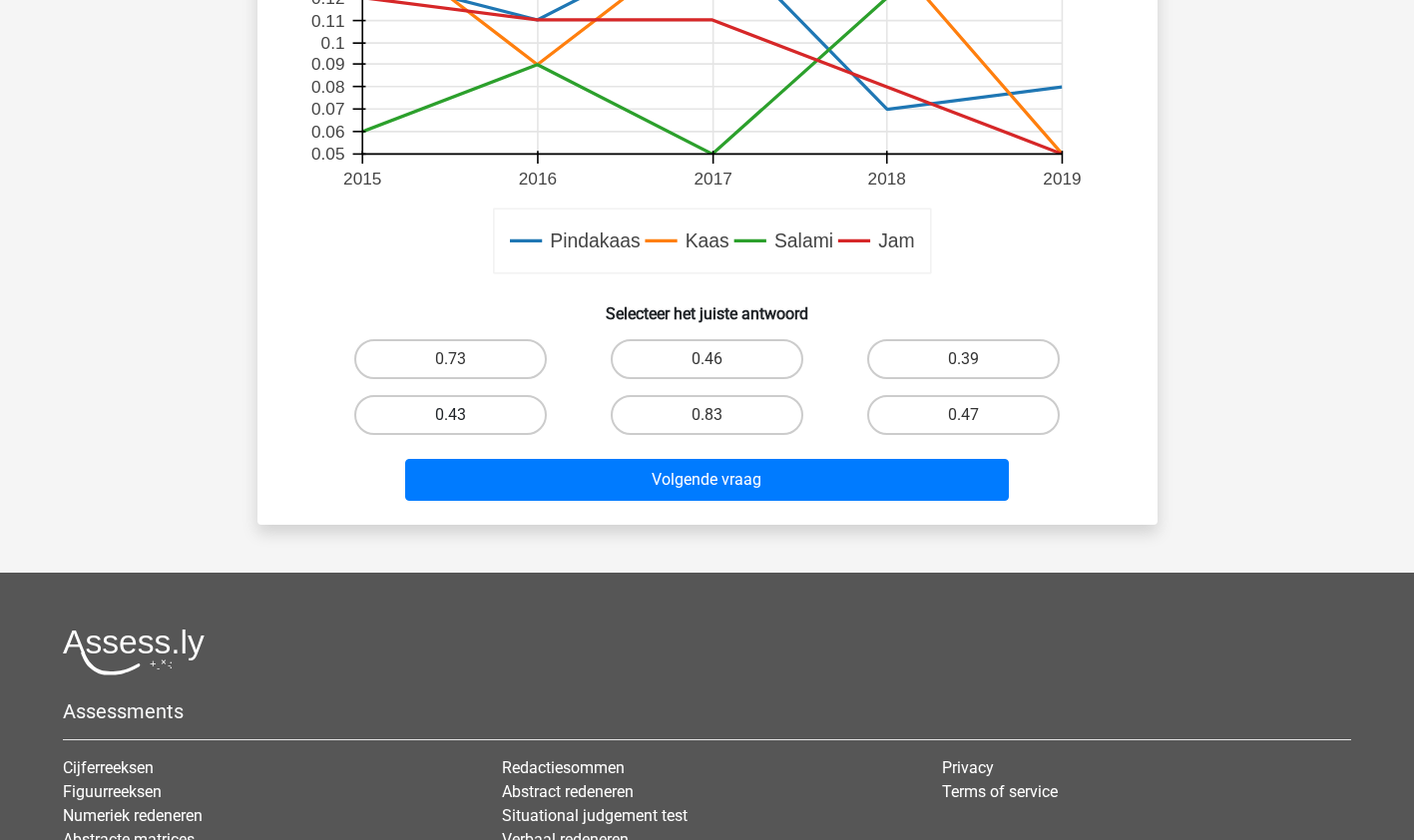 click on "0.43" at bounding box center (450, 415) 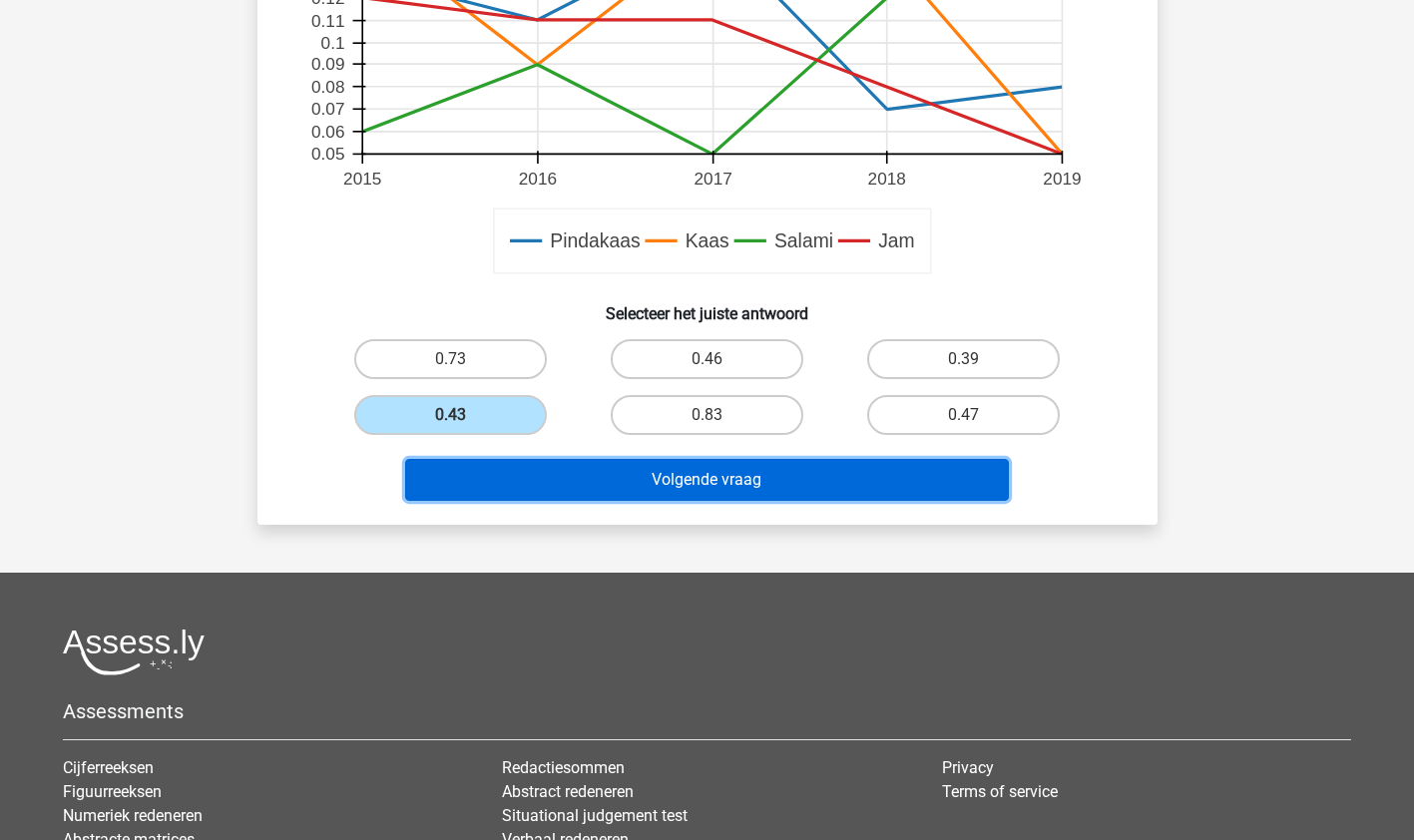 click on "Volgende vraag" at bounding box center [707, 480] 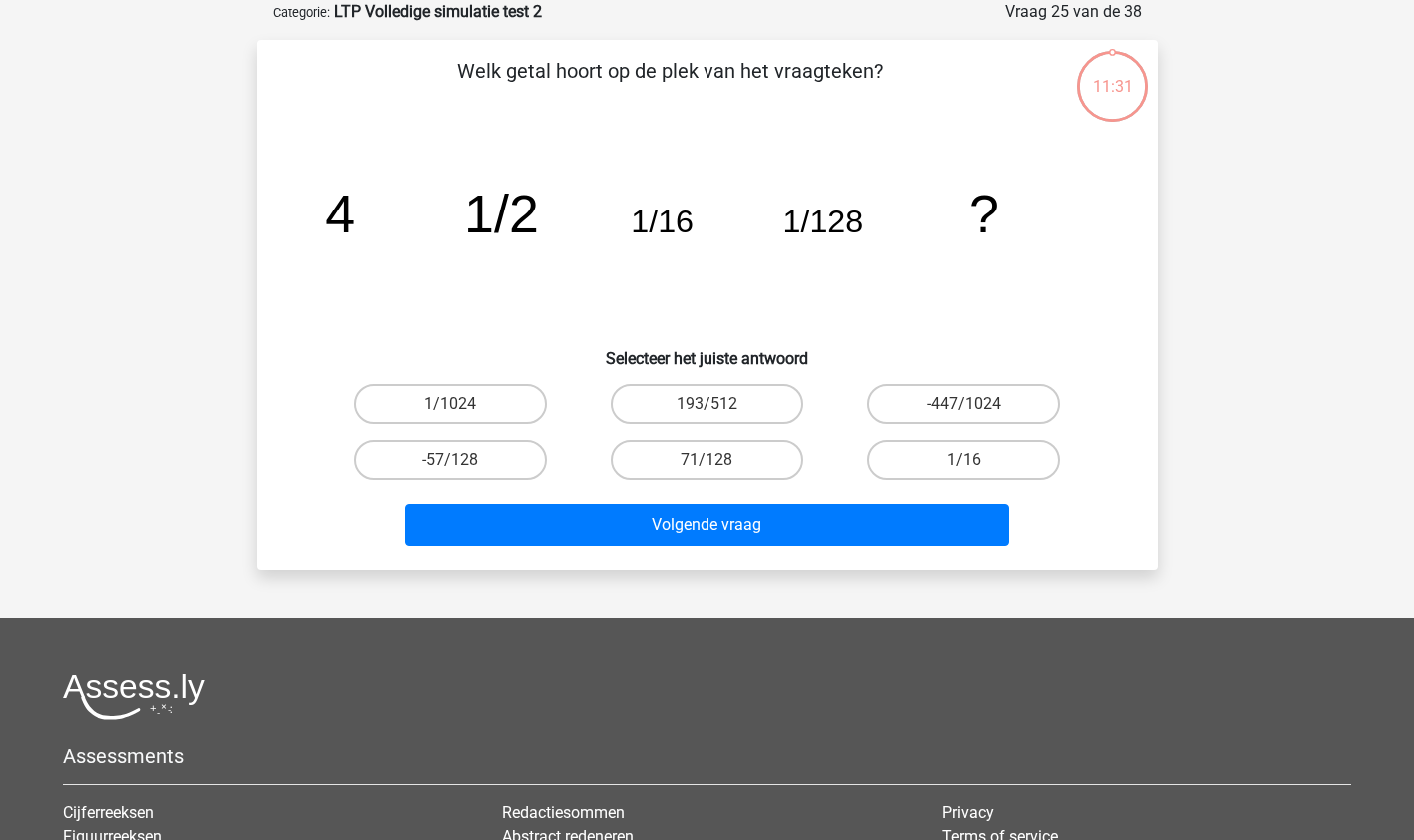 scroll, scrollTop: 100, scrollLeft: 0, axis: vertical 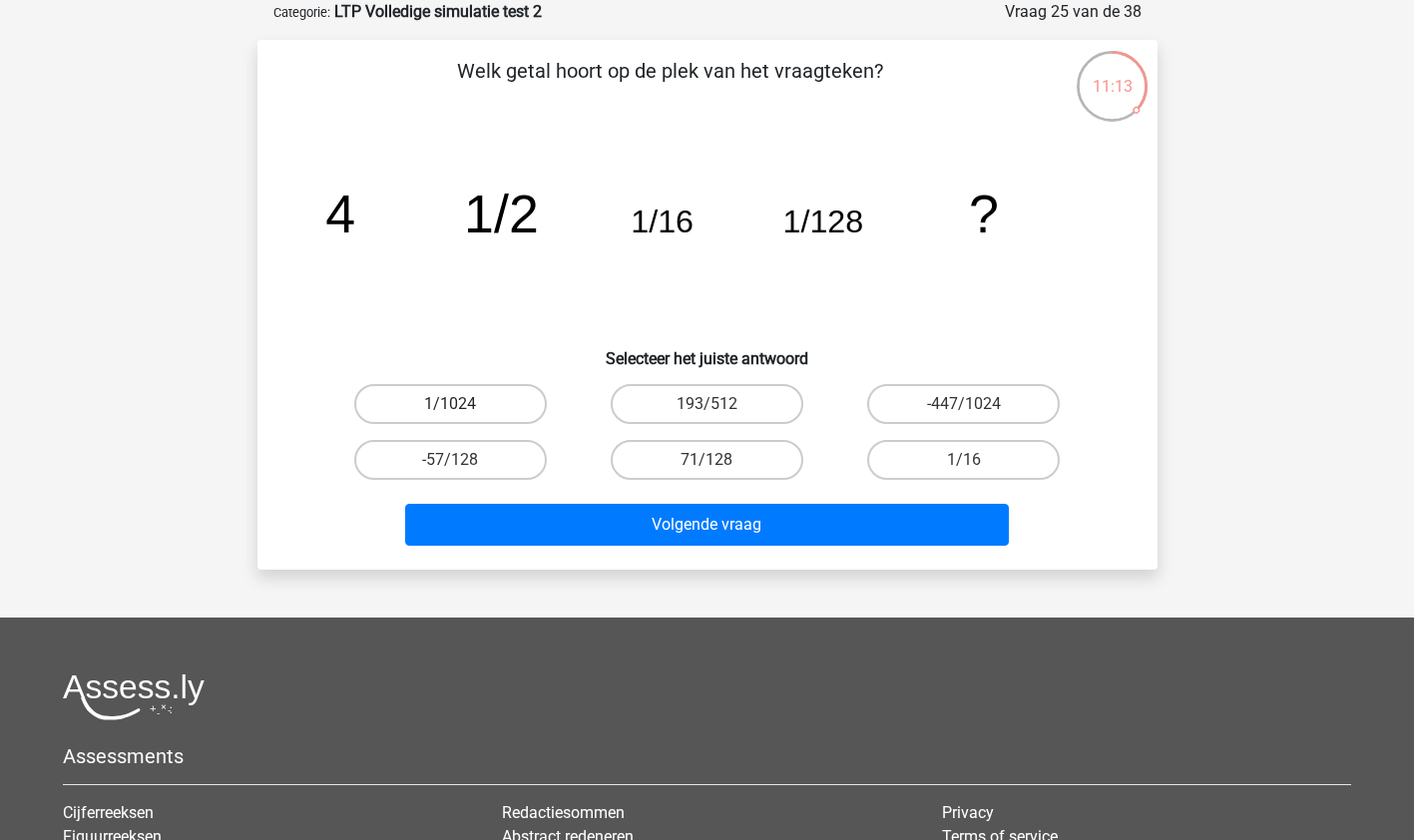 click on "1/1024" at bounding box center (450, 404) 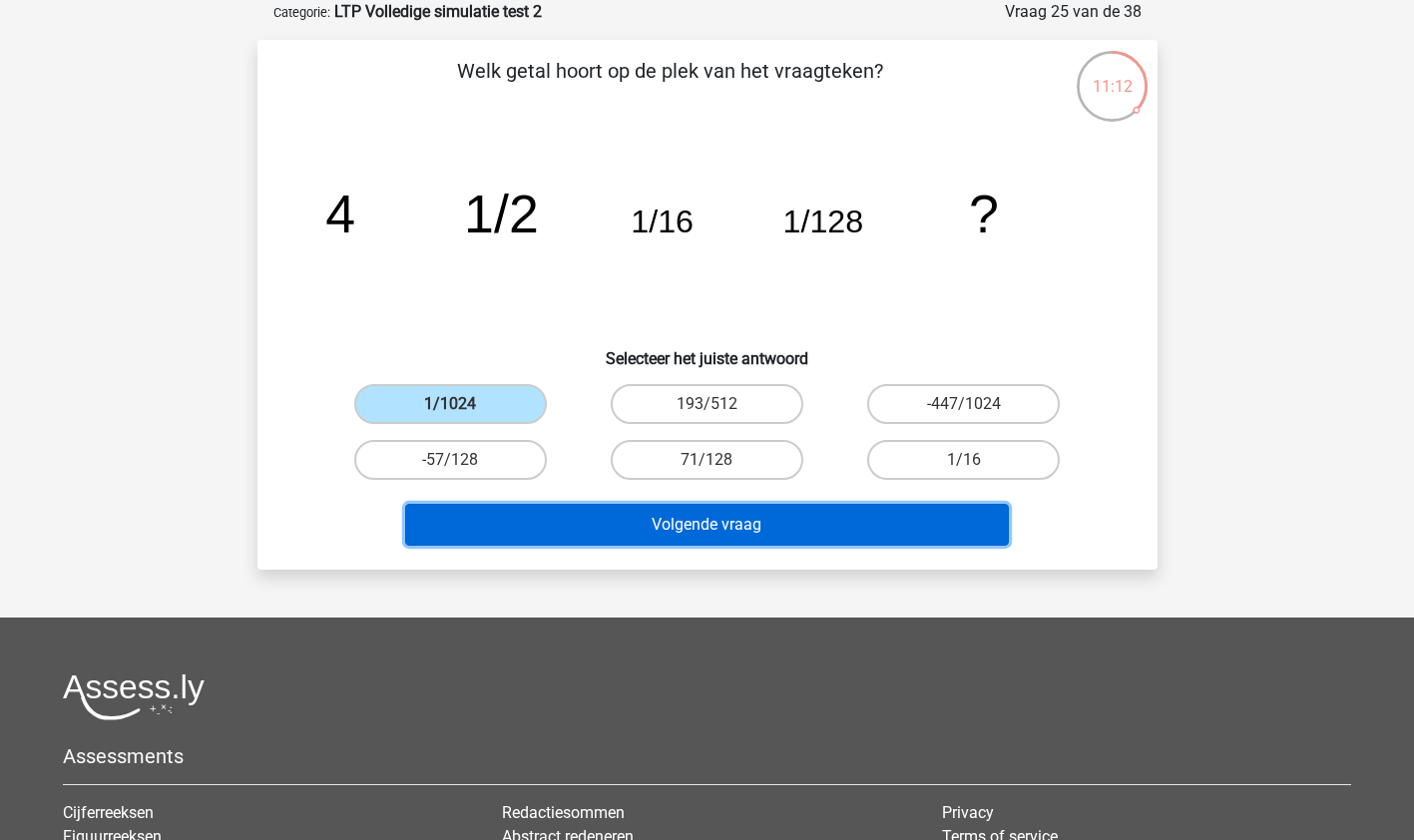 click on "Volgende vraag" at bounding box center (707, 525) 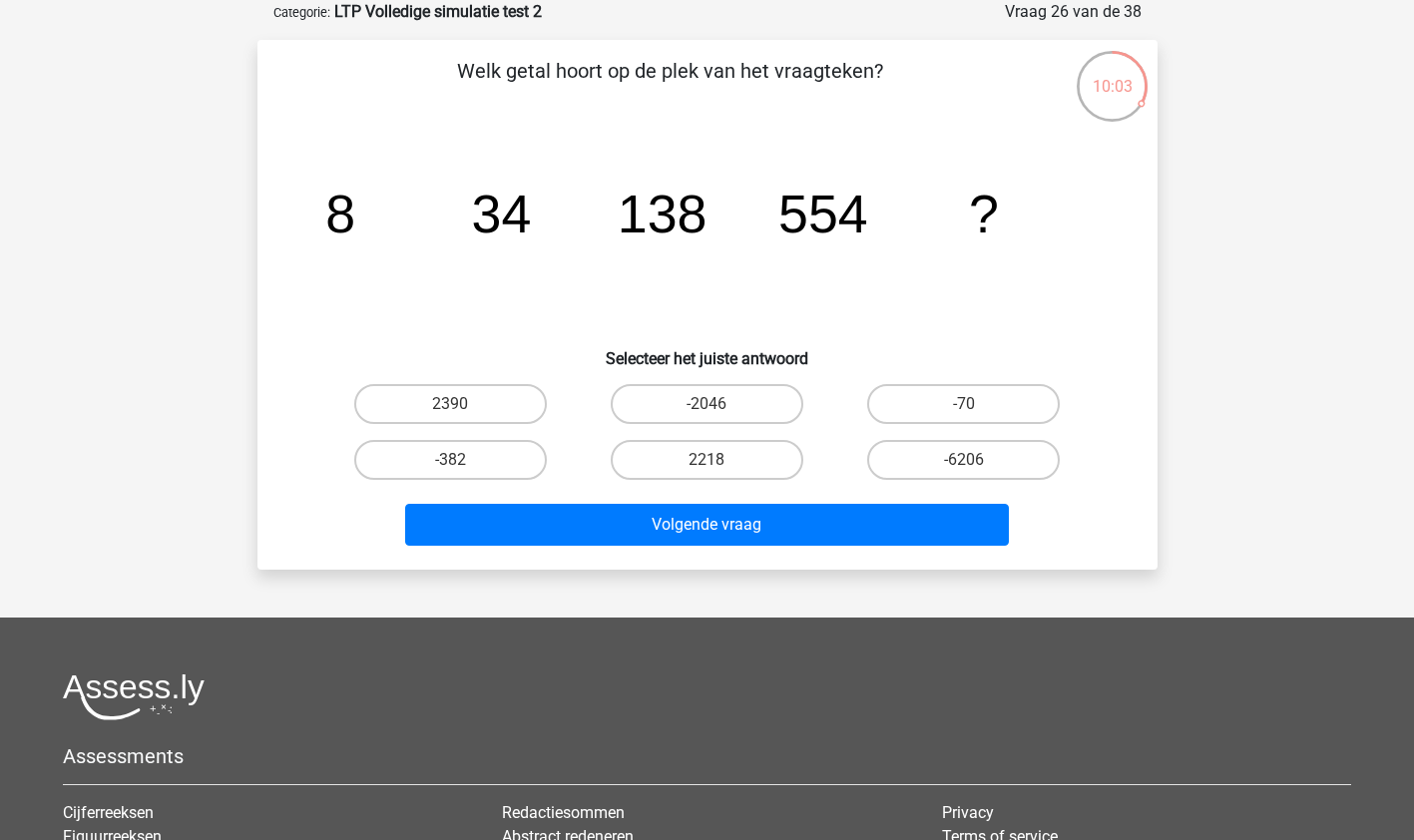 click on "2218" at bounding box center (712, 466) 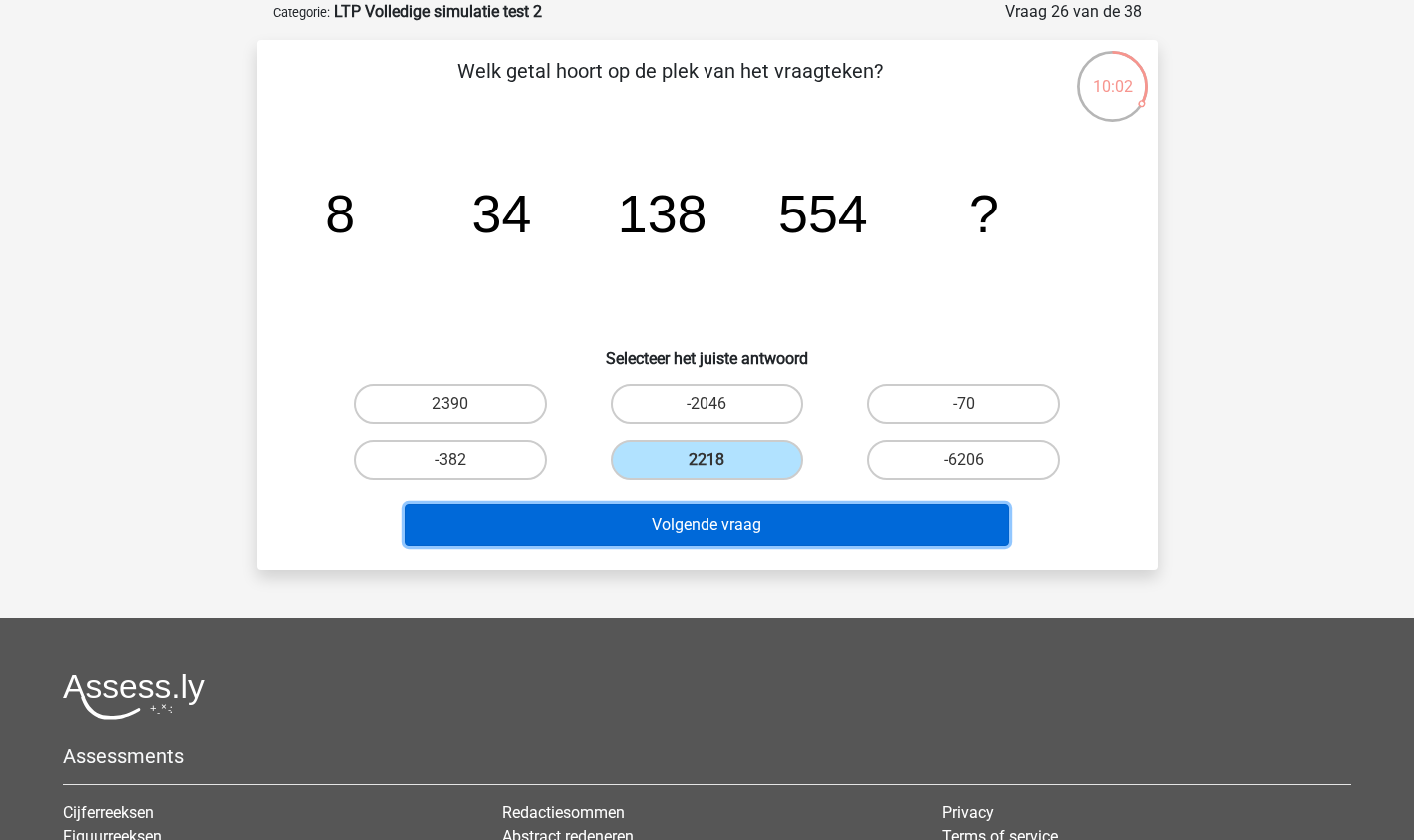 click on "Volgende vraag" at bounding box center [707, 525] 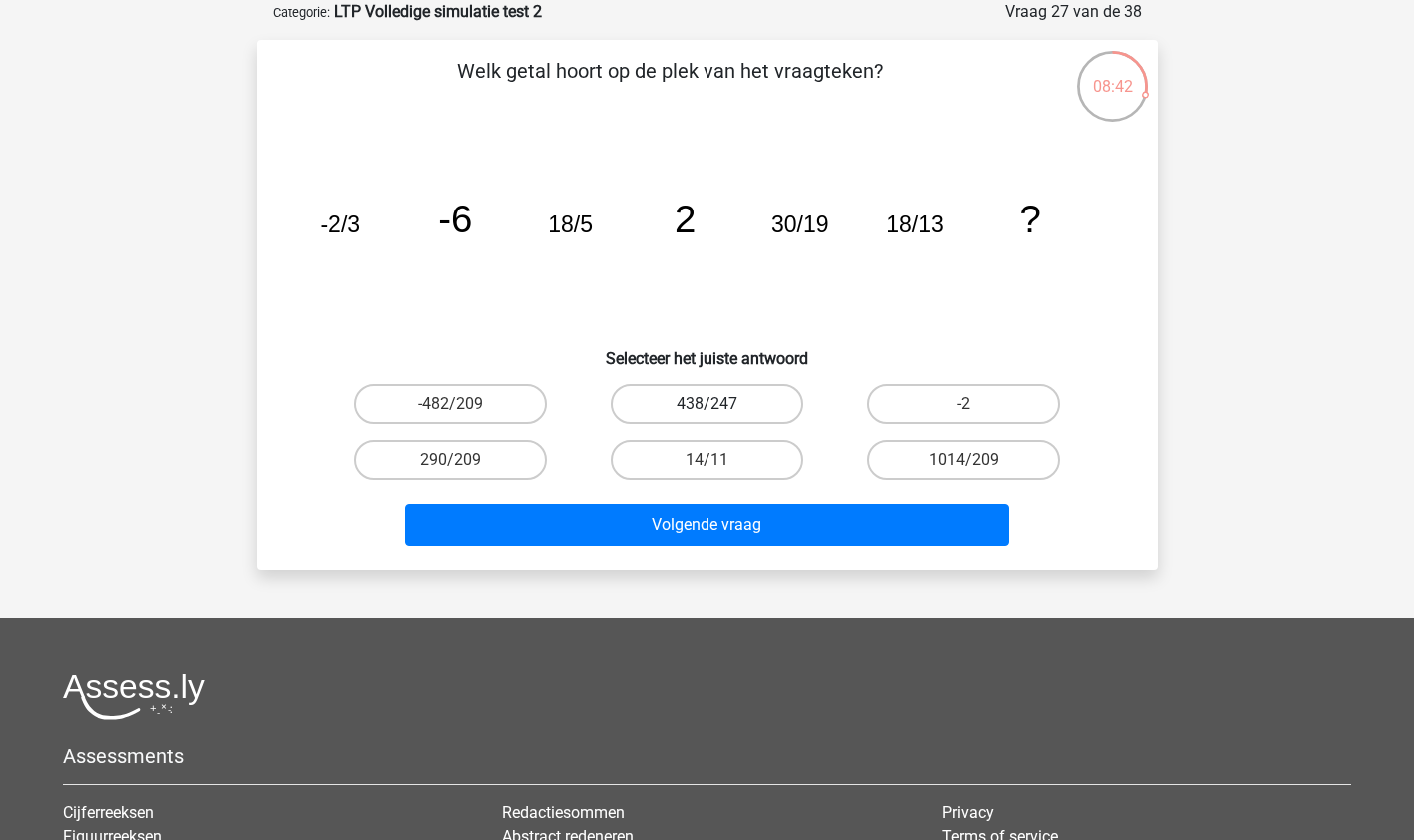 click on "438/247" at bounding box center [707, 404] 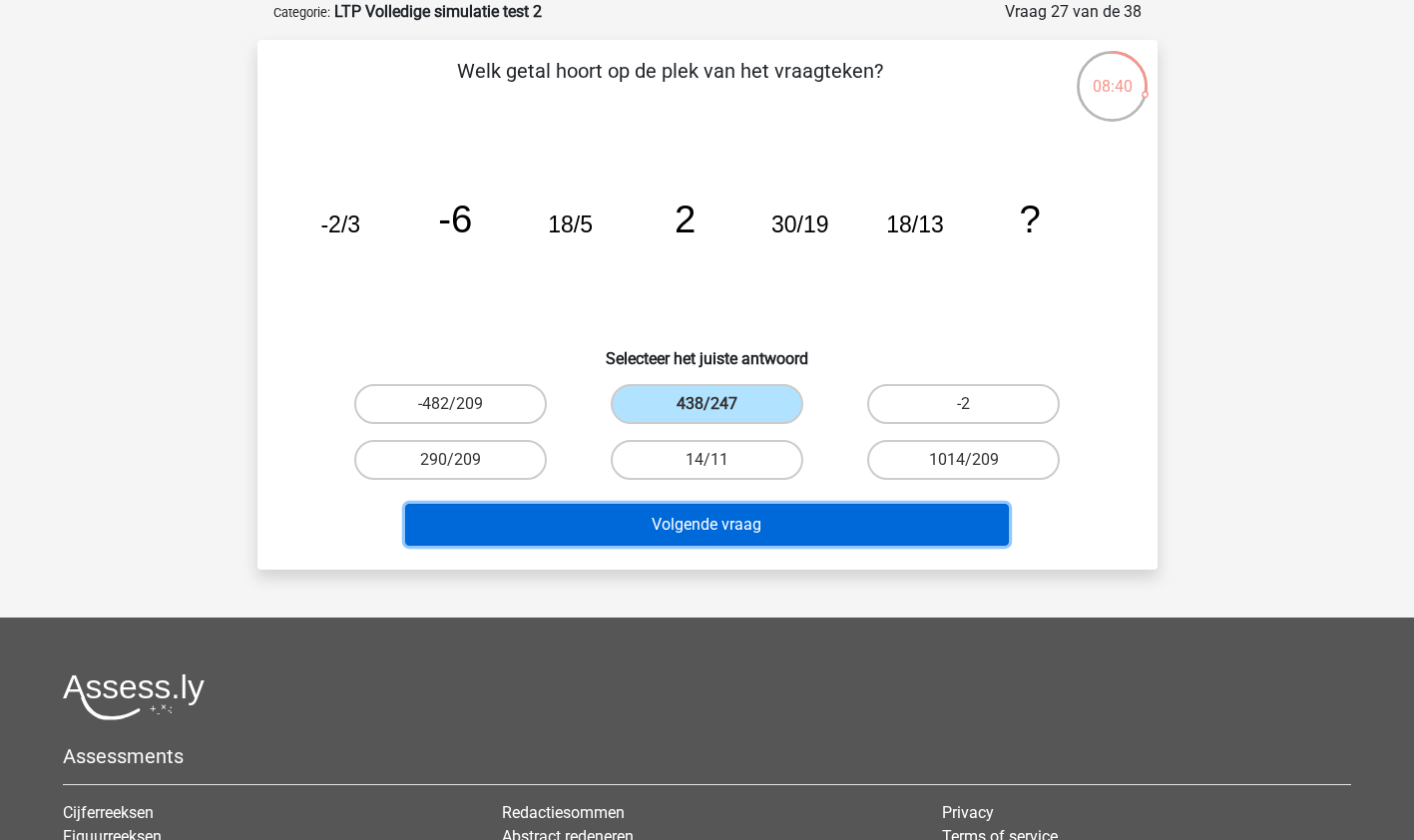click on "Volgende vraag" at bounding box center [707, 525] 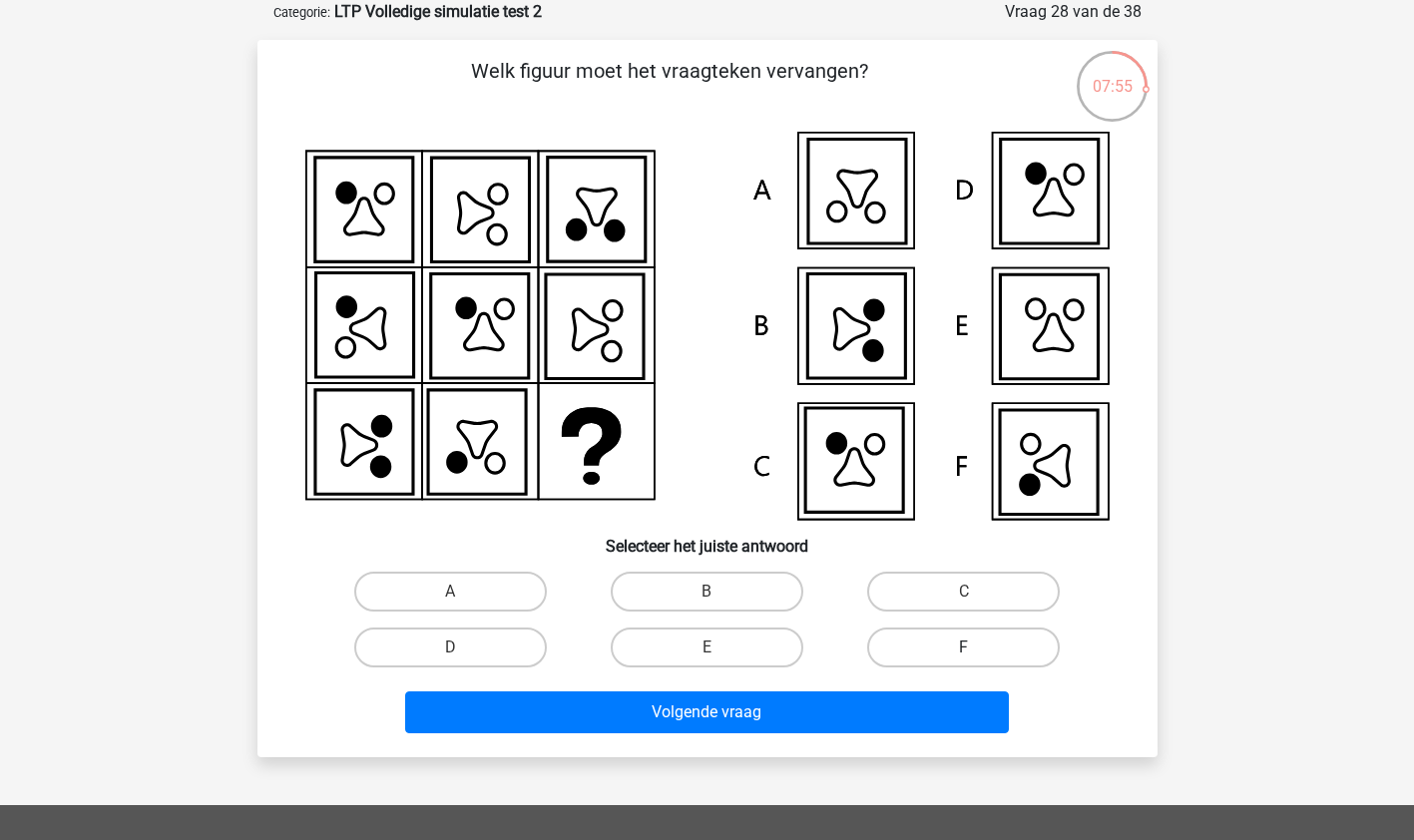 click on "F" at bounding box center (963, 647) 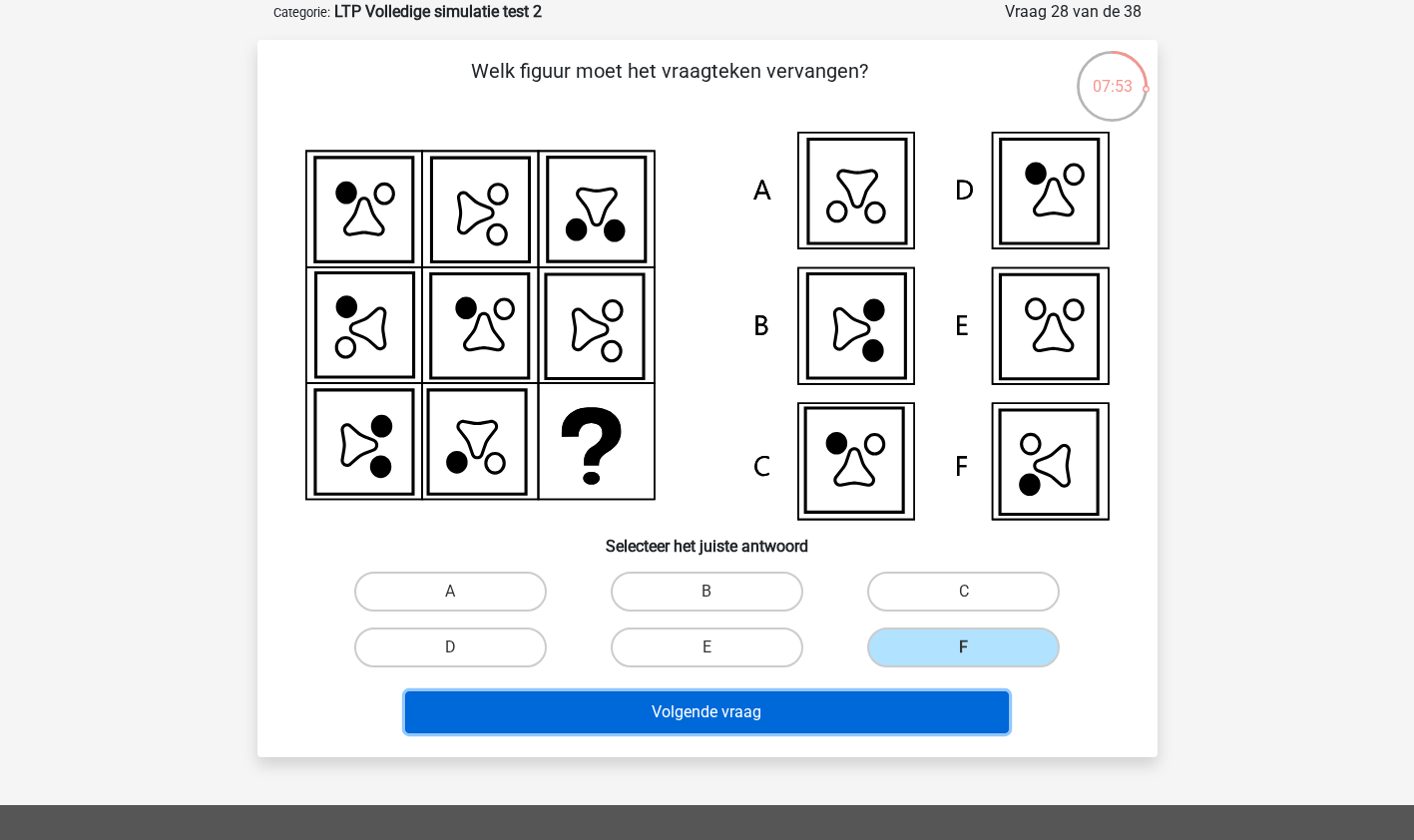 click on "Volgende vraag" at bounding box center (707, 712) 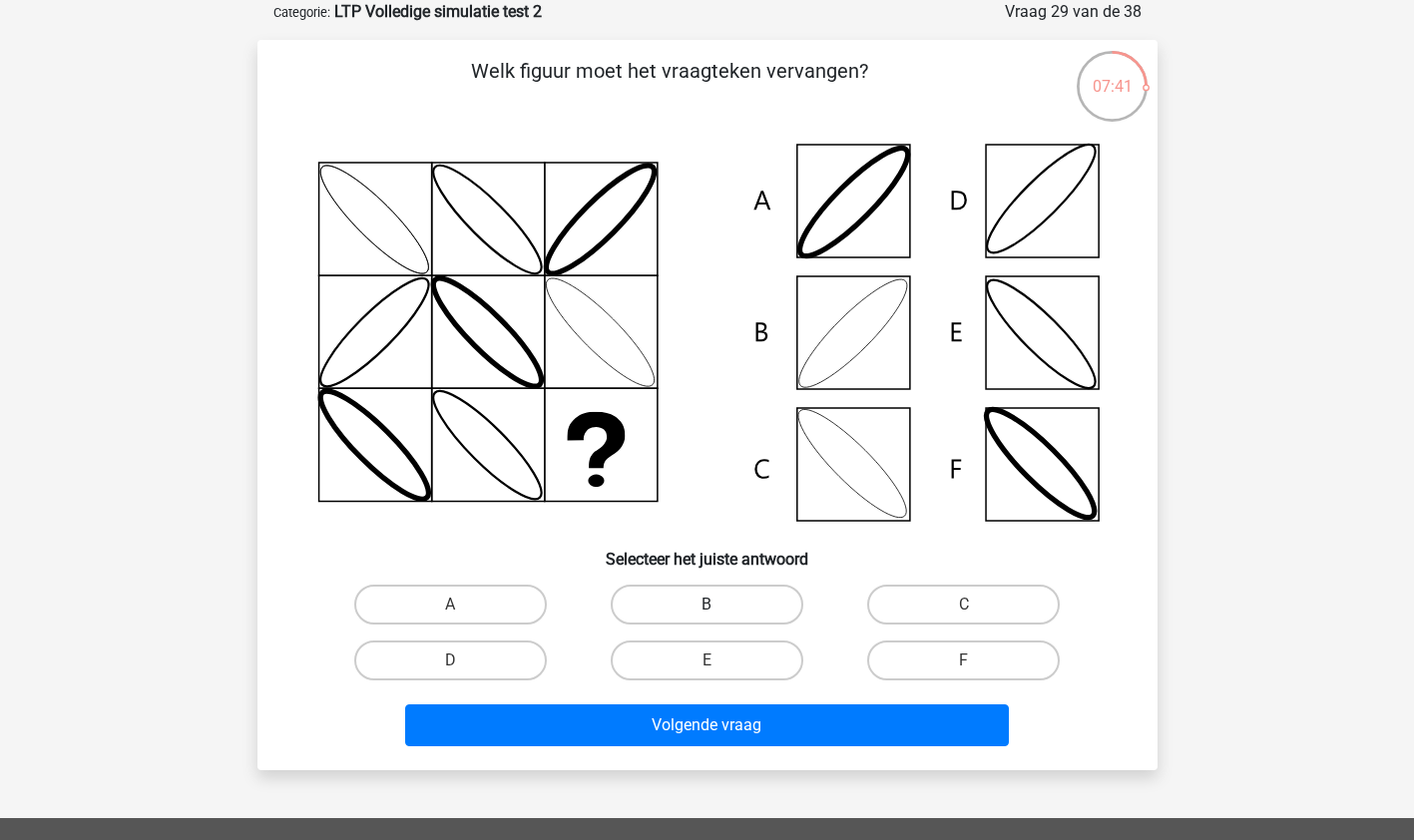 click on "B" at bounding box center (707, 605) 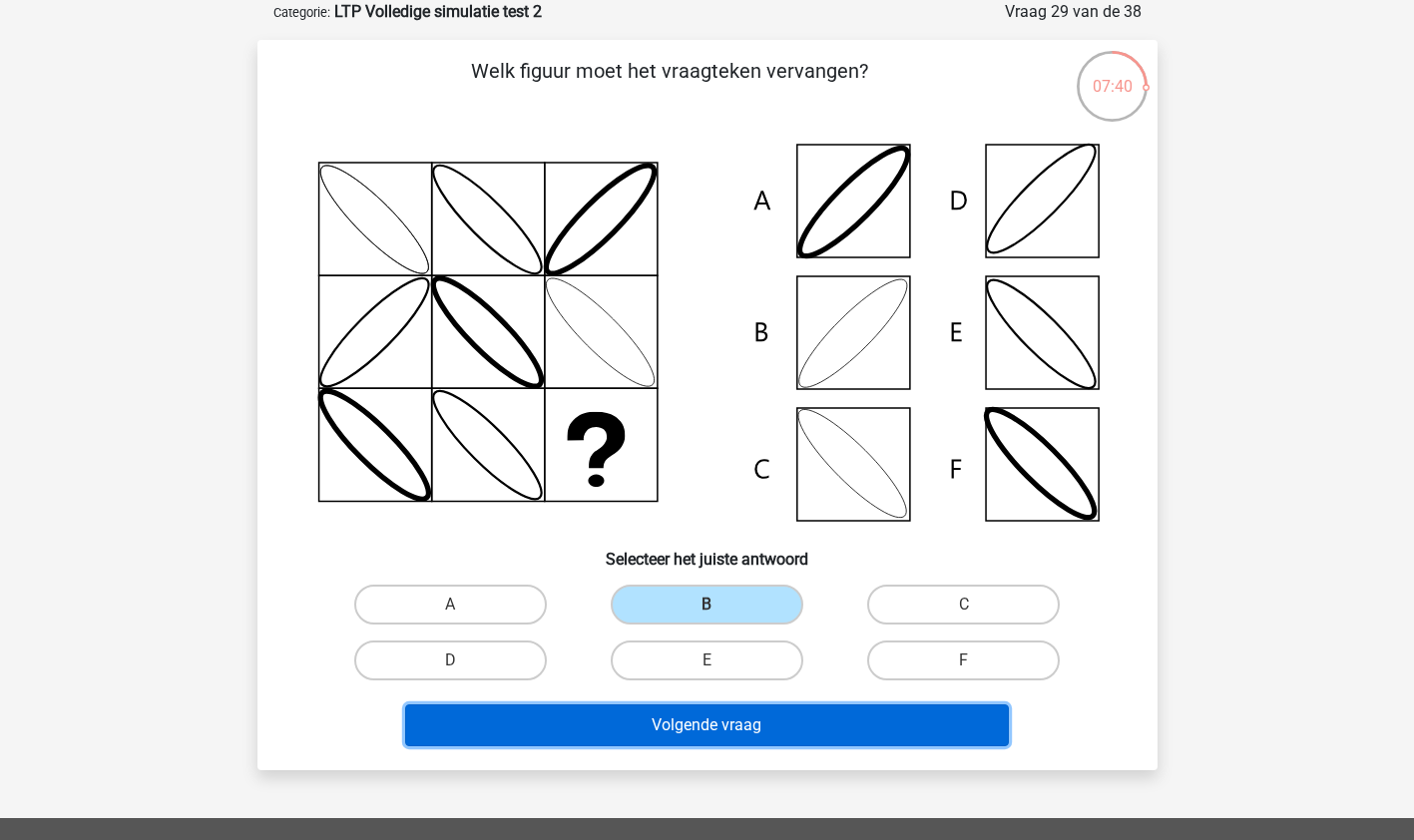 click on "Volgende vraag" at bounding box center (707, 725) 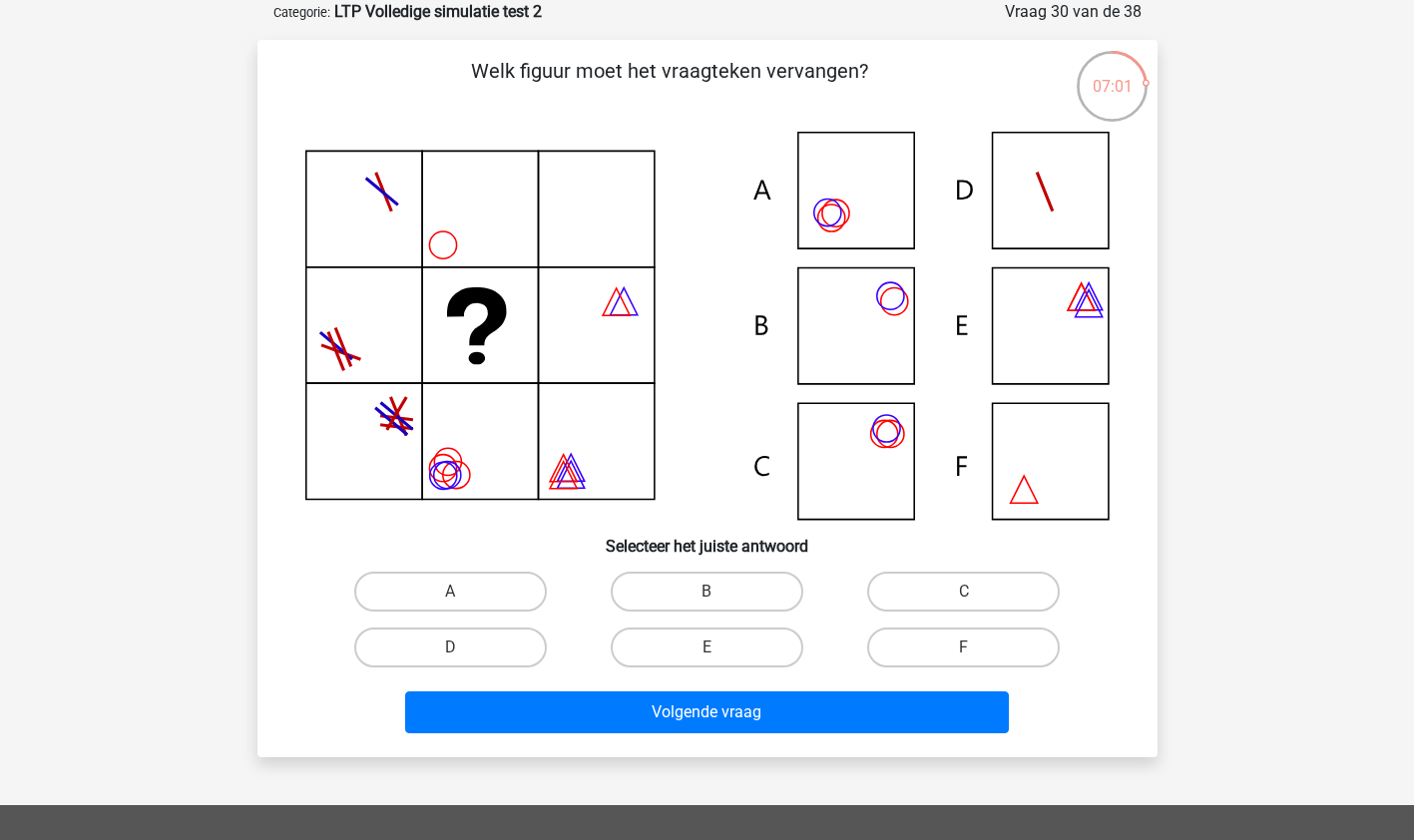 click 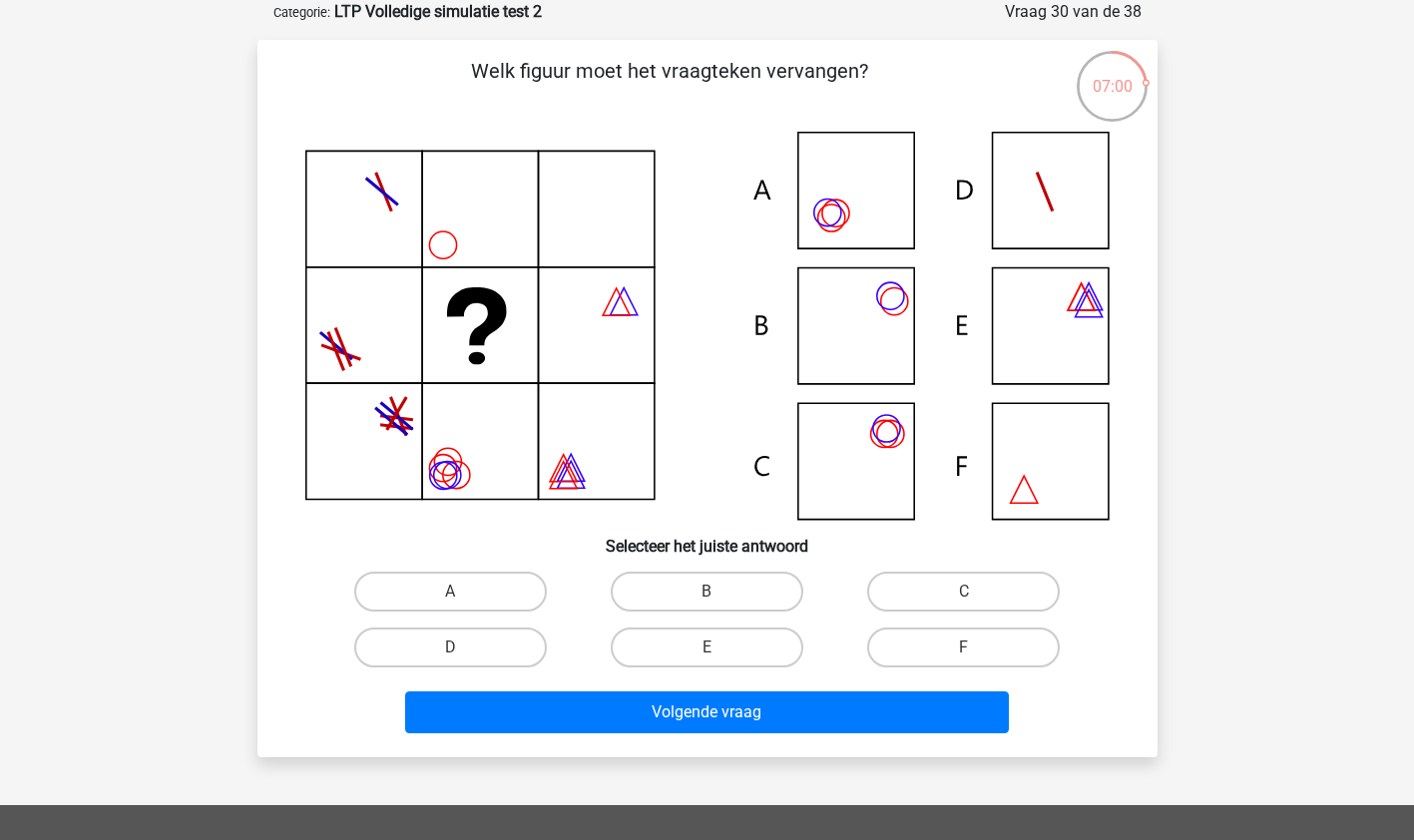 click on "E" at bounding box center (712, 653) 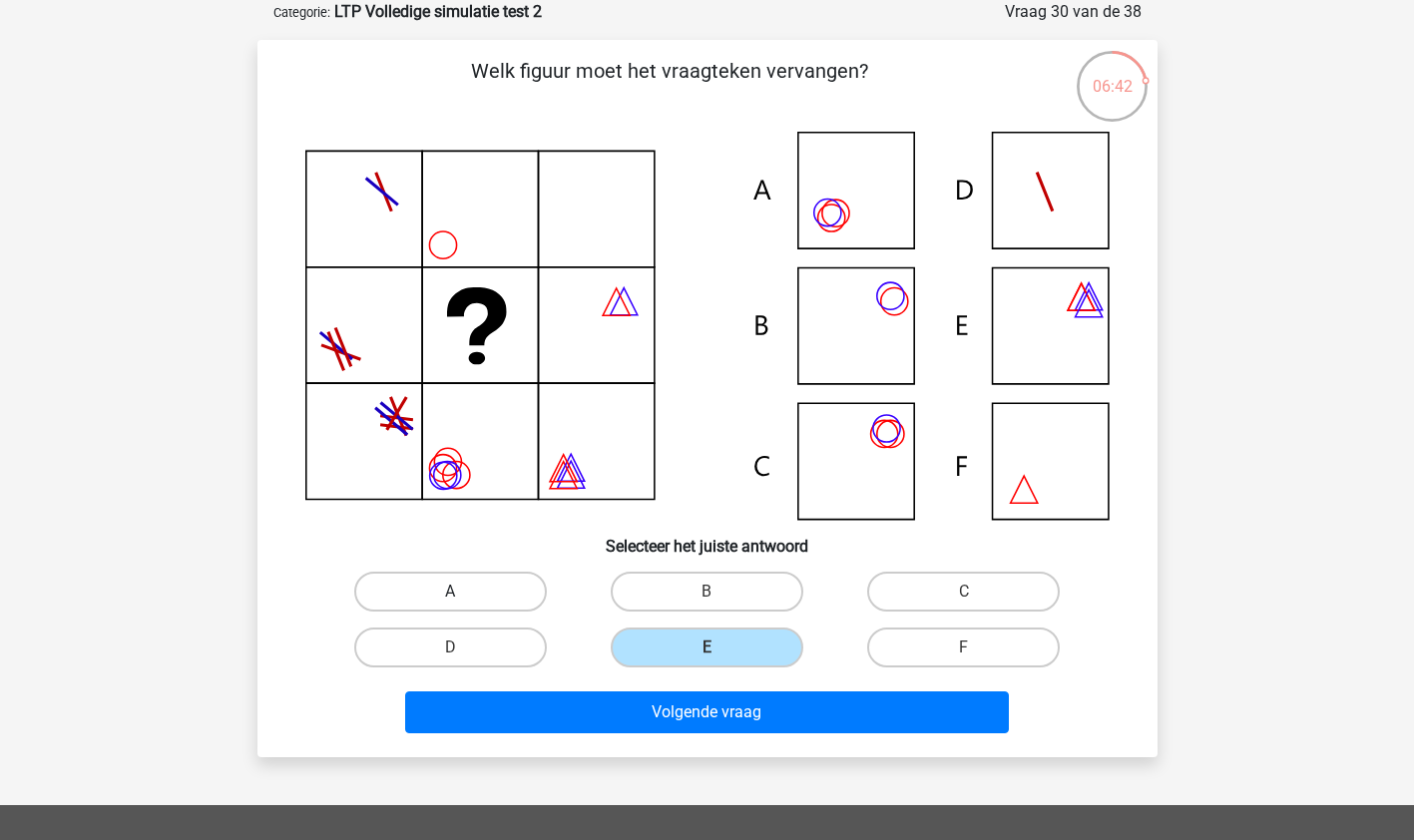 click on "A" at bounding box center (450, 592) 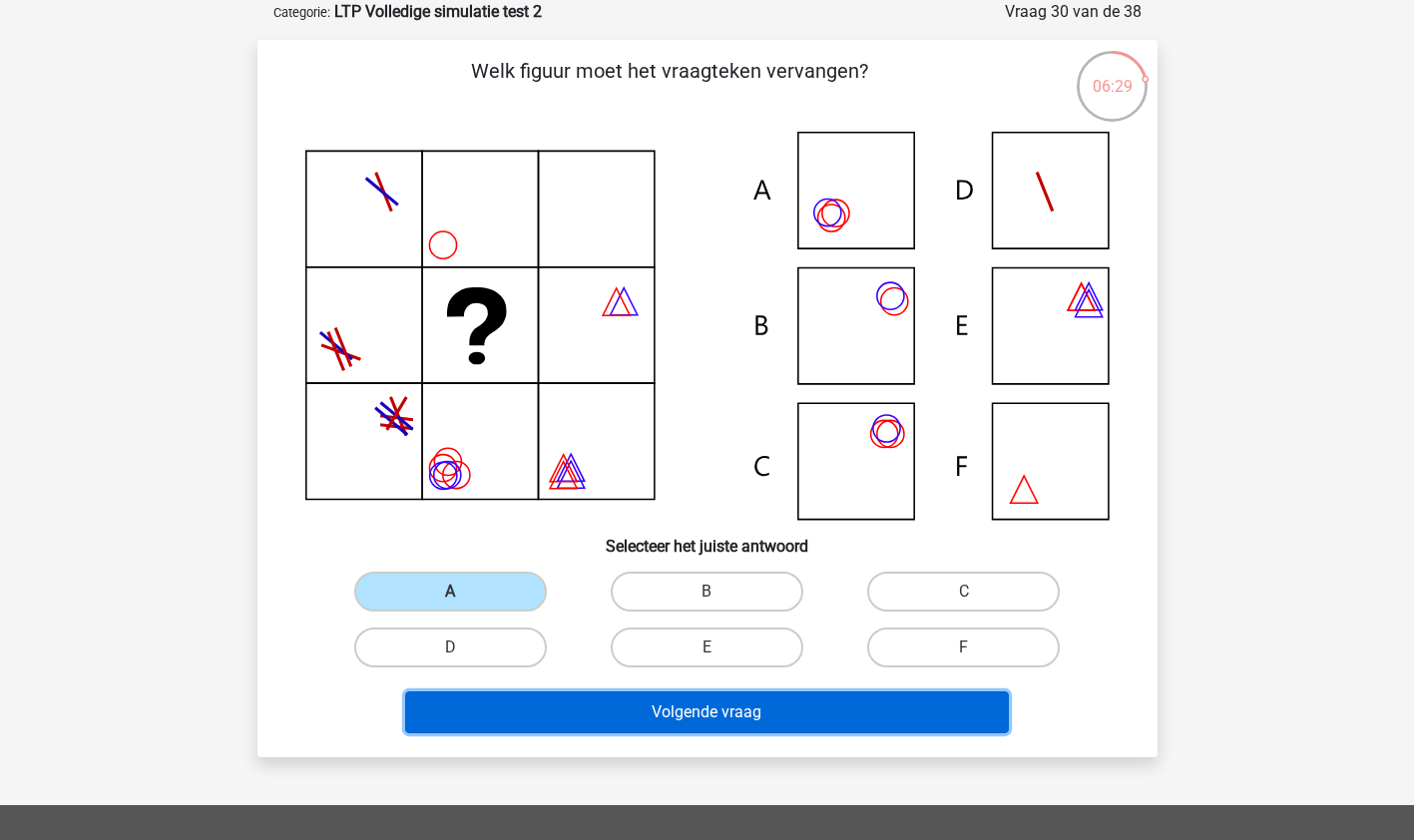 click on "Volgende vraag" at bounding box center (707, 712) 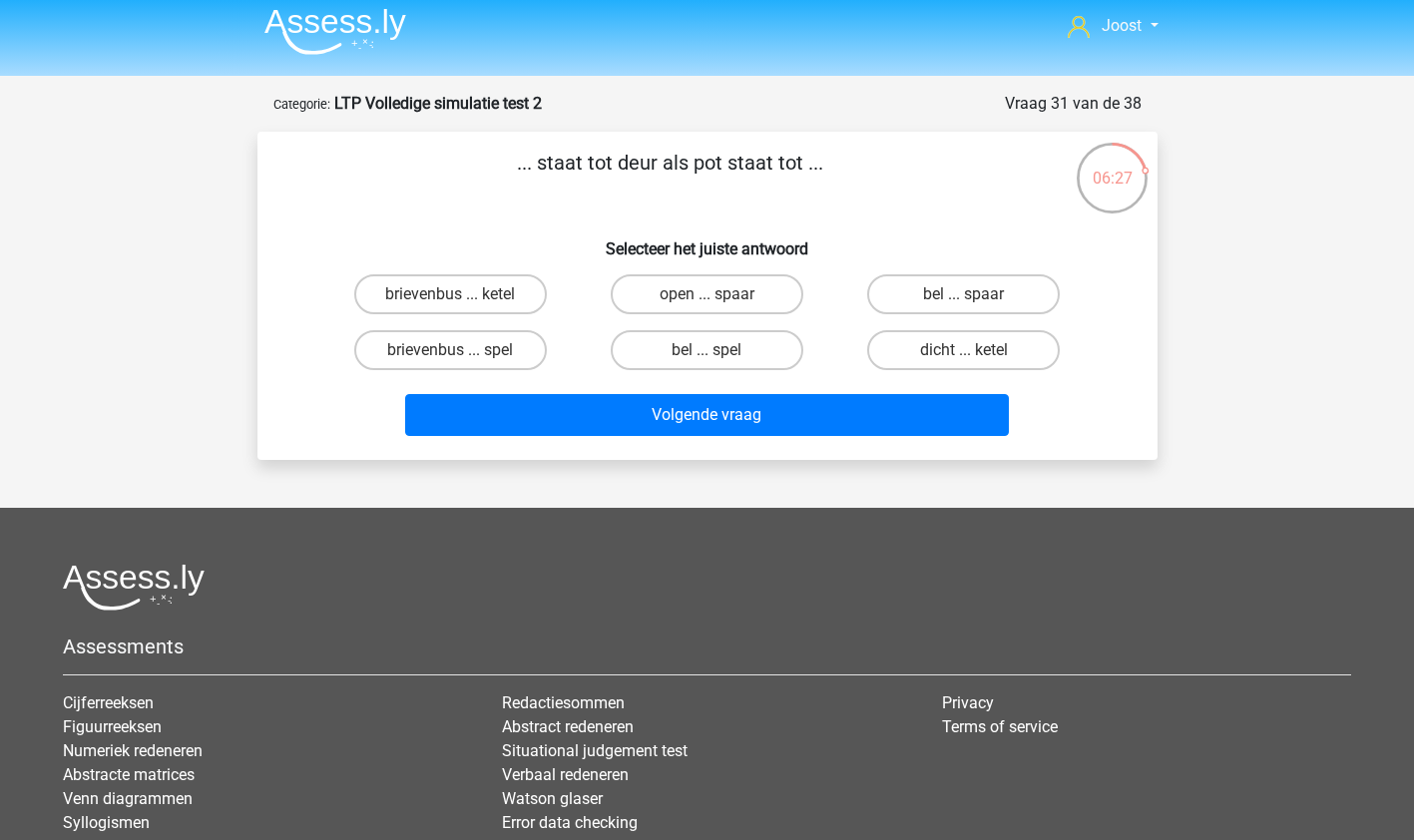 scroll, scrollTop: 0, scrollLeft: 0, axis: both 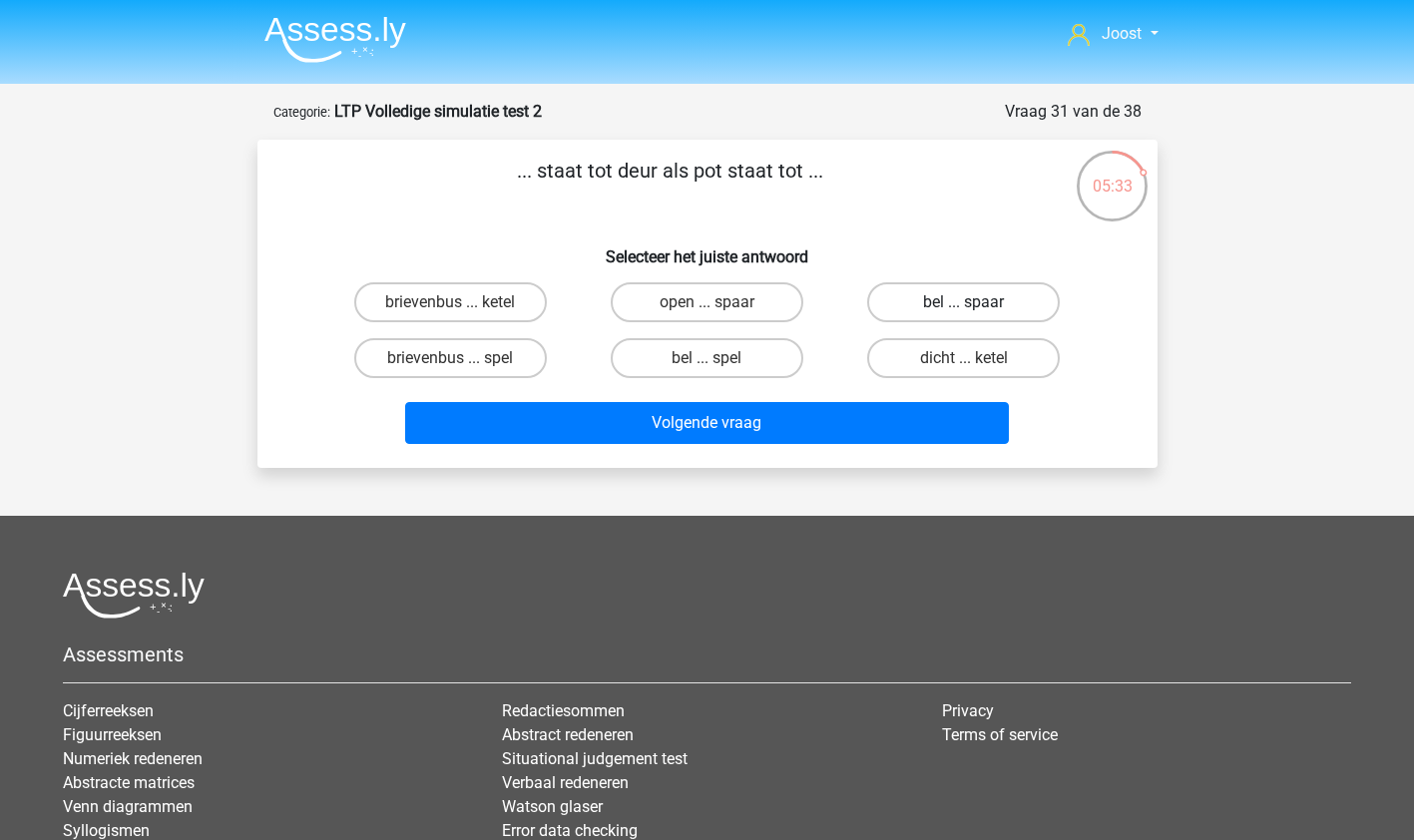 click on "bel ... spaar" at bounding box center [963, 302] 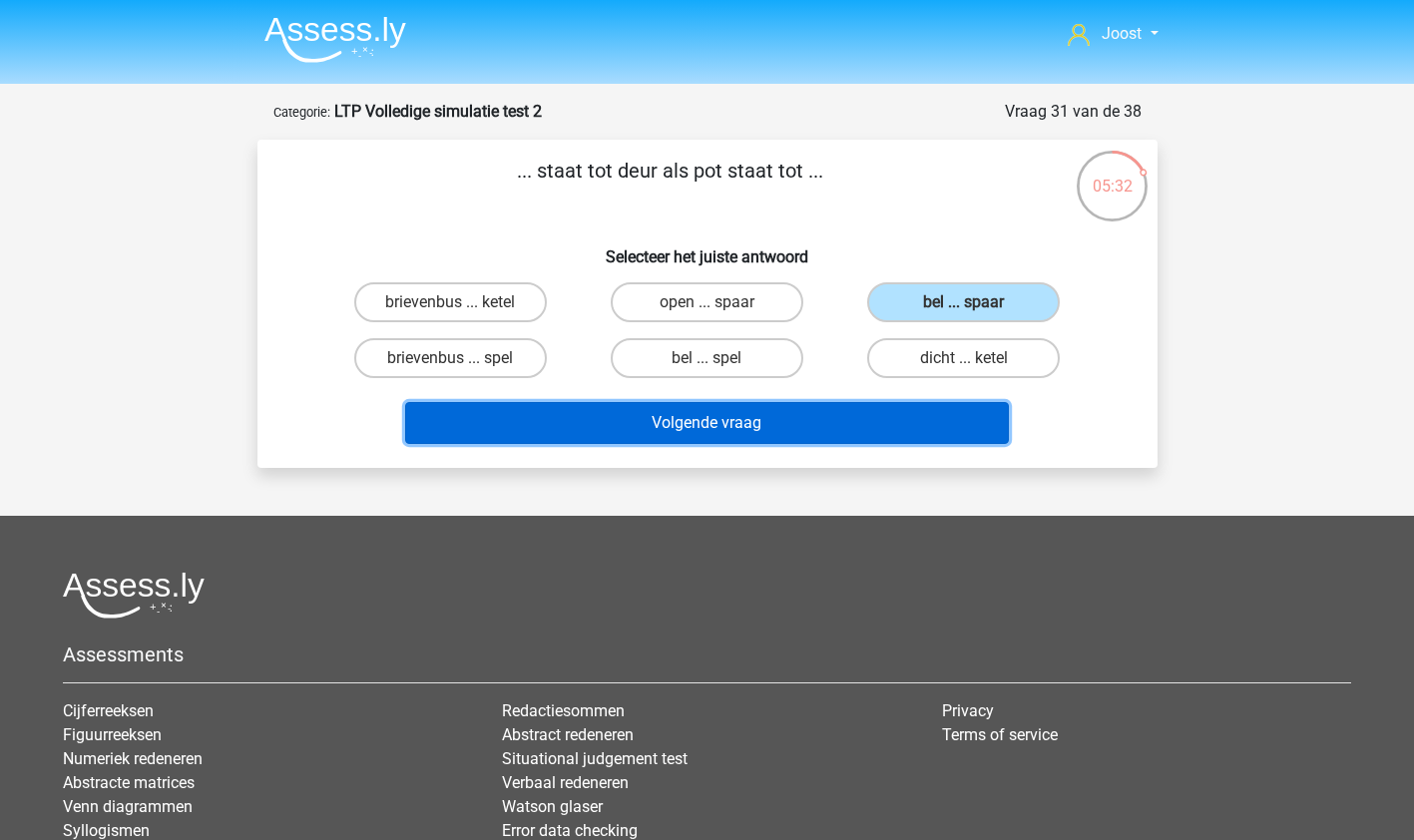 click on "Volgende vraag" at bounding box center [707, 423] 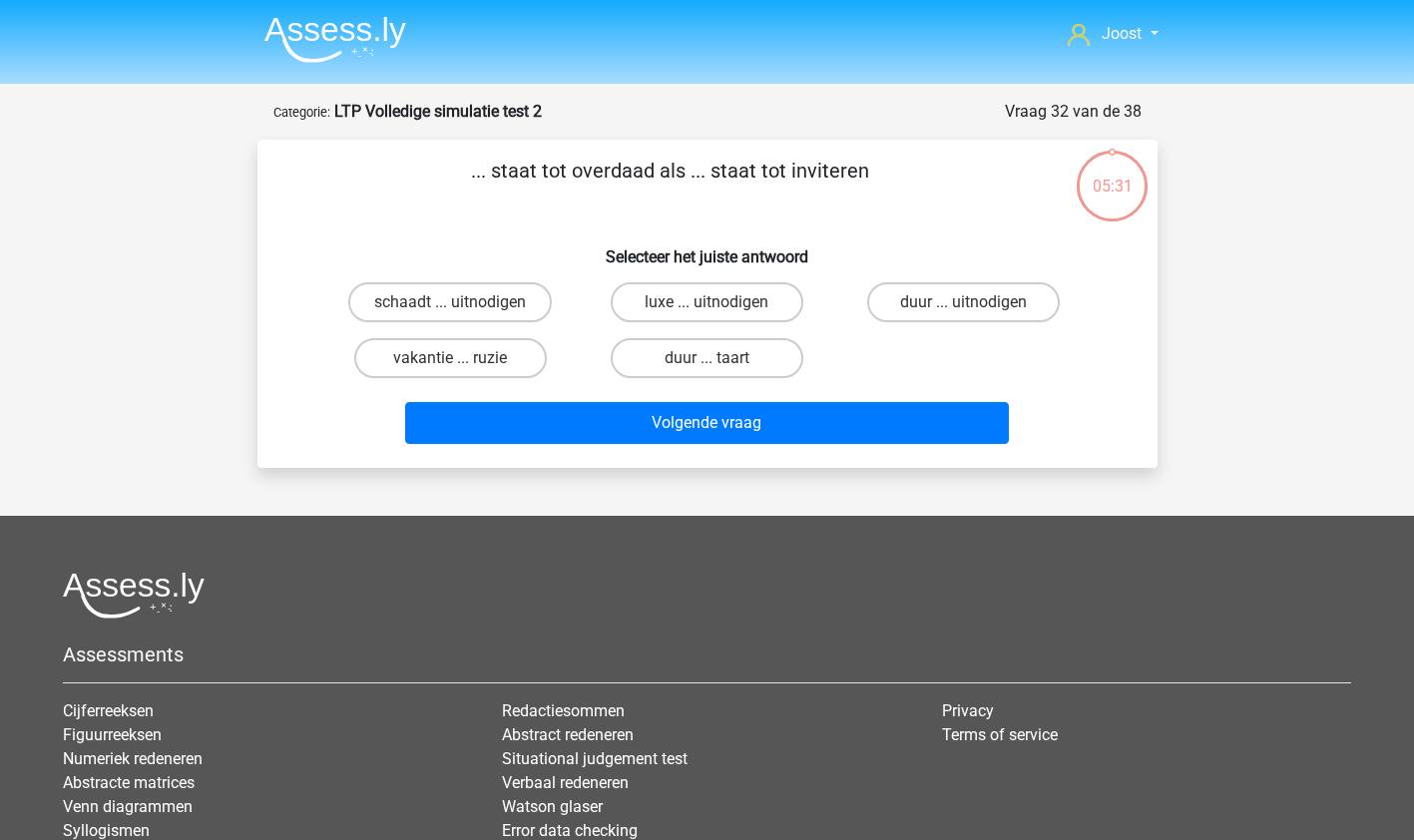 scroll, scrollTop: 100, scrollLeft: 0, axis: vertical 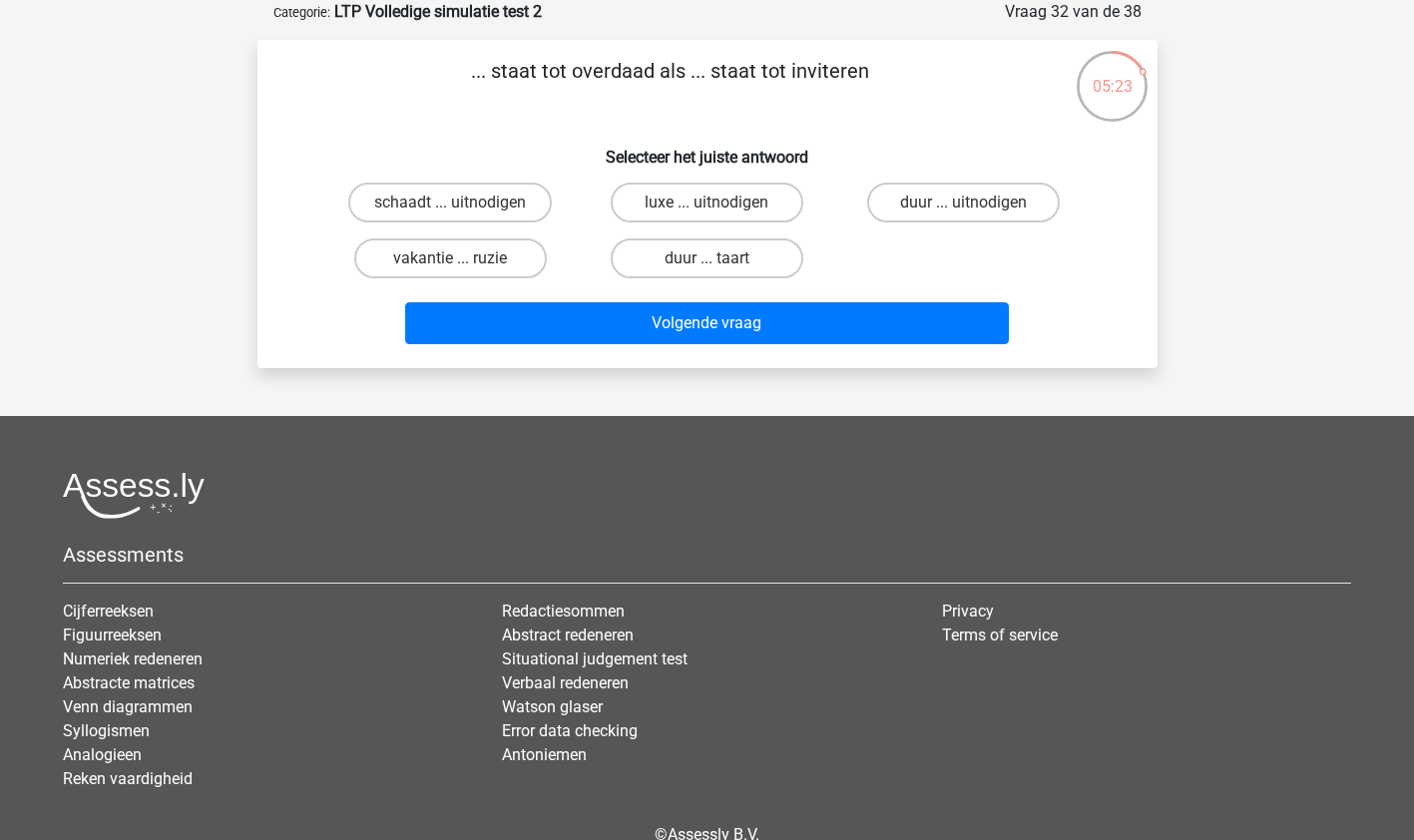 drag, startPoint x: 496, startPoint y: 136, endPoint x: 580, endPoint y: 124, distance: 84.85281 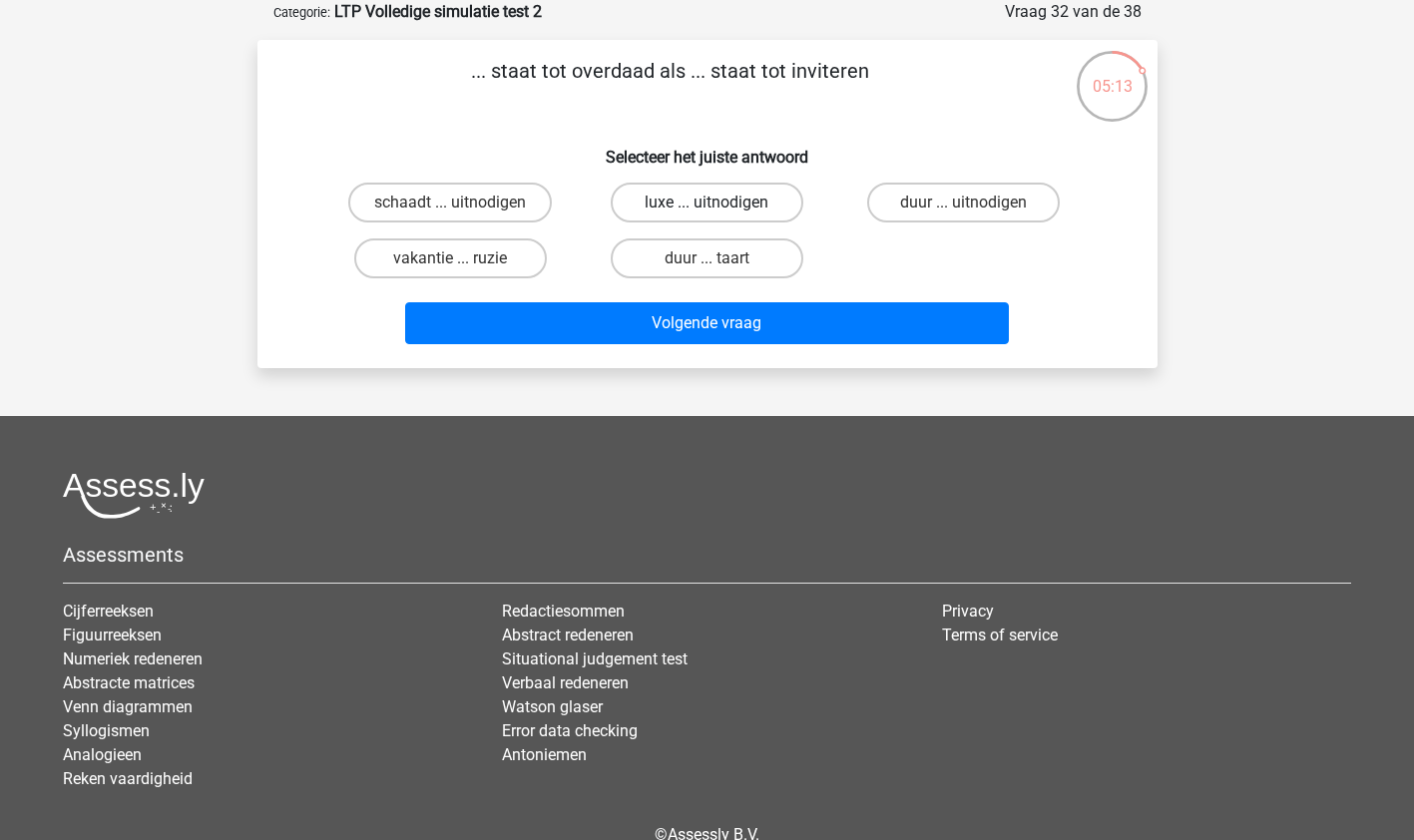 click on "luxe ... uitnodigen" at bounding box center (707, 203) 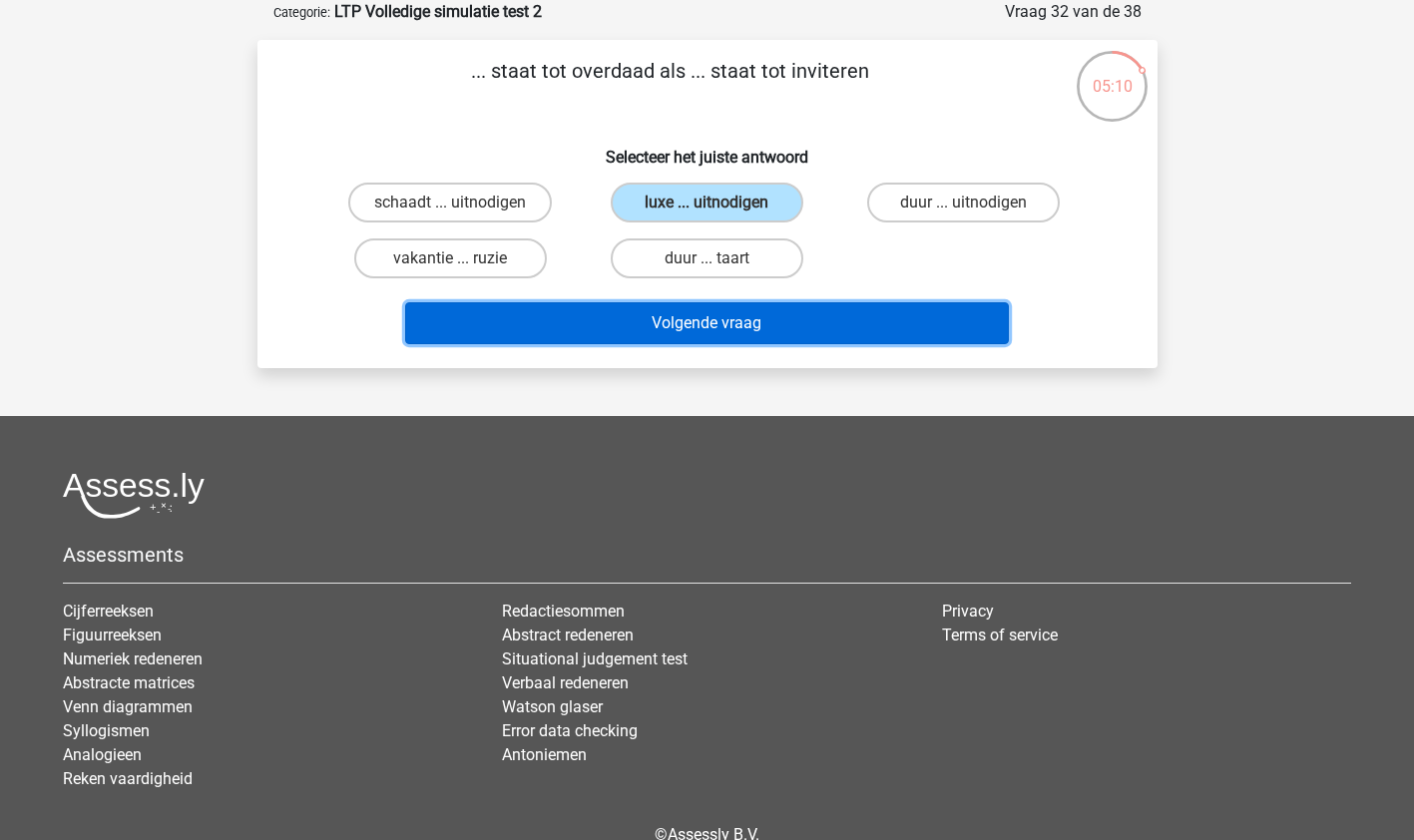 click on "Volgende vraag" at bounding box center (707, 323) 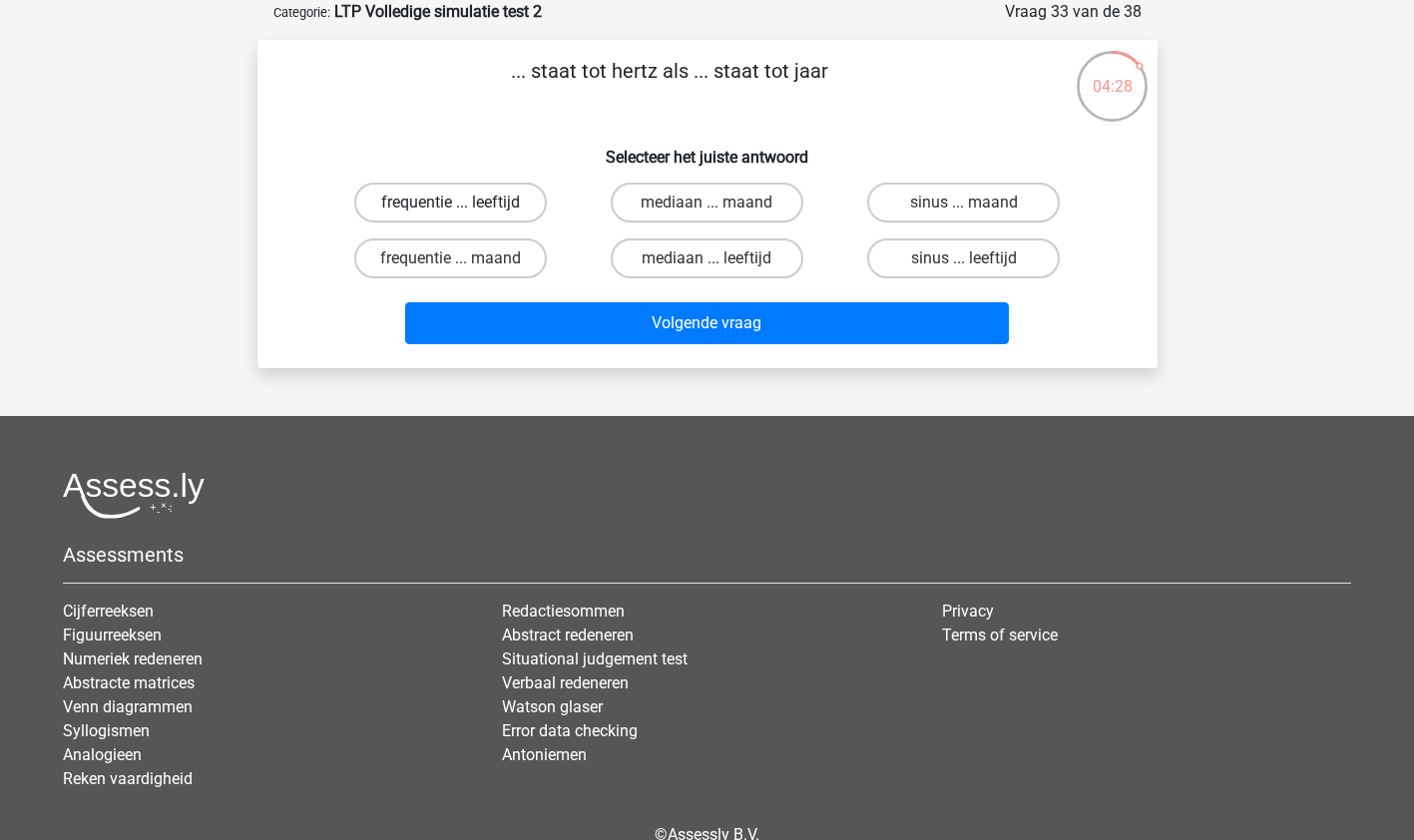 click on "frequentie ... leeftijd" at bounding box center [450, 203] 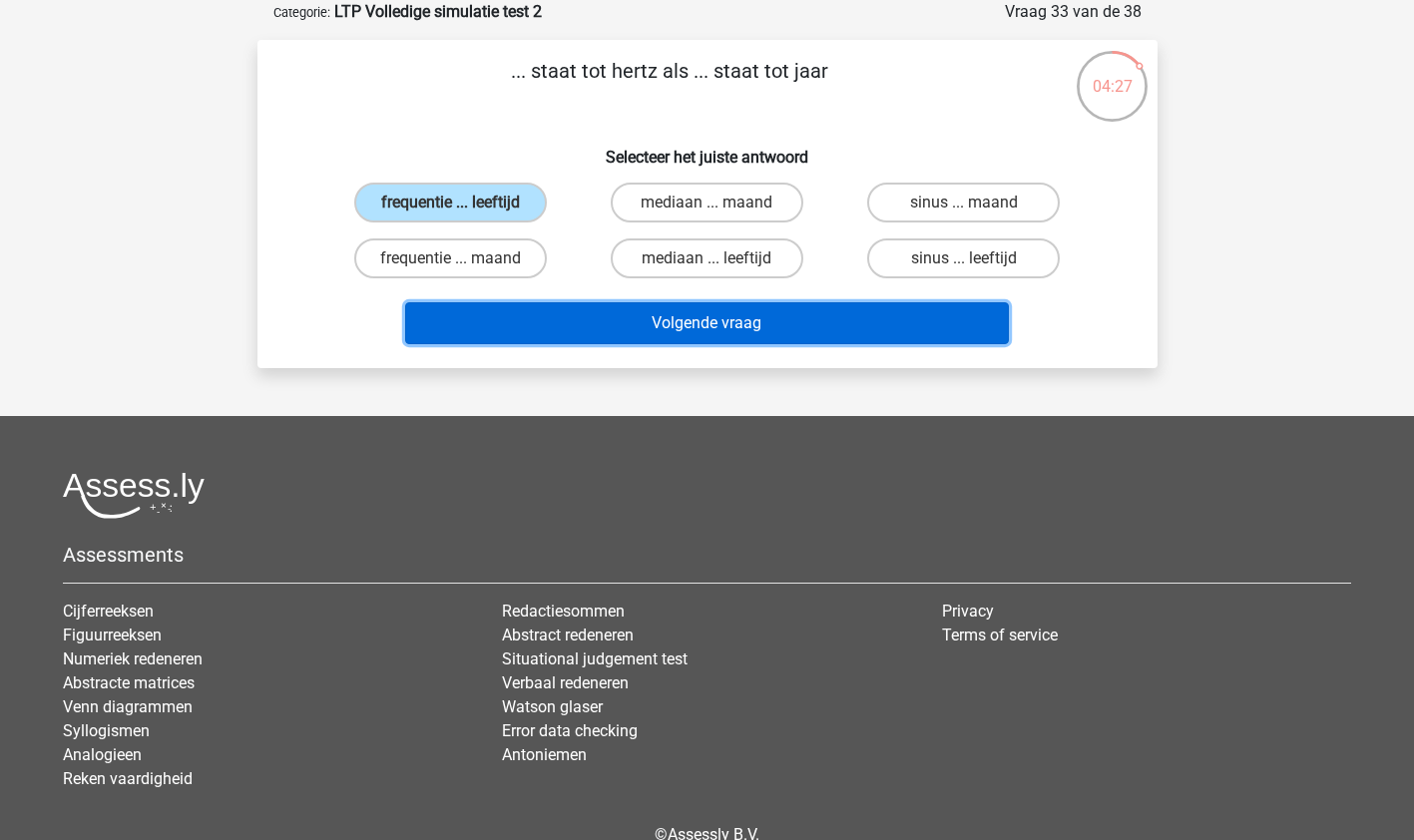 click on "Volgende vraag" at bounding box center (707, 323) 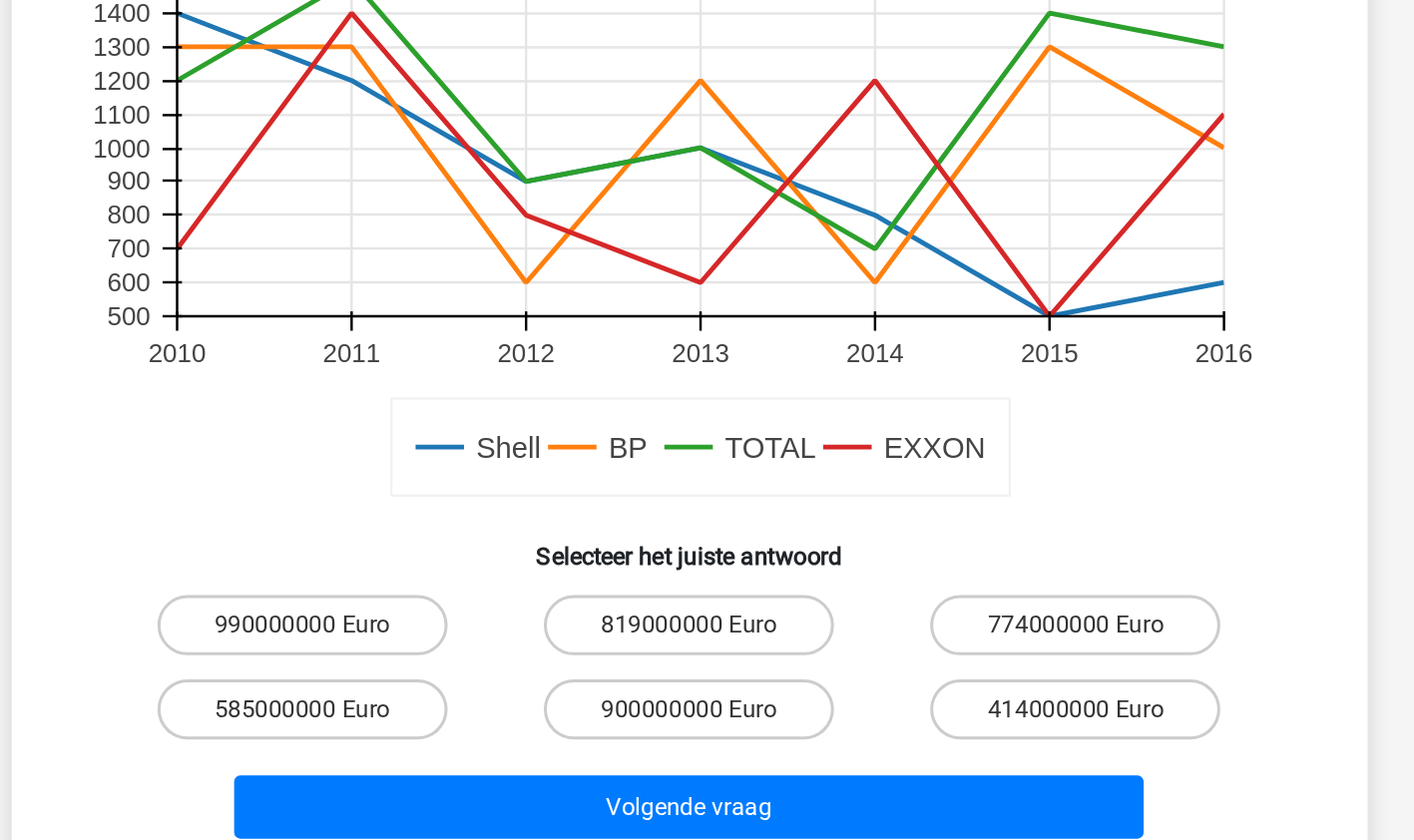 scroll, scrollTop: 408, scrollLeft: 0, axis: vertical 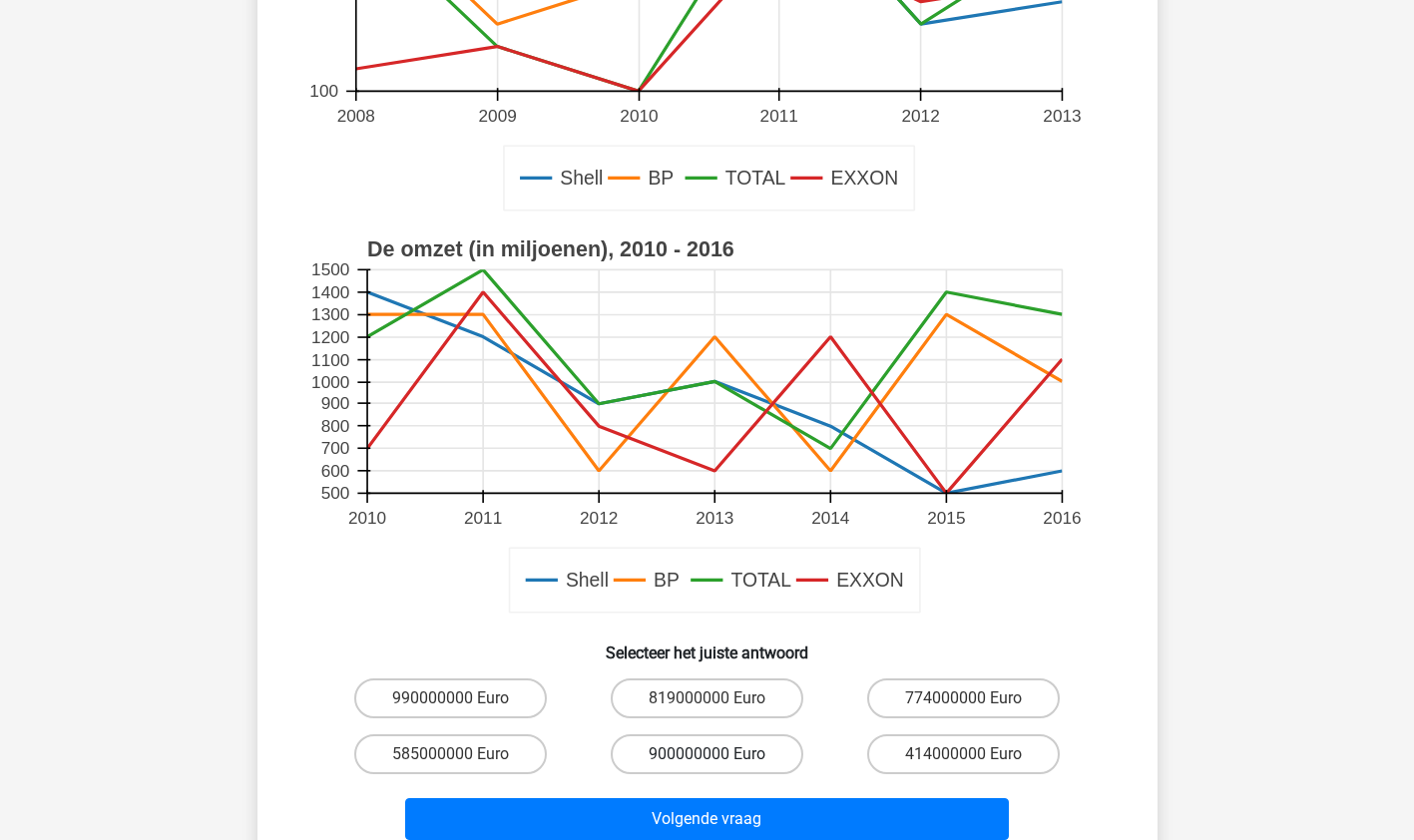 click on "900000000 Euro" at bounding box center [707, 754] 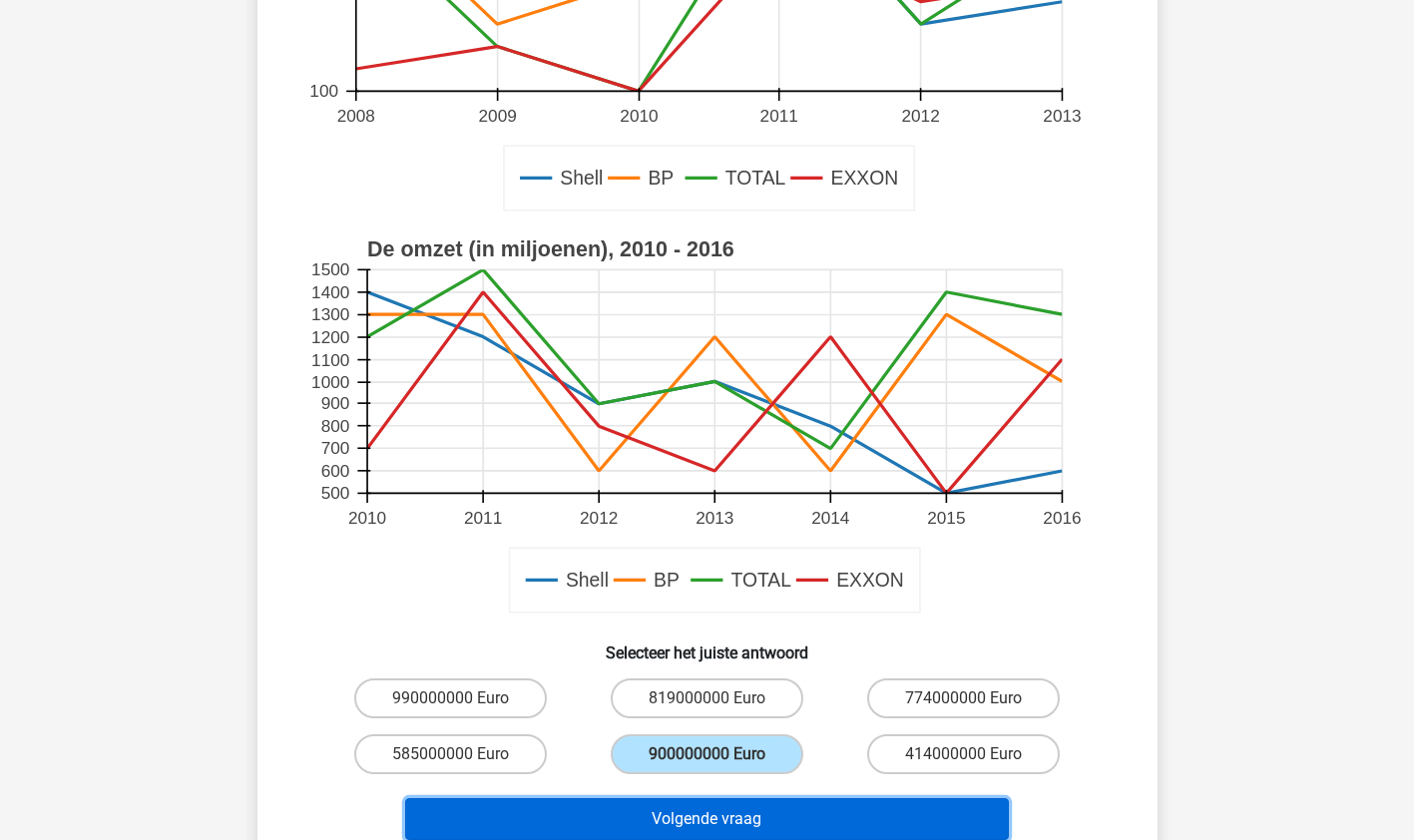 click on "Volgende vraag" at bounding box center (707, 819) 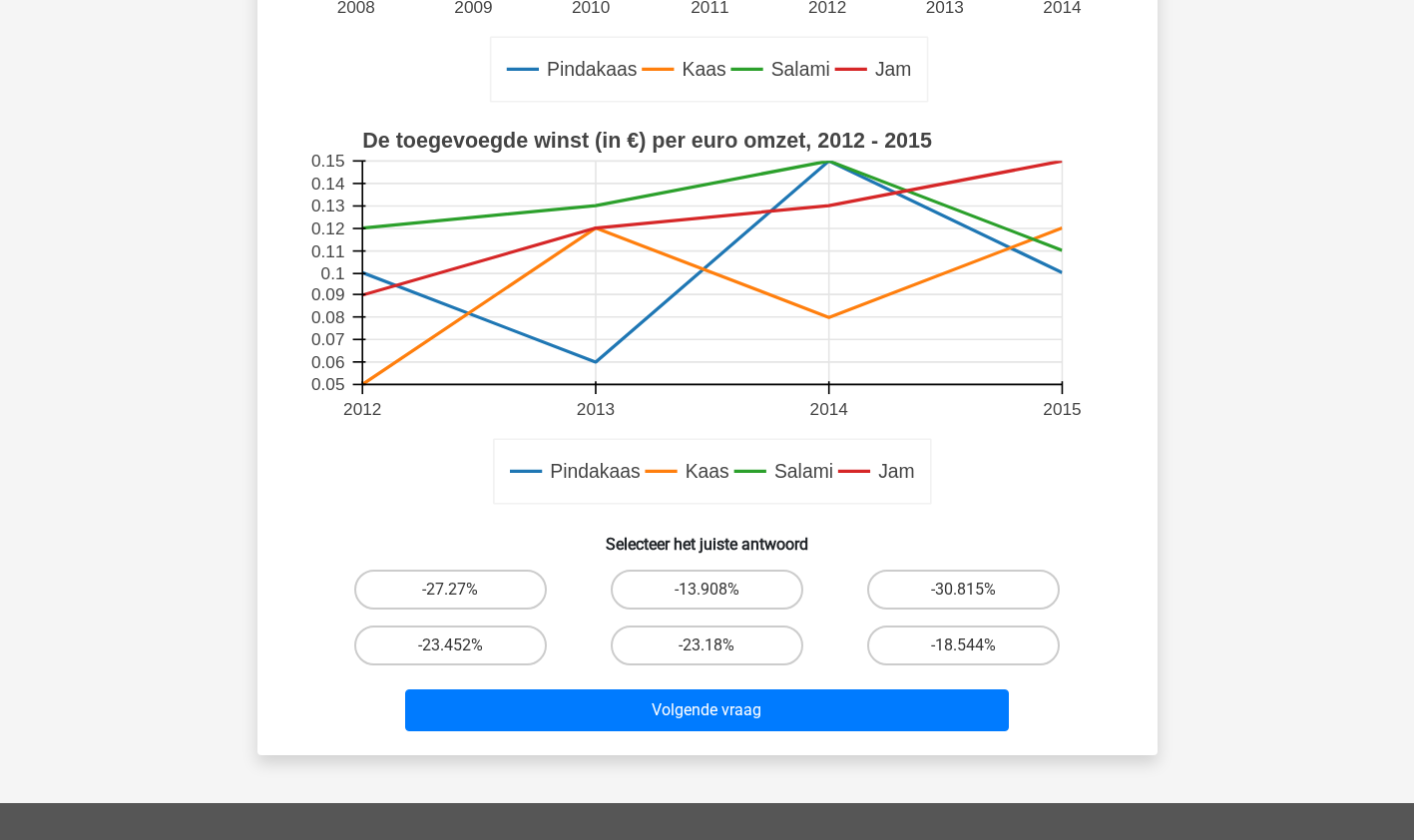 scroll, scrollTop: 525, scrollLeft: 0, axis: vertical 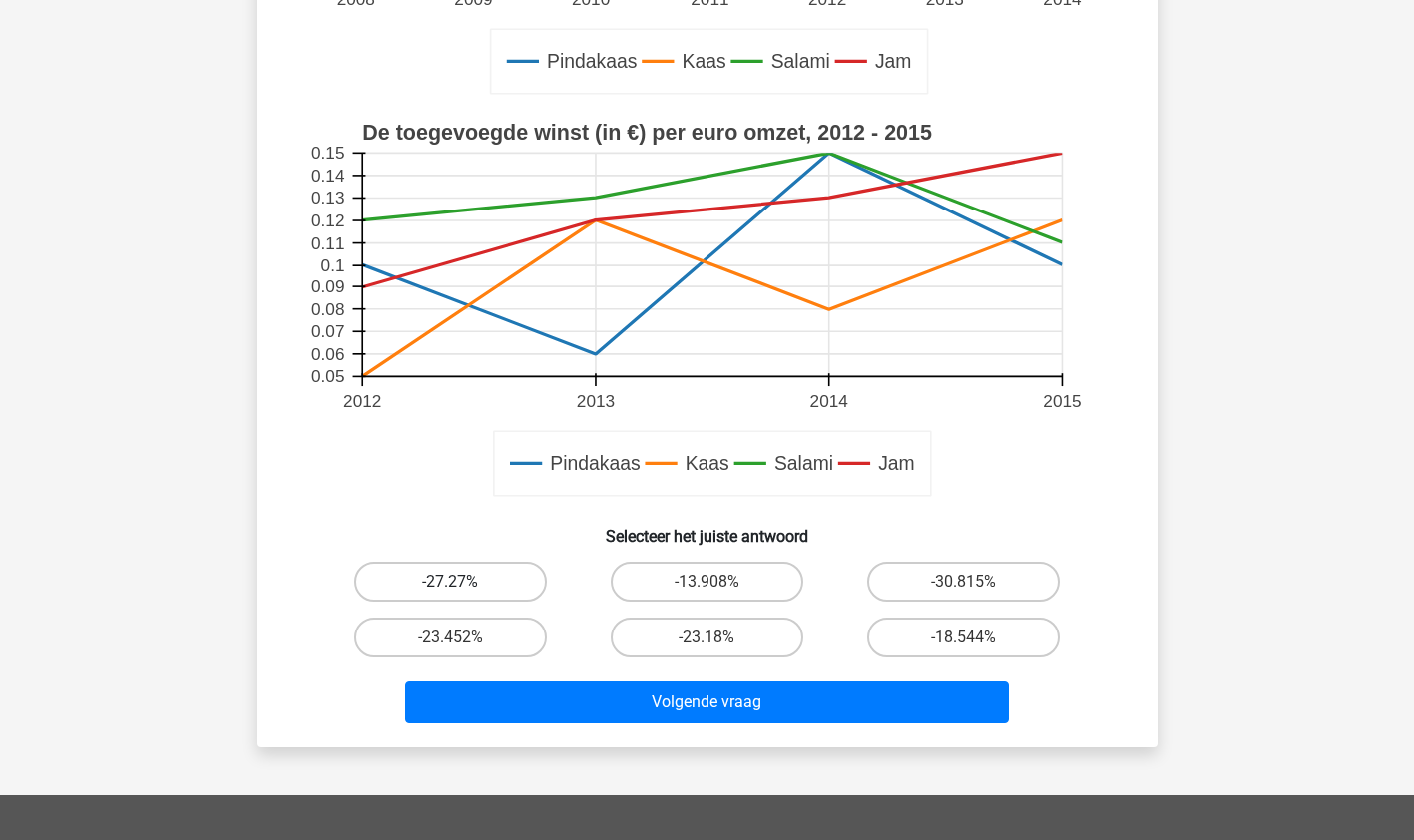click on "-27.27%" at bounding box center (450, 582) 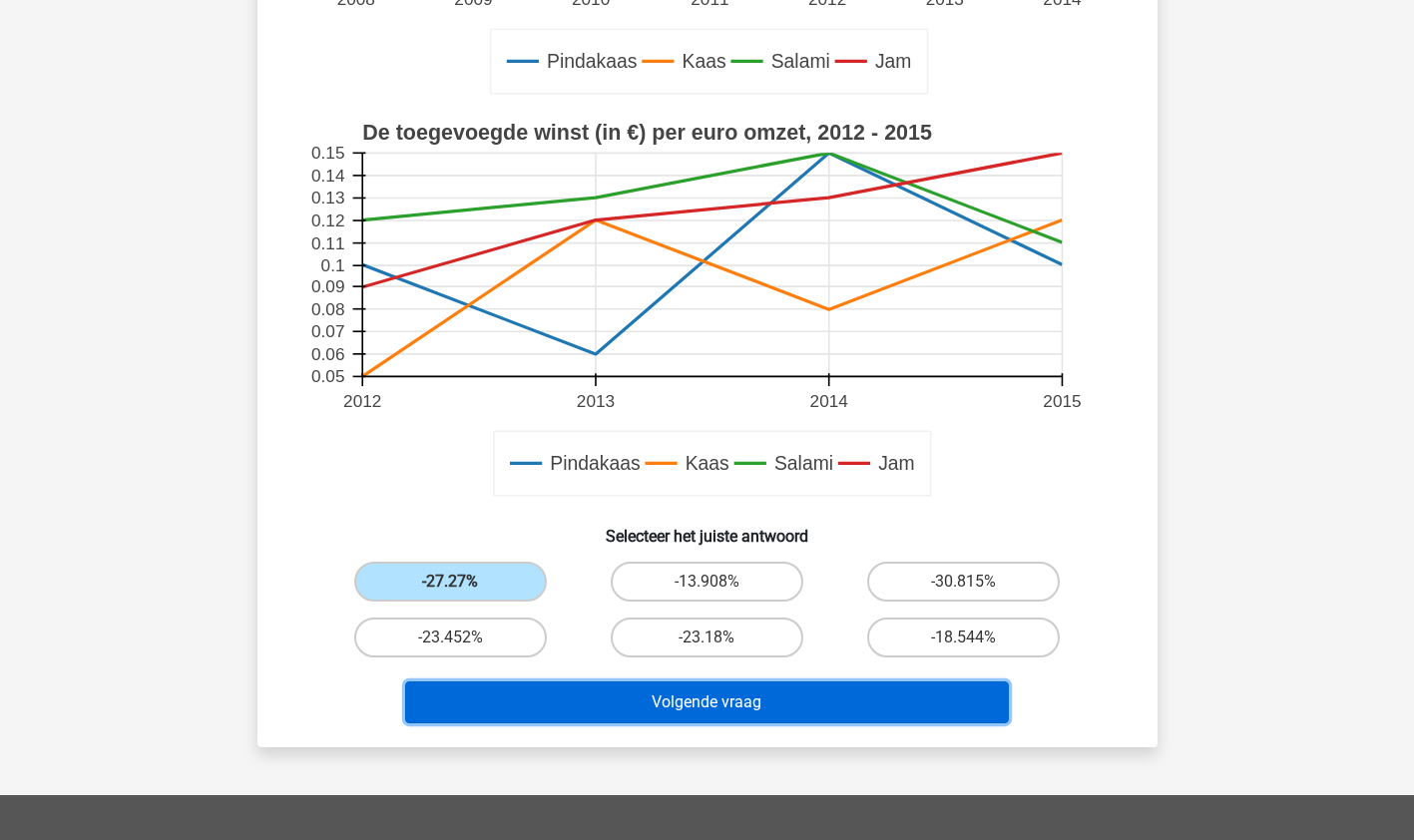 click on "Volgende vraag" at bounding box center [707, 702] 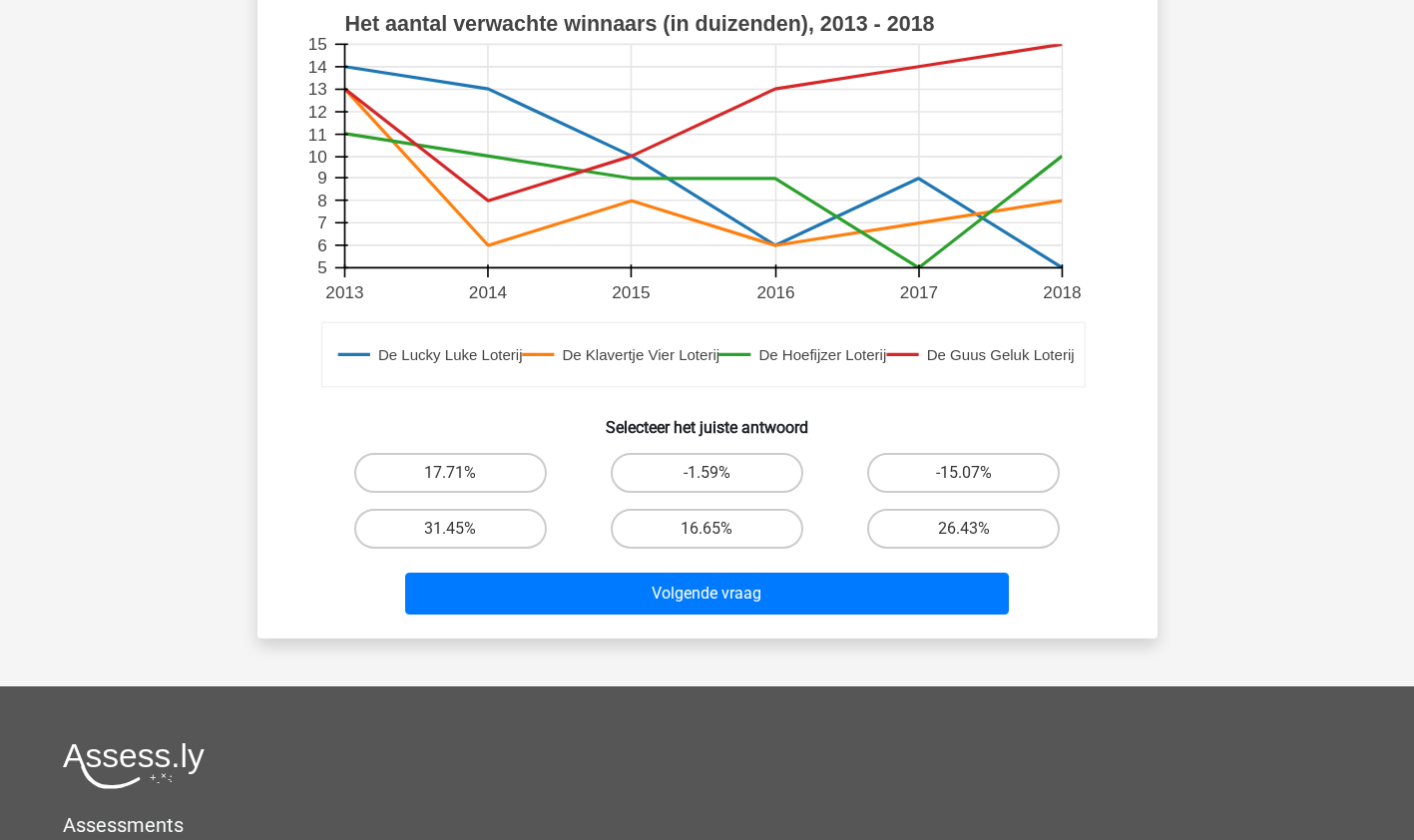 scroll, scrollTop: 768, scrollLeft: 0, axis: vertical 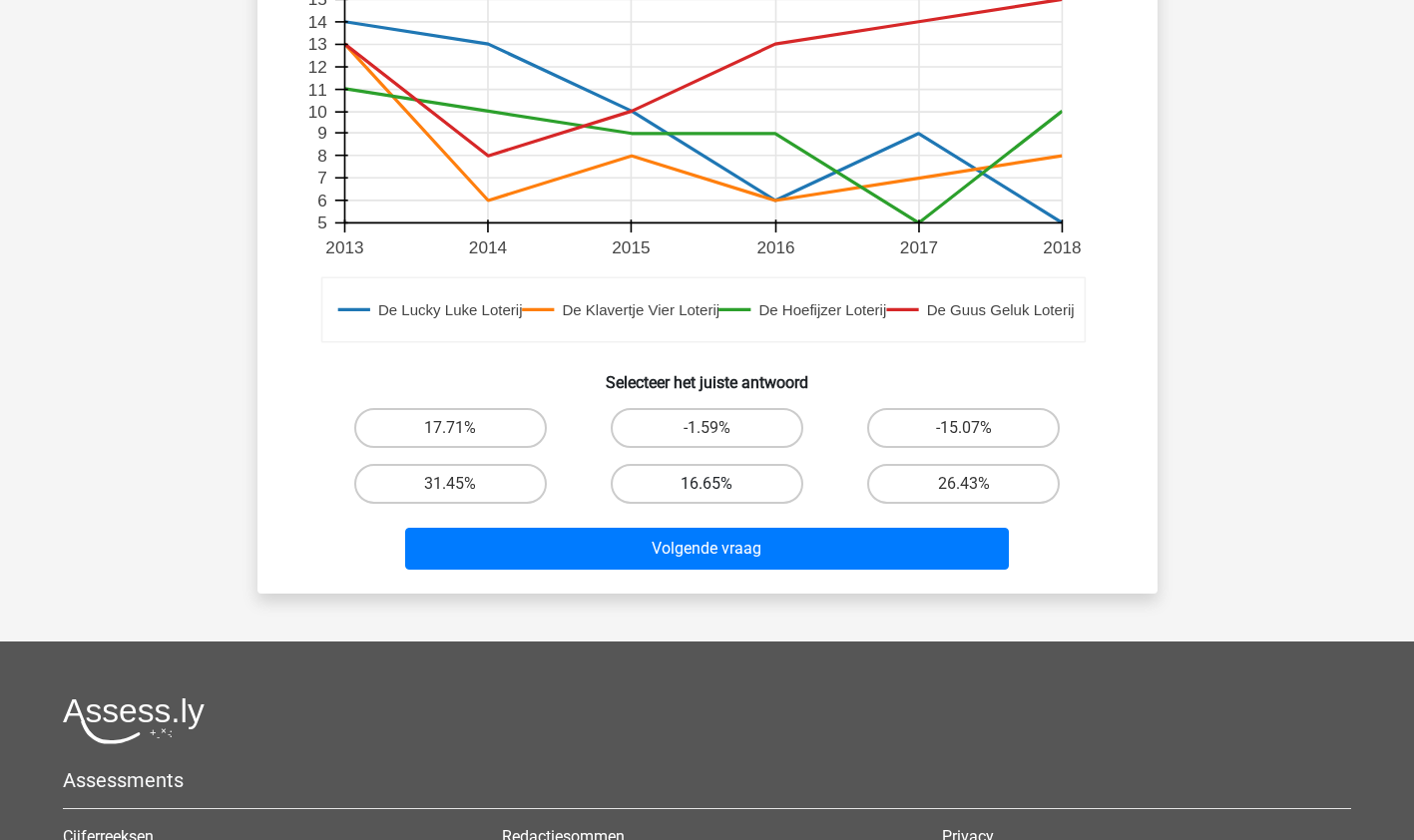 click on "16.65%" at bounding box center [707, 484] 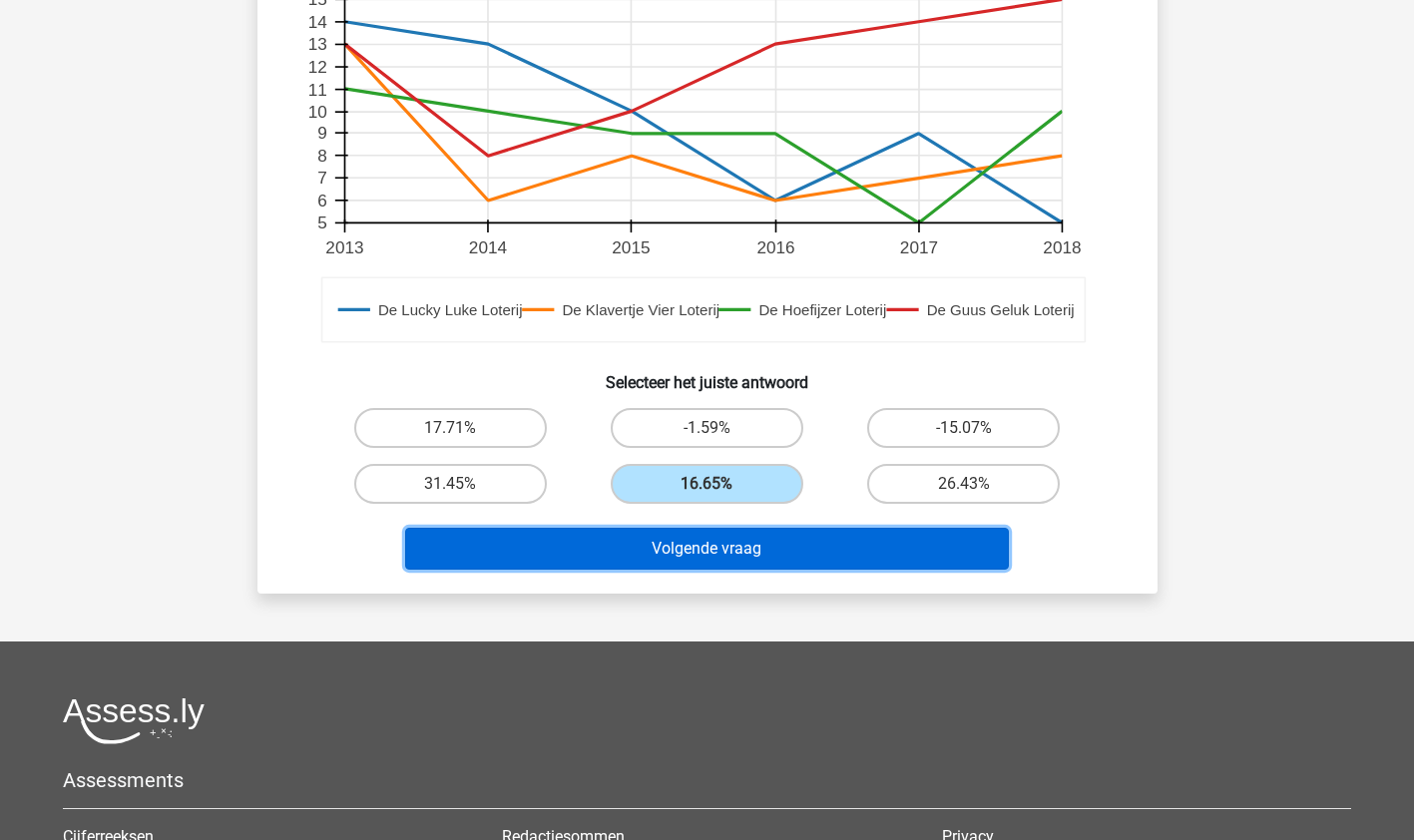 click on "Volgende vraag" at bounding box center (707, 549) 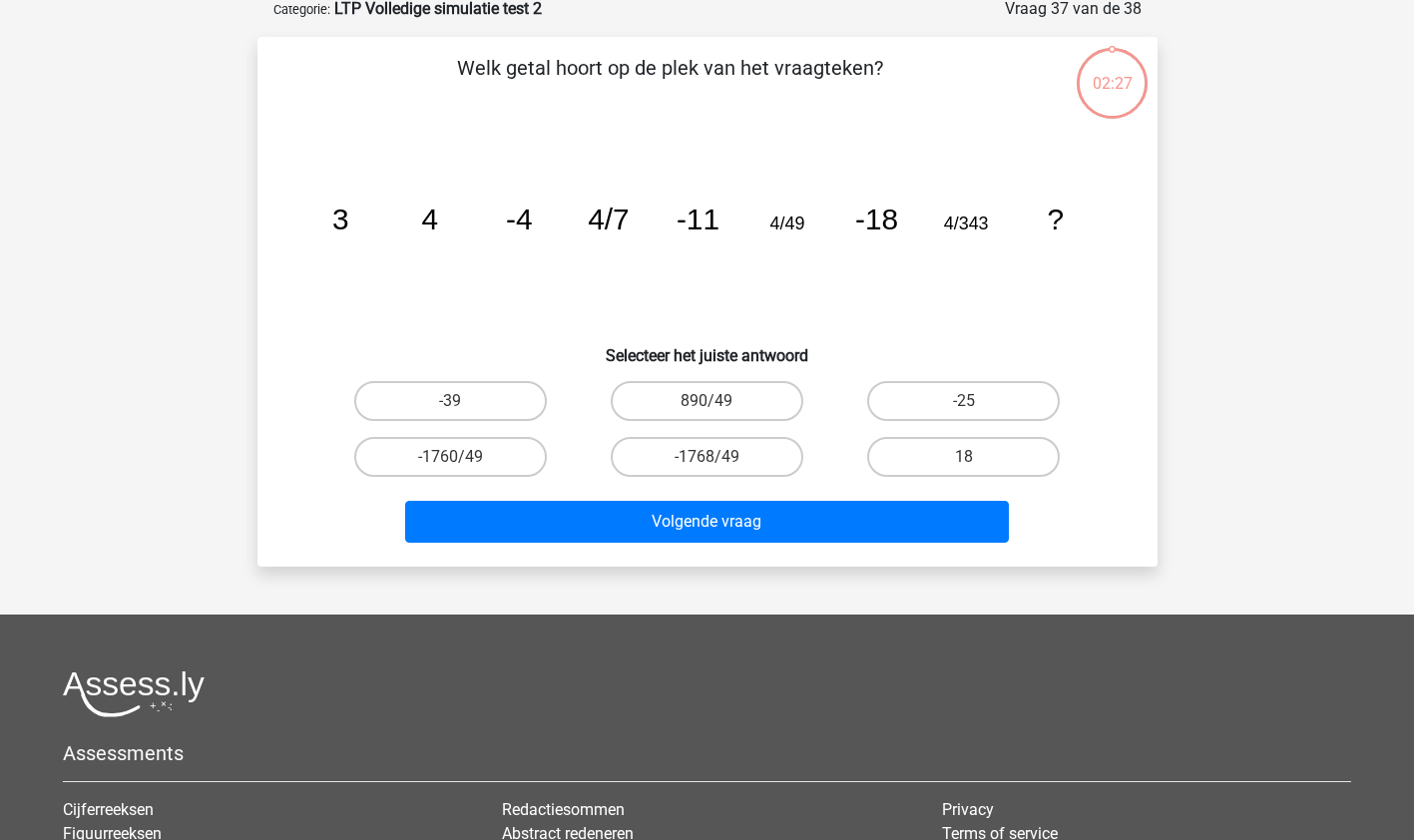scroll, scrollTop: 100, scrollLeft: 0, axis: vertical 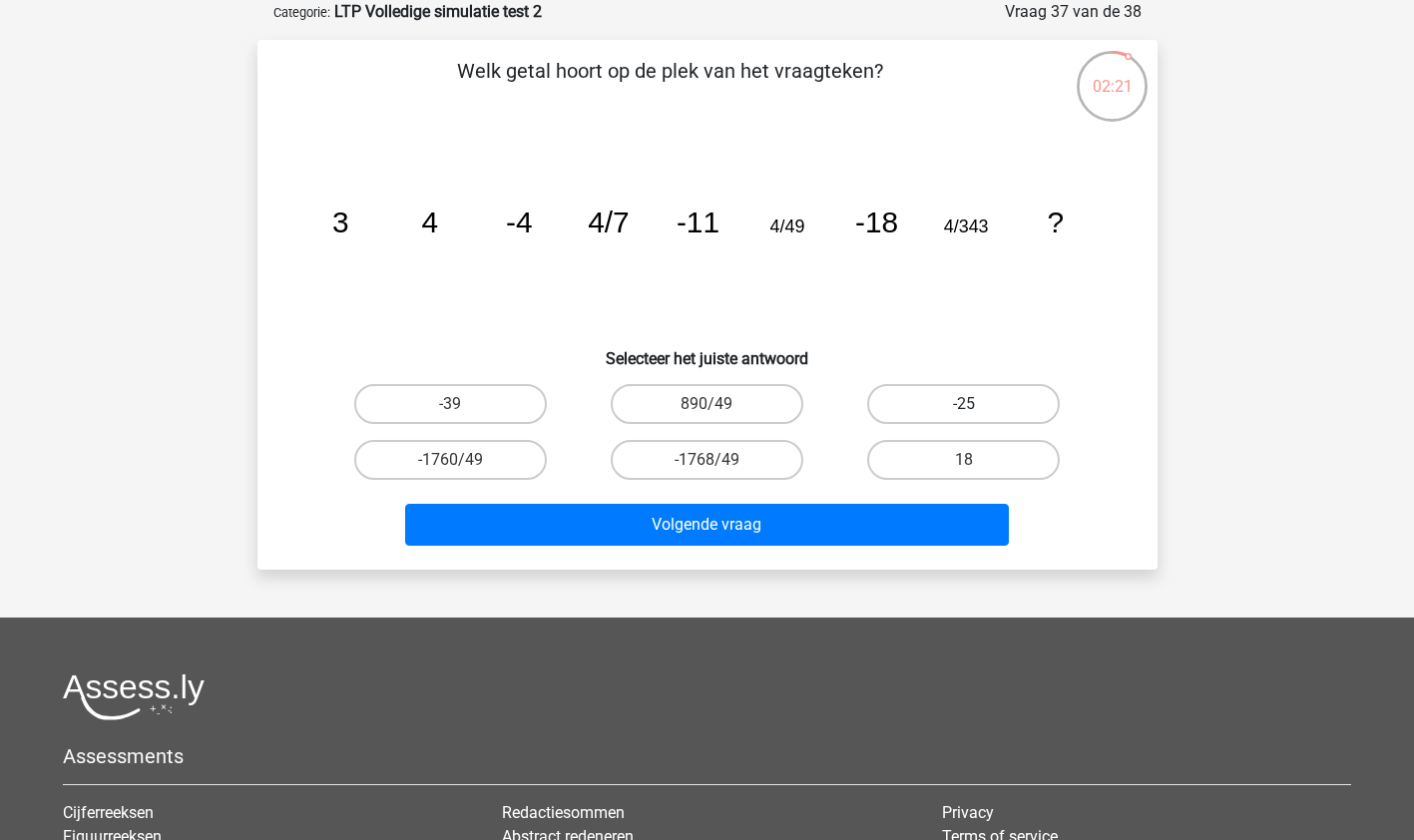 click on "-25" at bounding box center (963, 404) 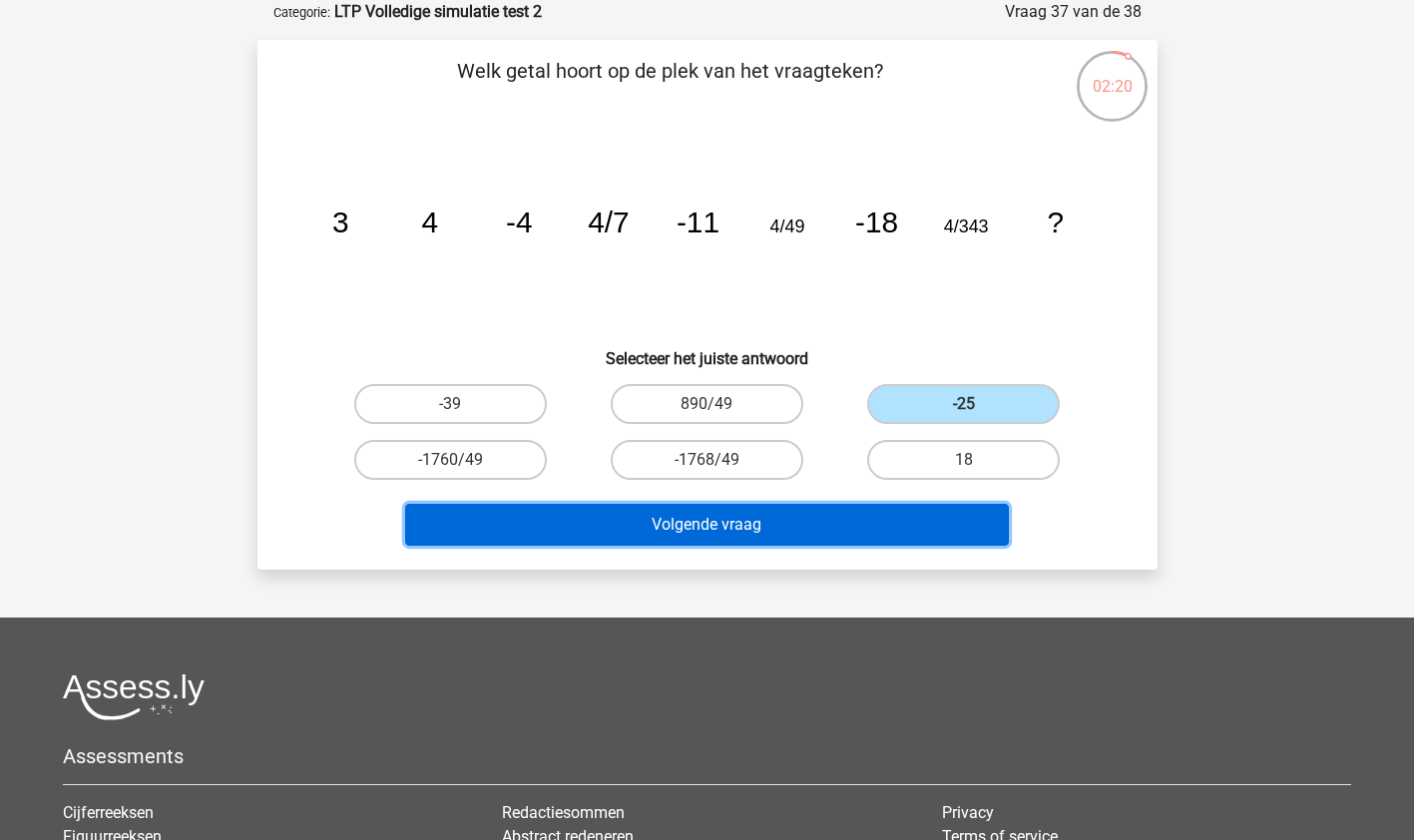 click on "Volgende vraag" at bounding box center (707, 525) 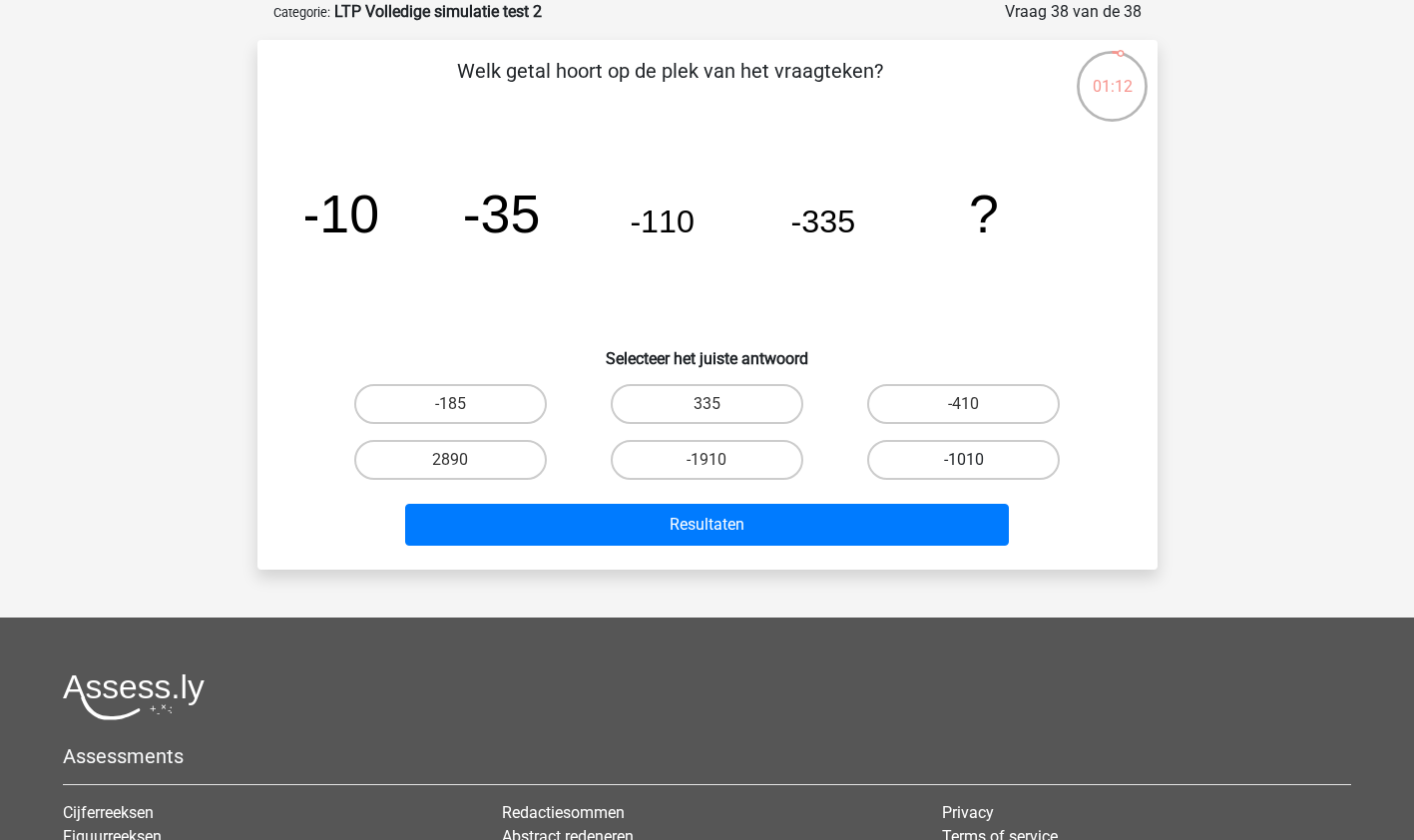 click on "-1010" at bounding box center [963, 460] 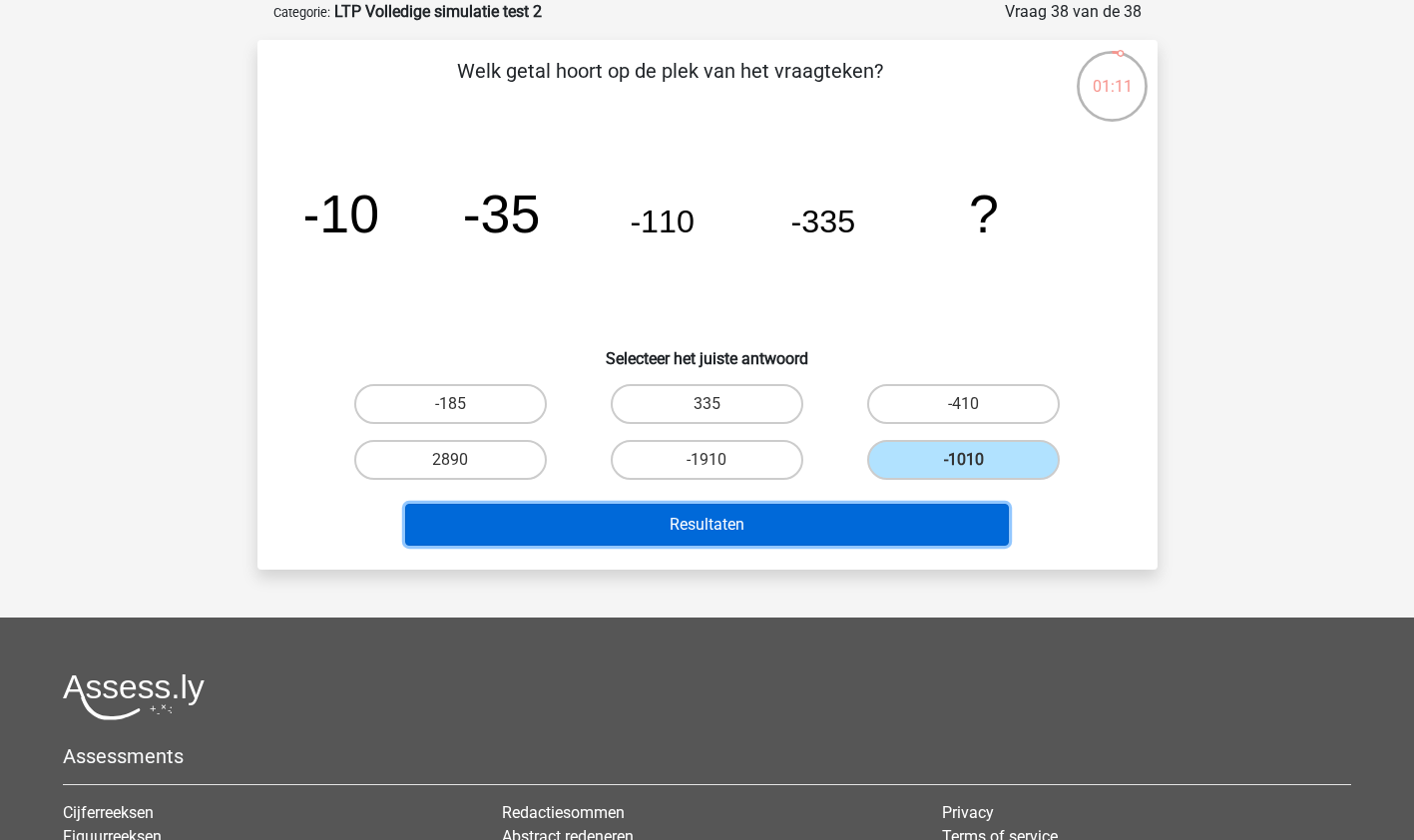 click on "Resultaten" at bounding box center (707, 525) 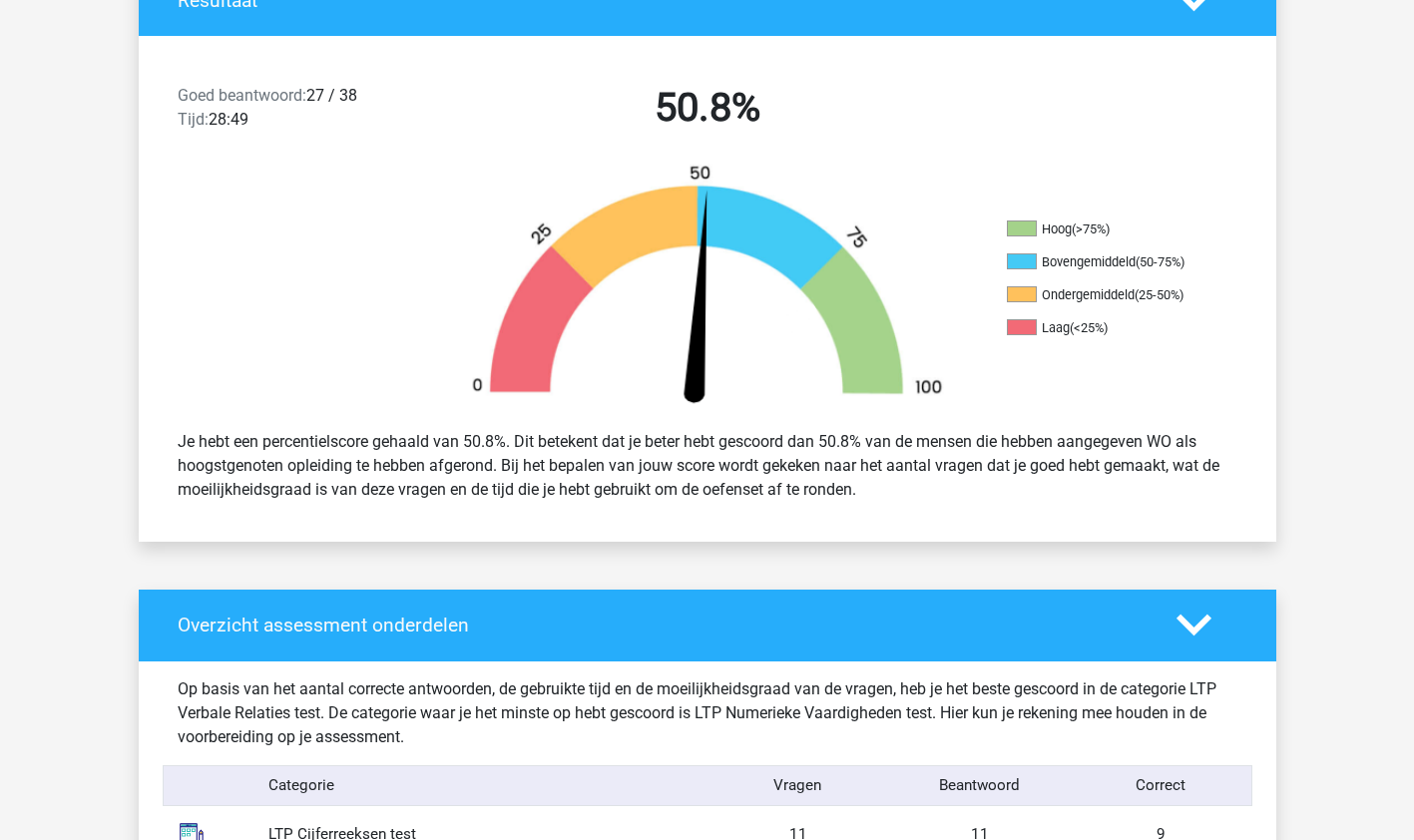 scroll, scrollTop: 0, scrollLeft: 0, axis: both 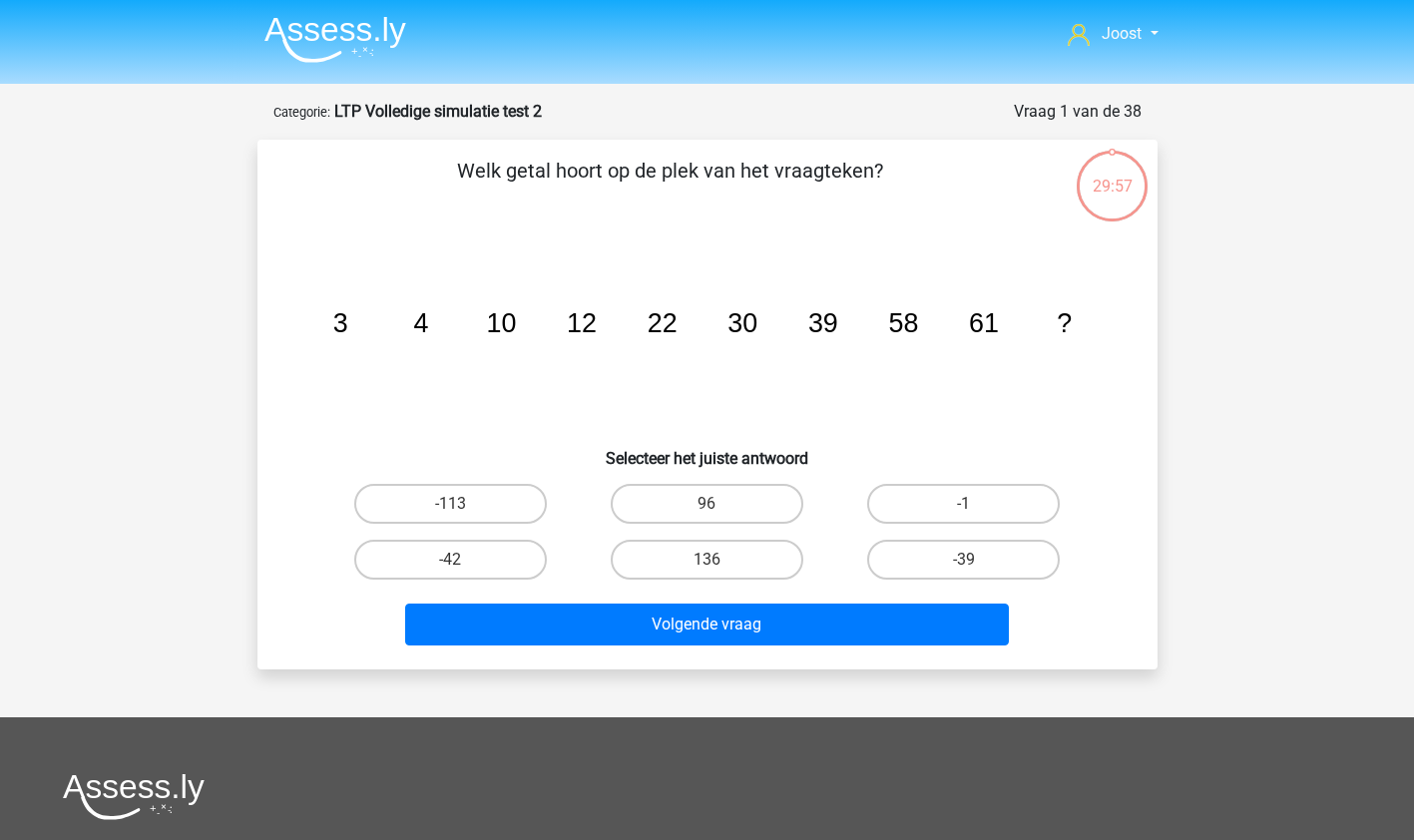 click at bounding box center [335, 39] 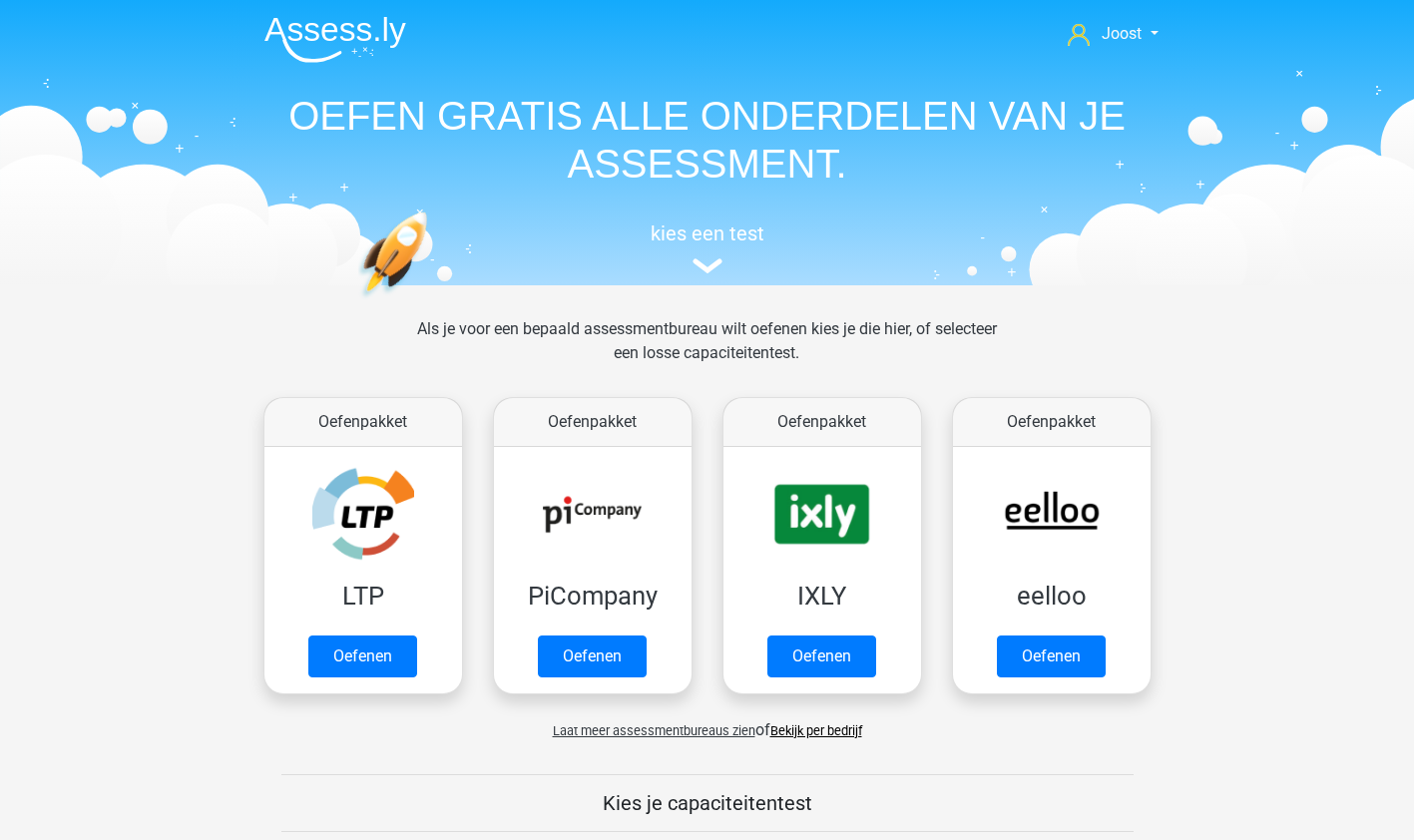 scroll, scrollTop: 0, scrollLeft: 0, axis: both 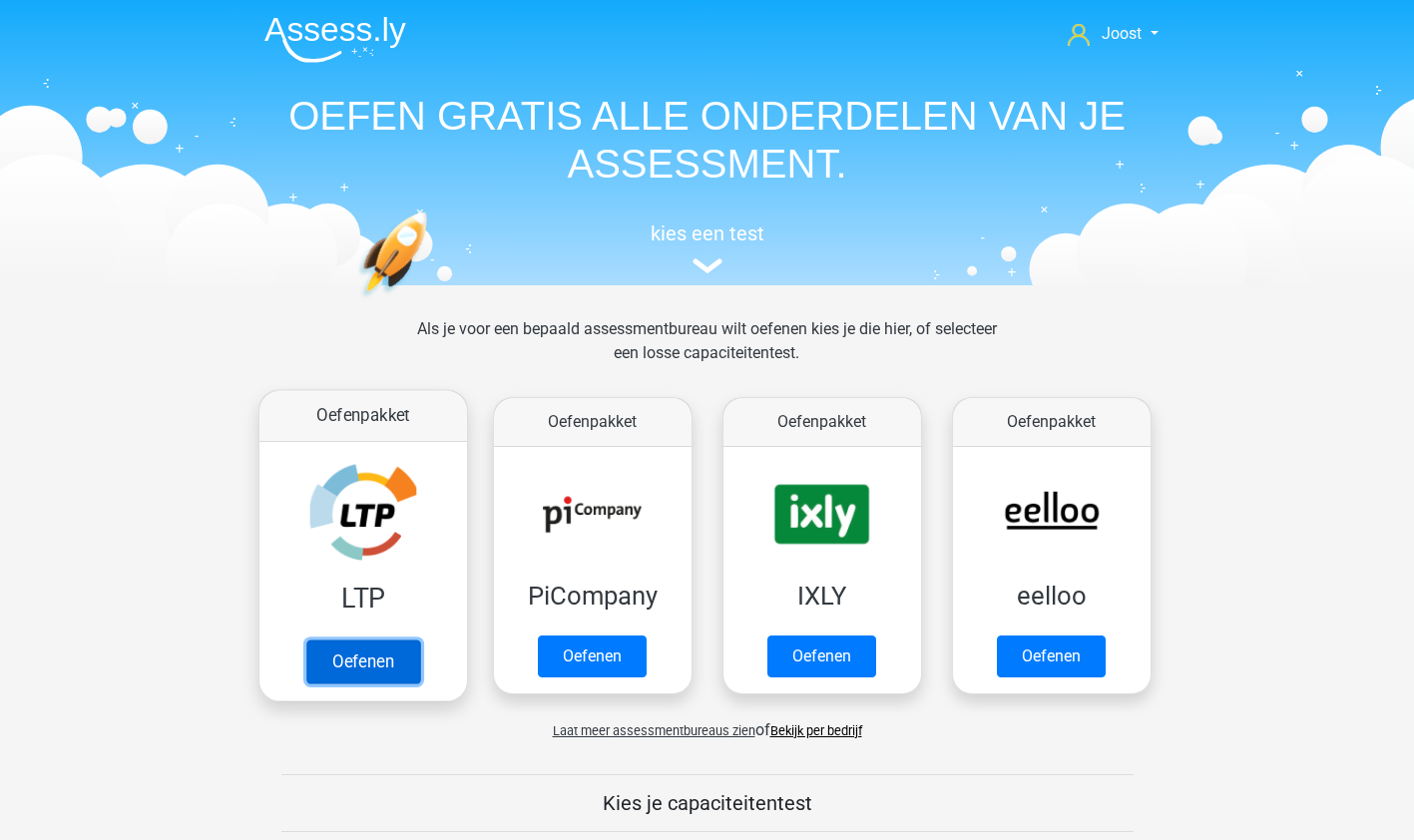 click on "Oefenen" at bounding box center (362, 661) 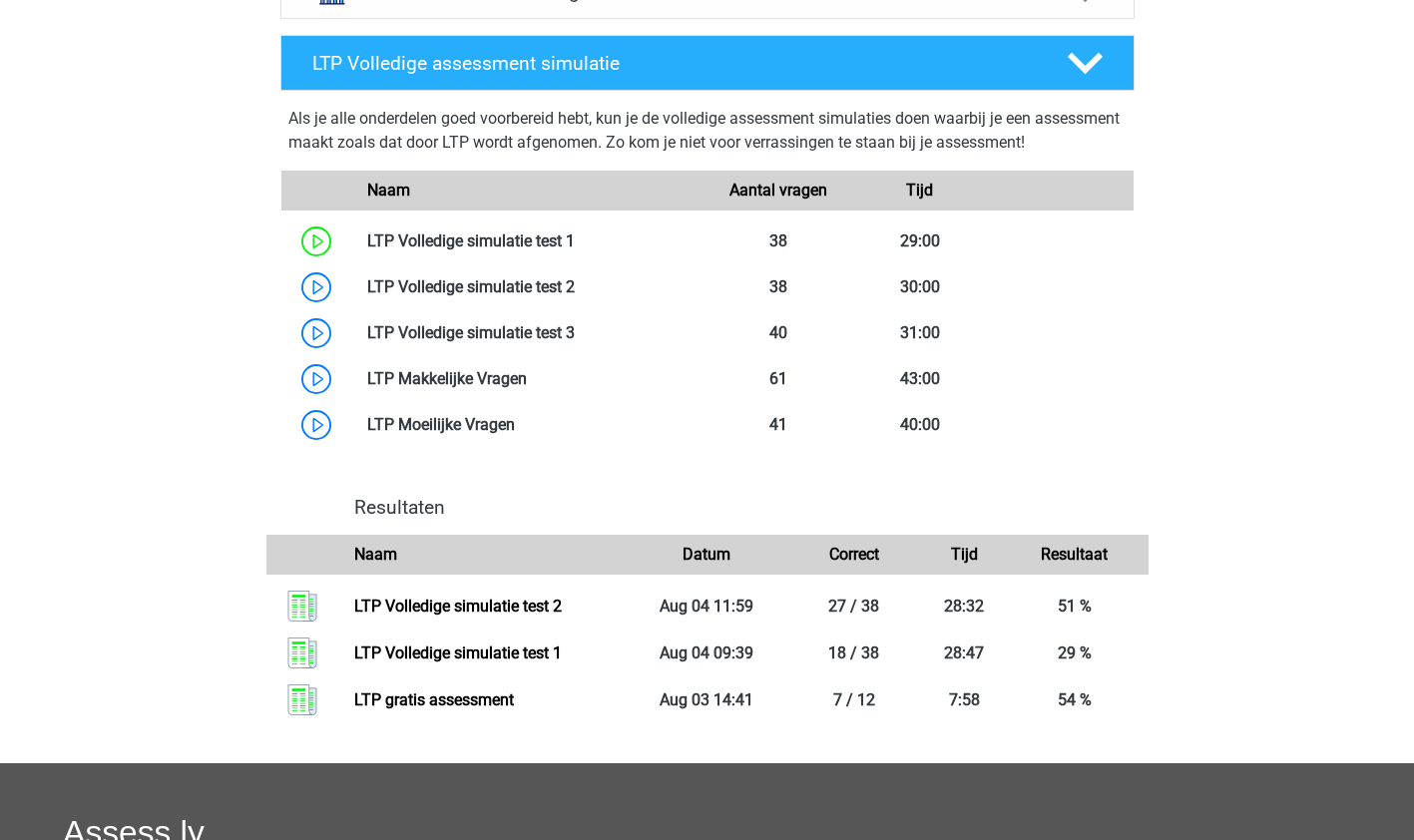 scroll, scrollTop: 1116, scrollLeft: 0, axis: vertical 